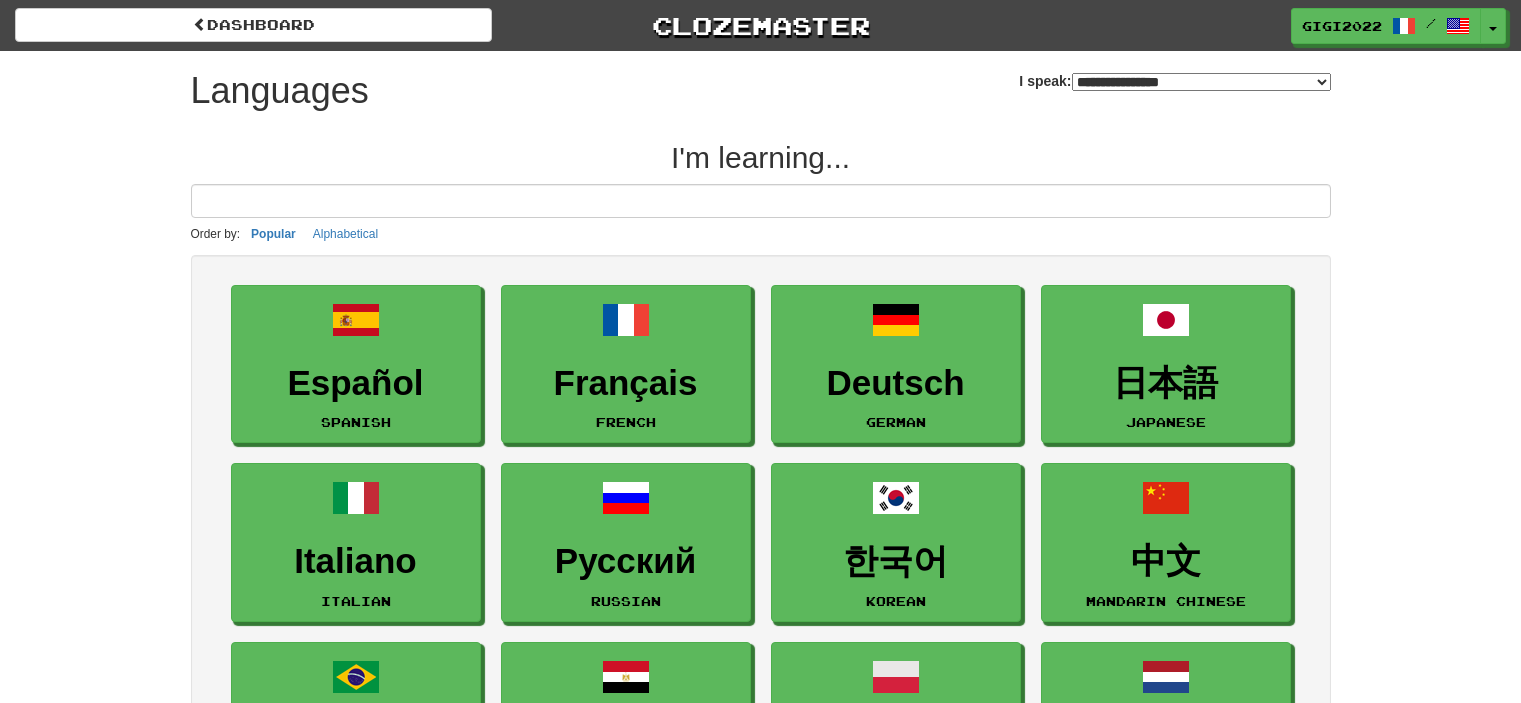 select on "*******" 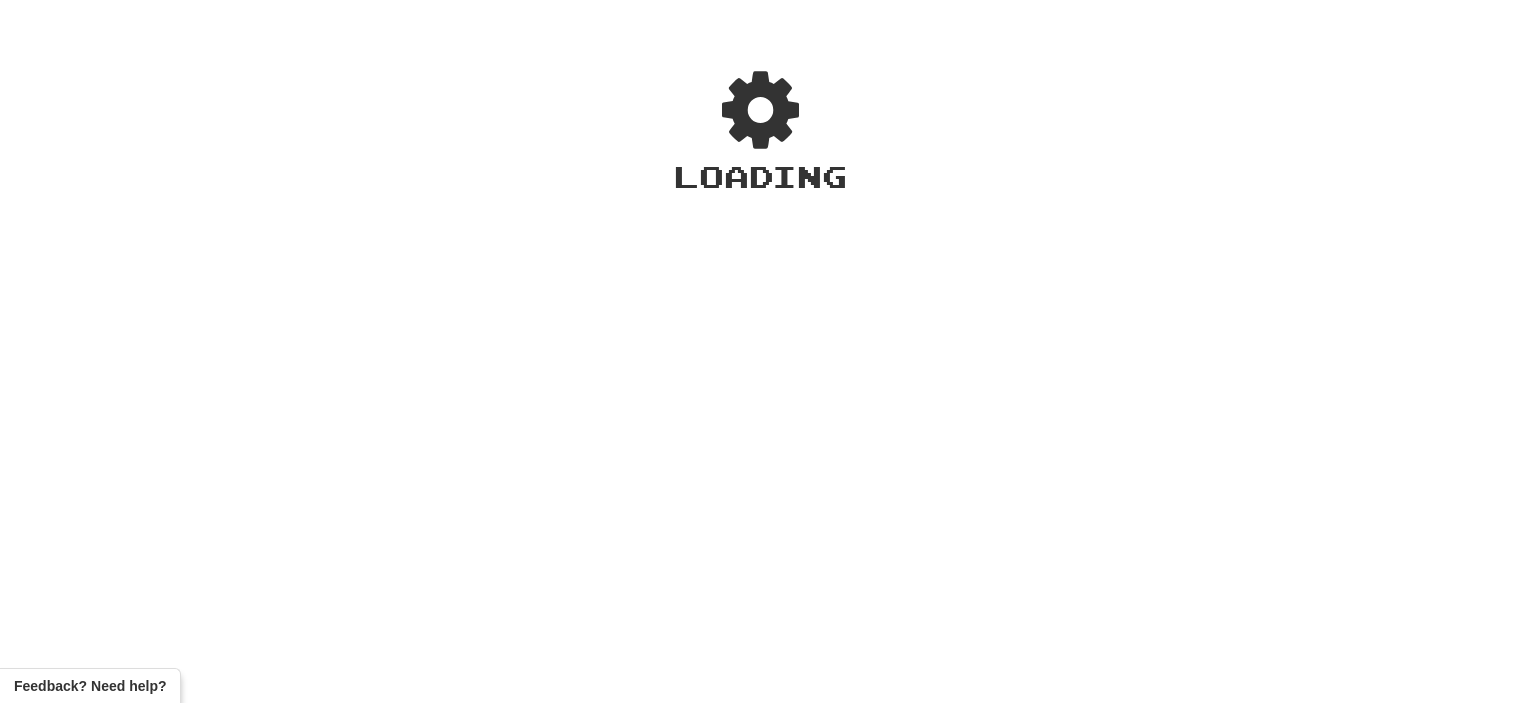 scroll, scrollTop: 0, scrollLeft: 0, axis: both 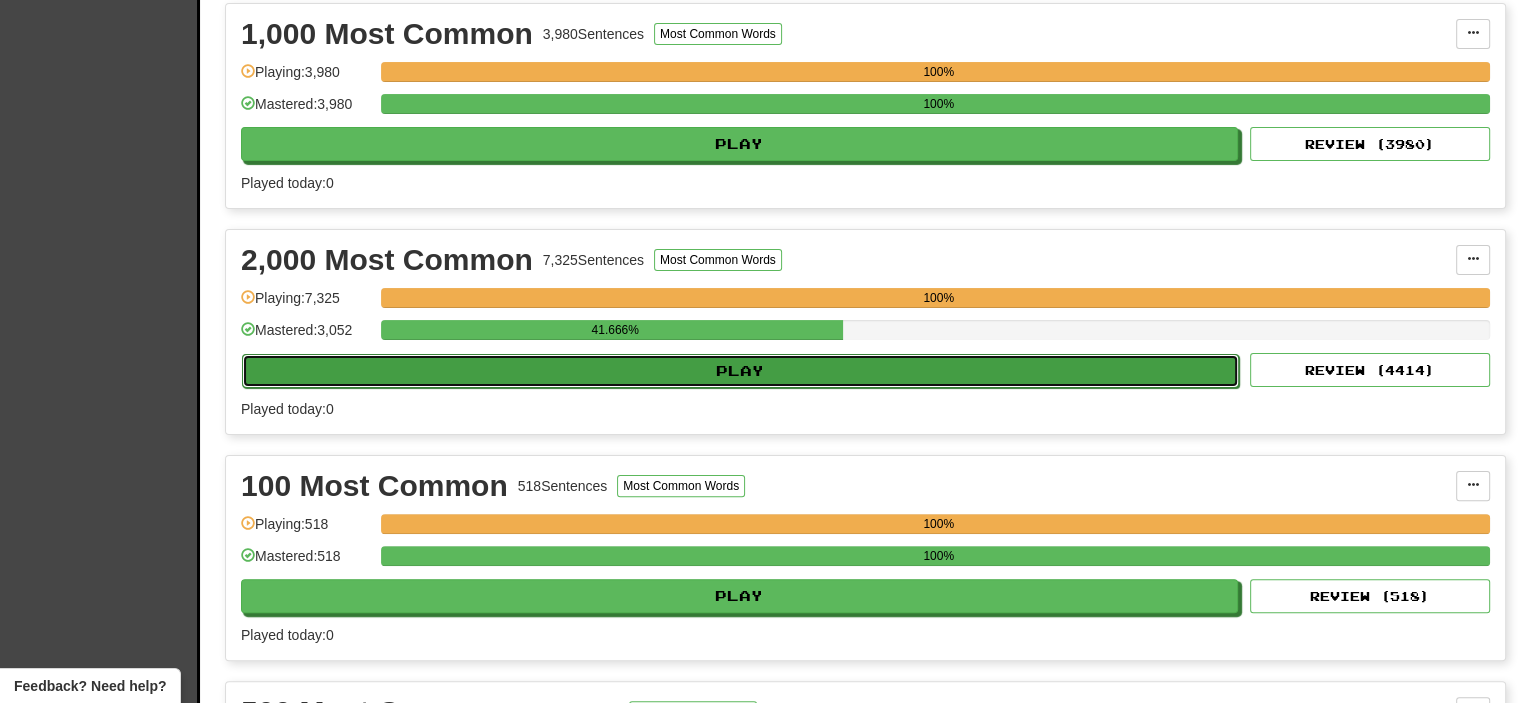 click on "Play" at bounding box center [740, 371] 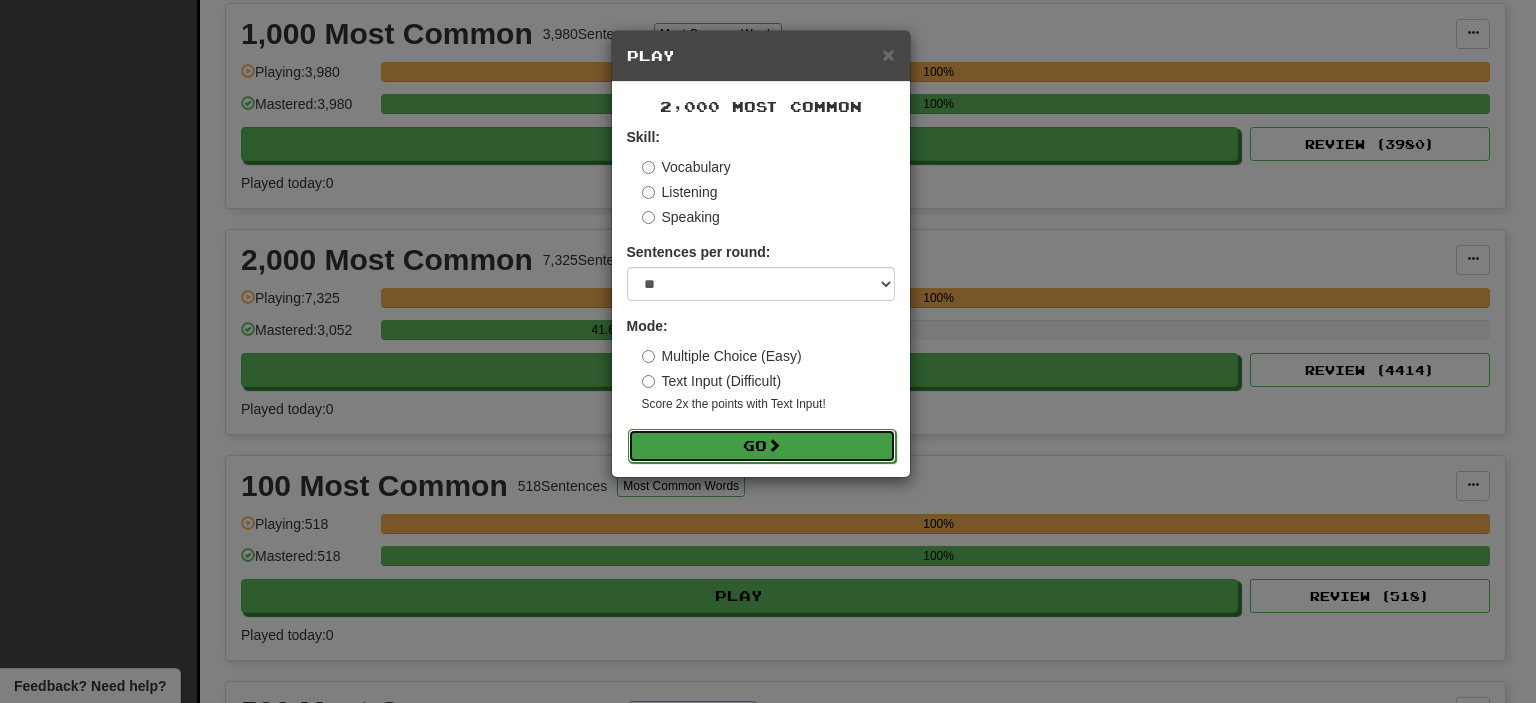 click on "Go" at bounding box center (762, 446) 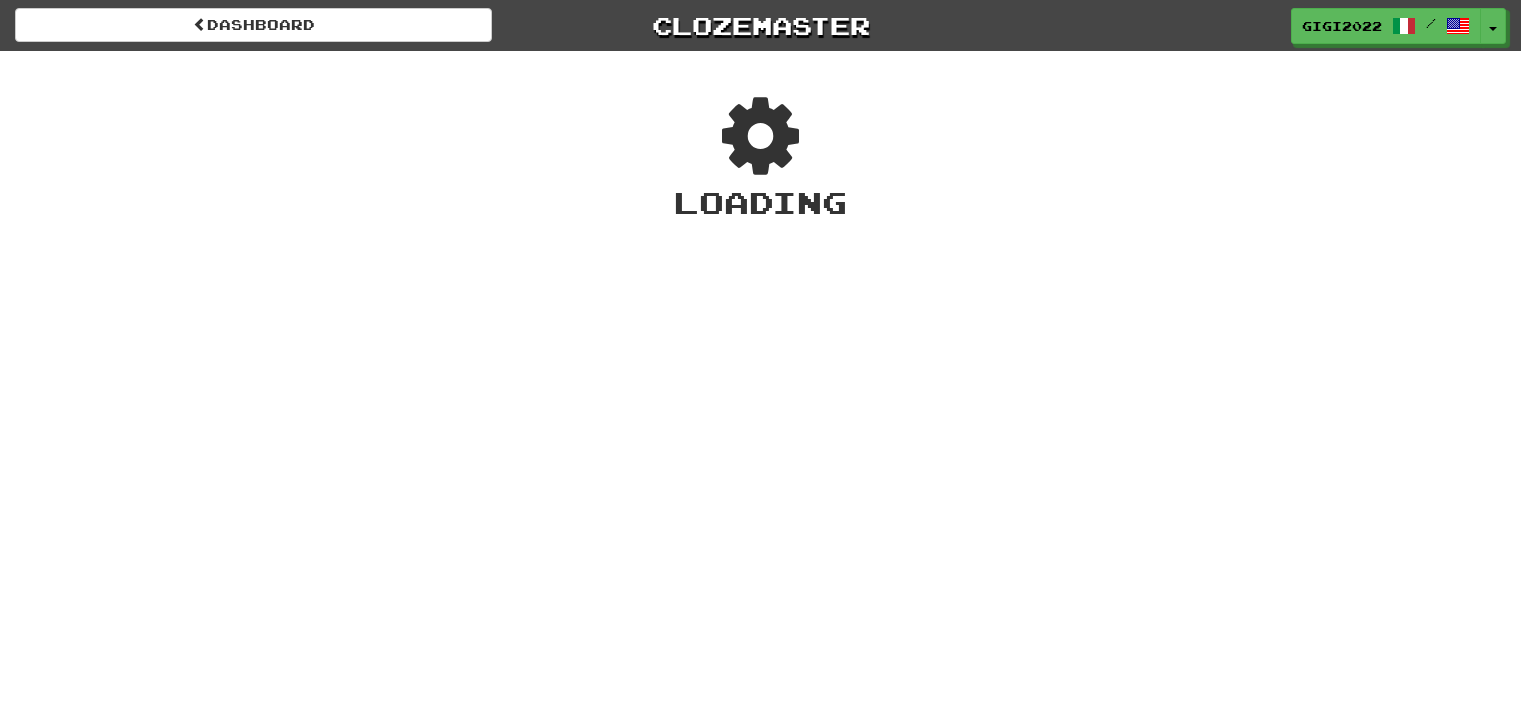 scroll, scrollTop: 0, scrollLeft: 0, axis: both 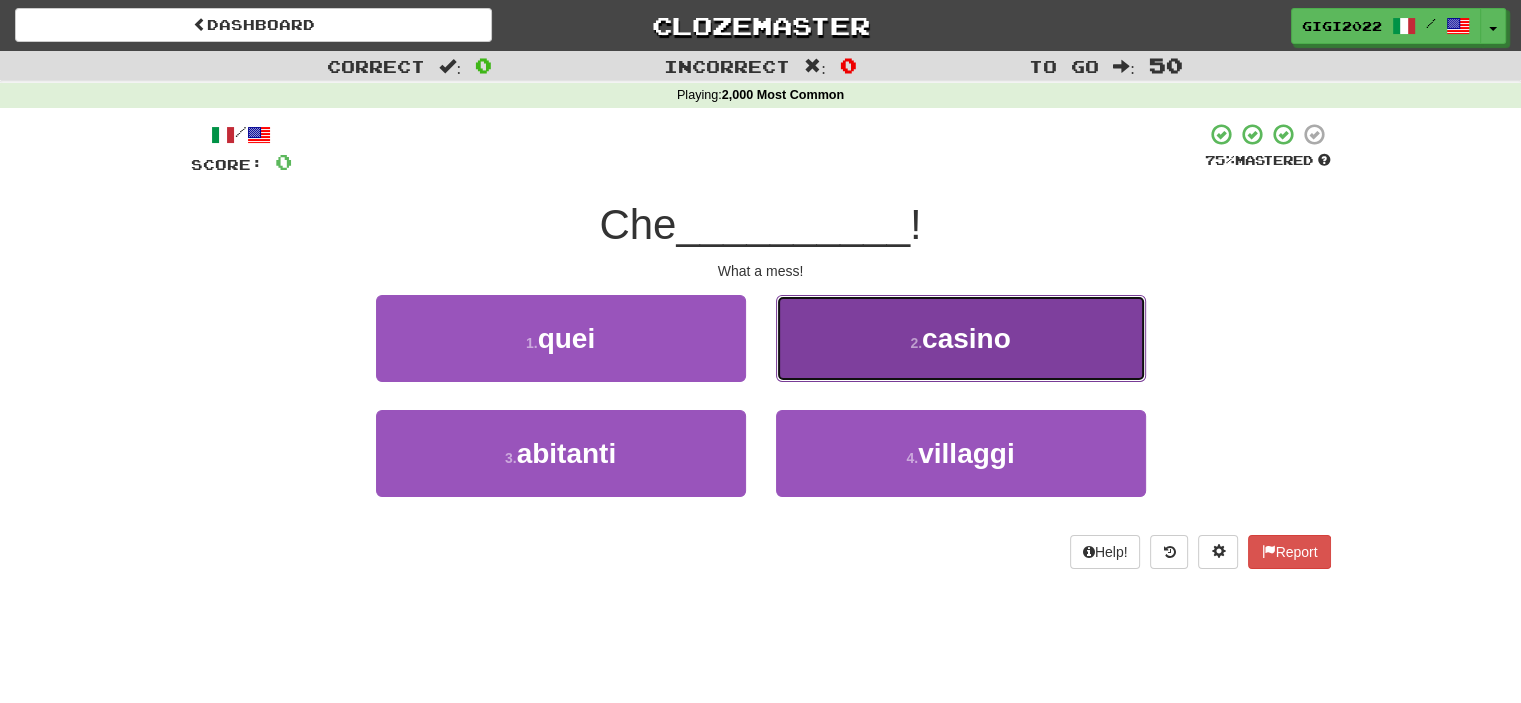 click on "2 .  casino" at bounding box center [961, 338] 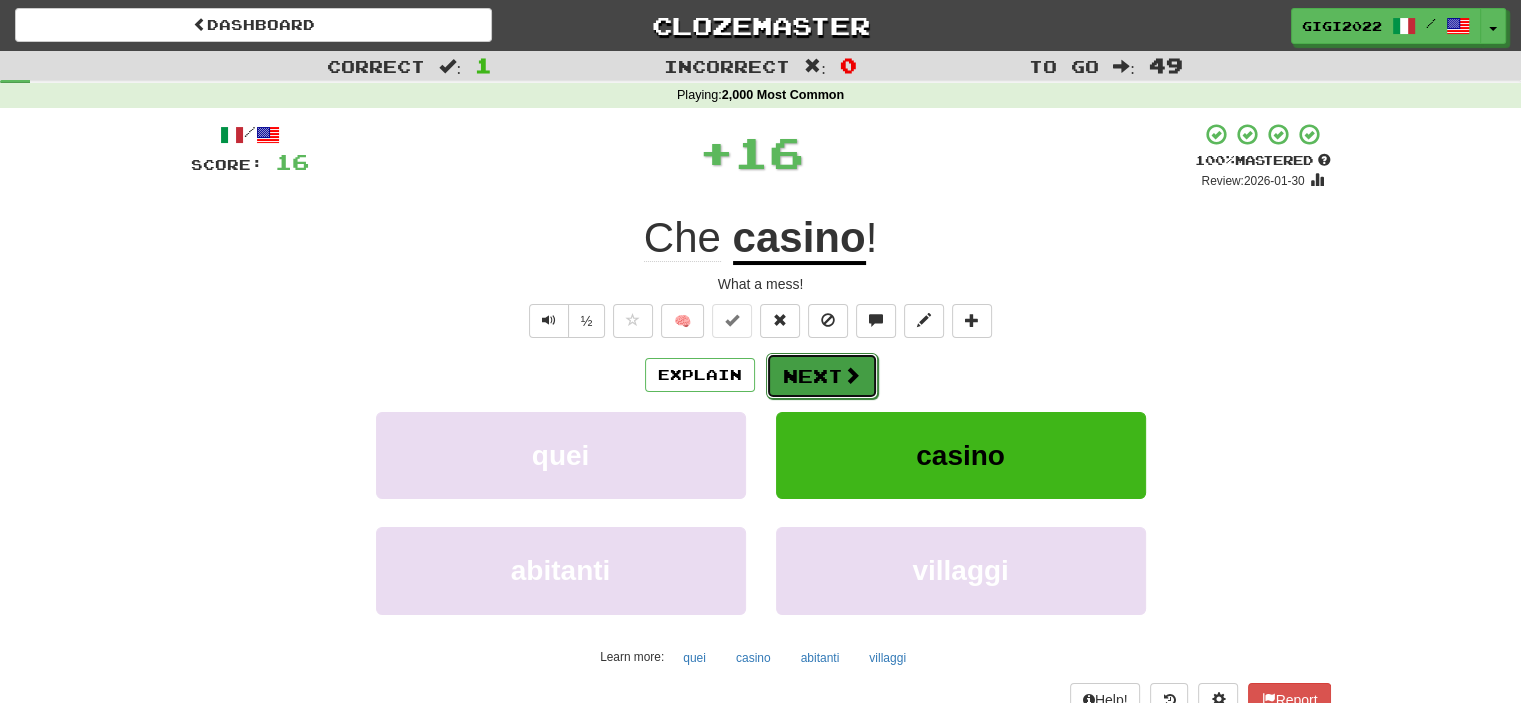 click on "Next" at bounding box center (822, 376) 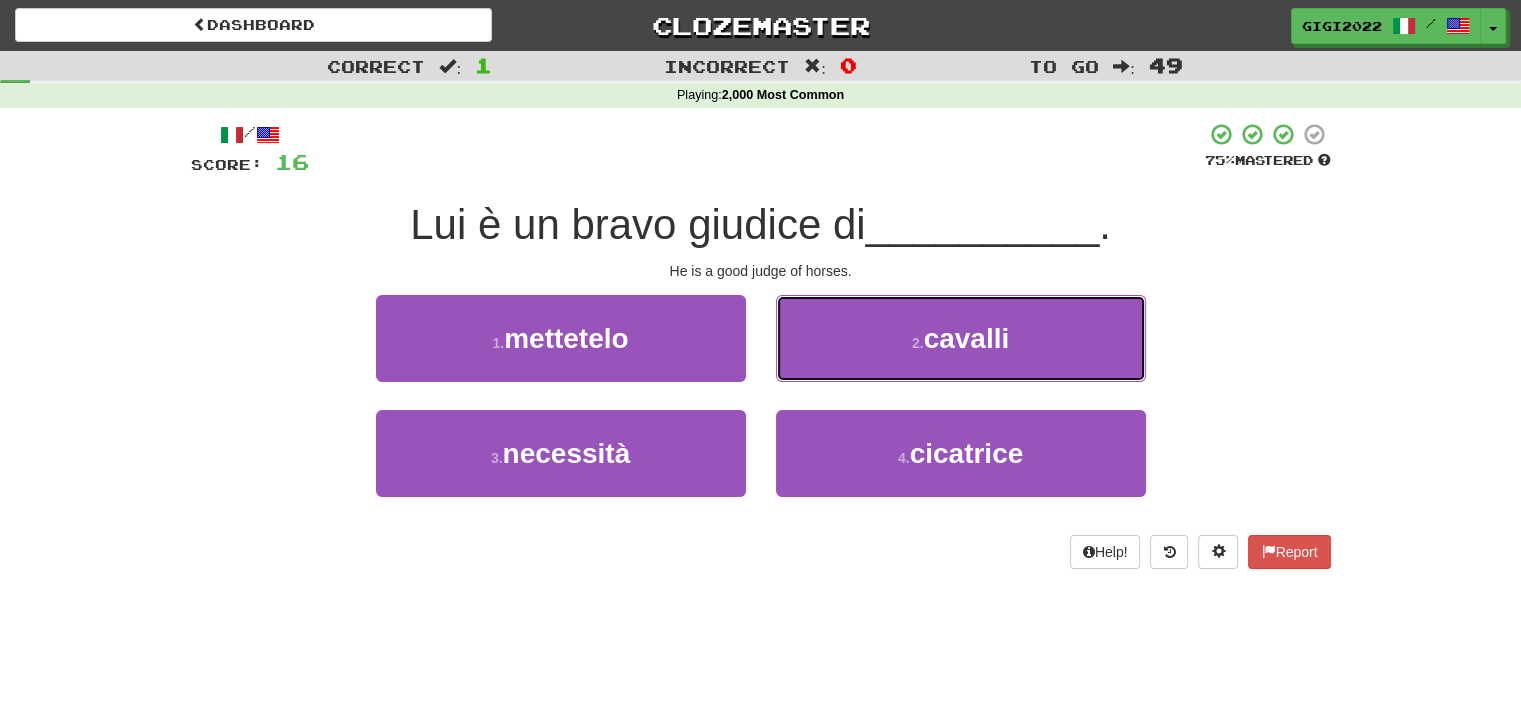 click on "2 .  cavalli" at bounding box center (961, 338) 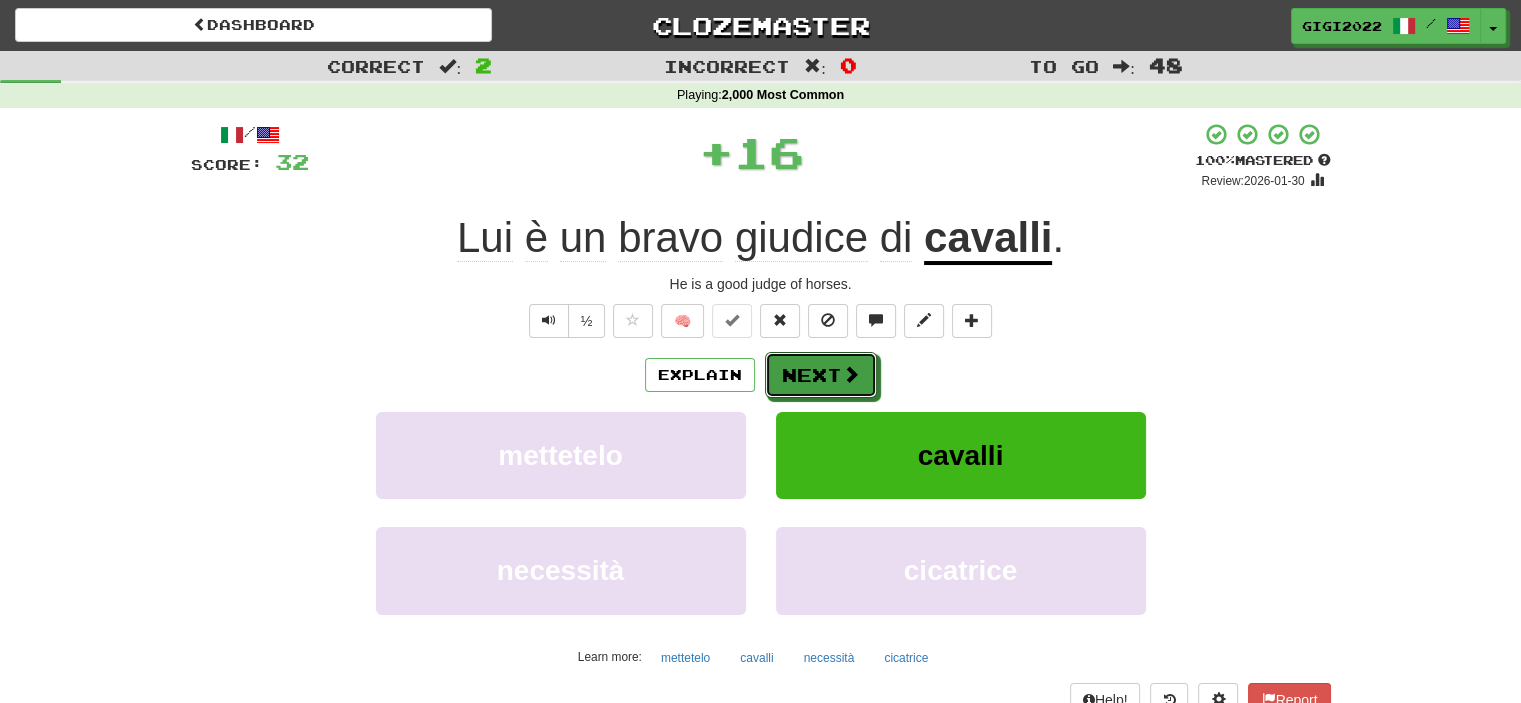 click on "Next" at bounding box center (821, 375) 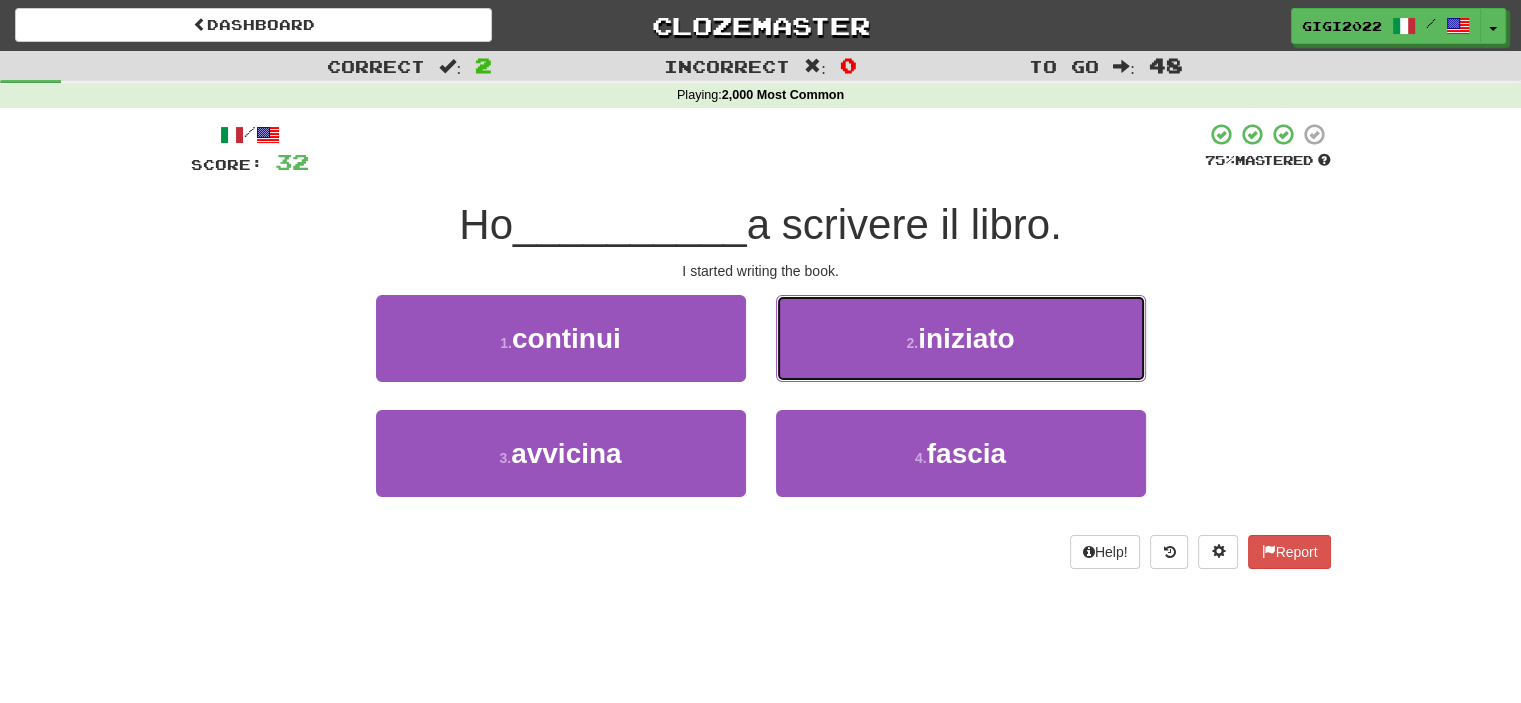 click on "2 .  iniziato" at bounding box center (961, 338) 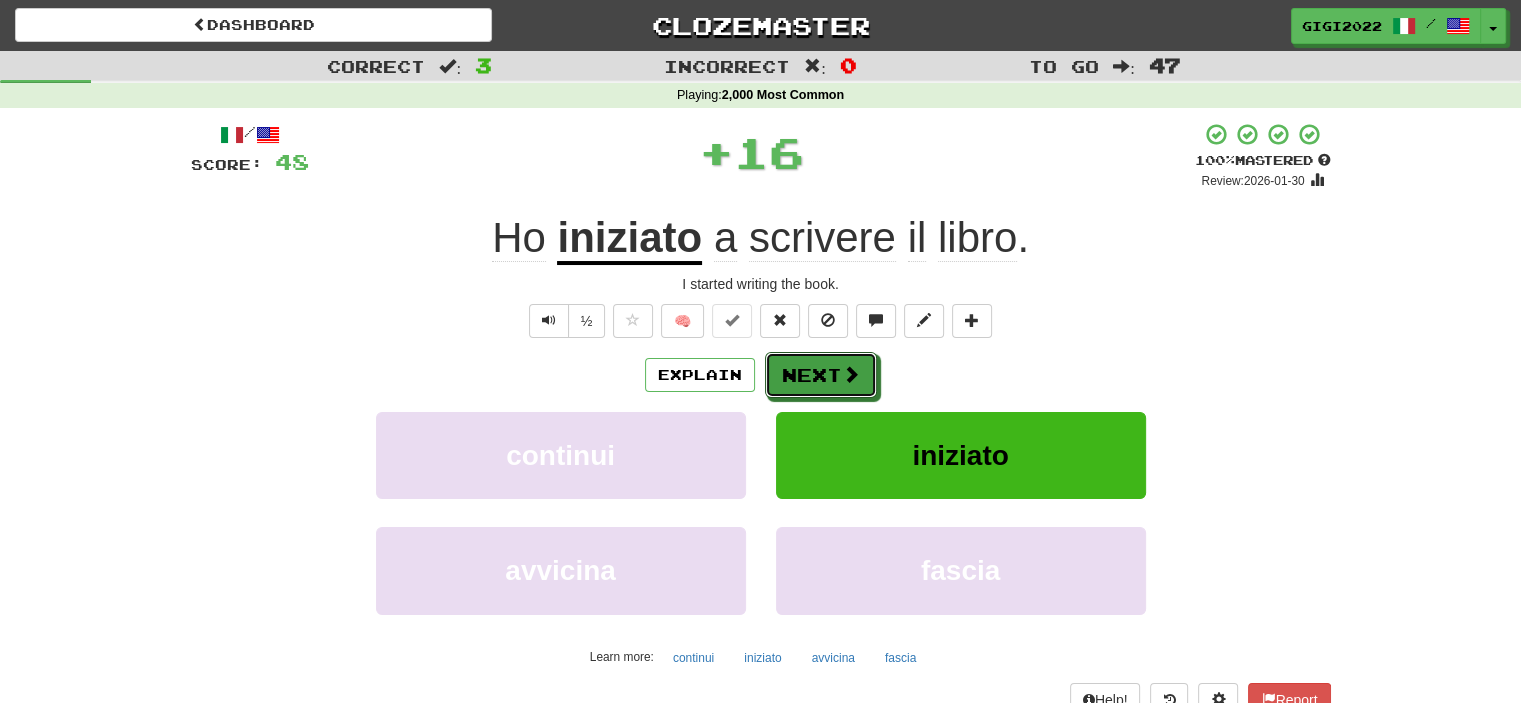 click on "Next" at bounding box center [821, 375] 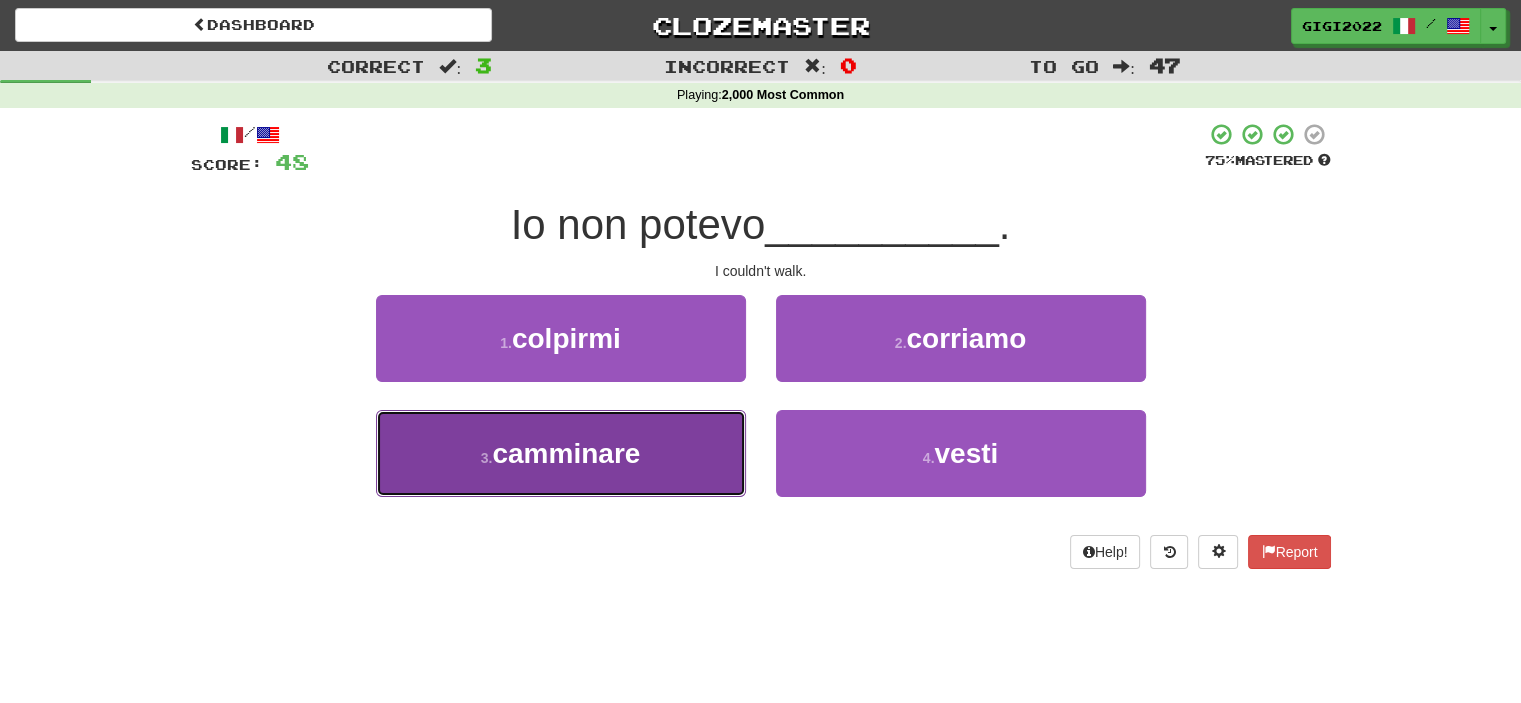 click on "3 .  camminare" at bounding box center [561, 453] 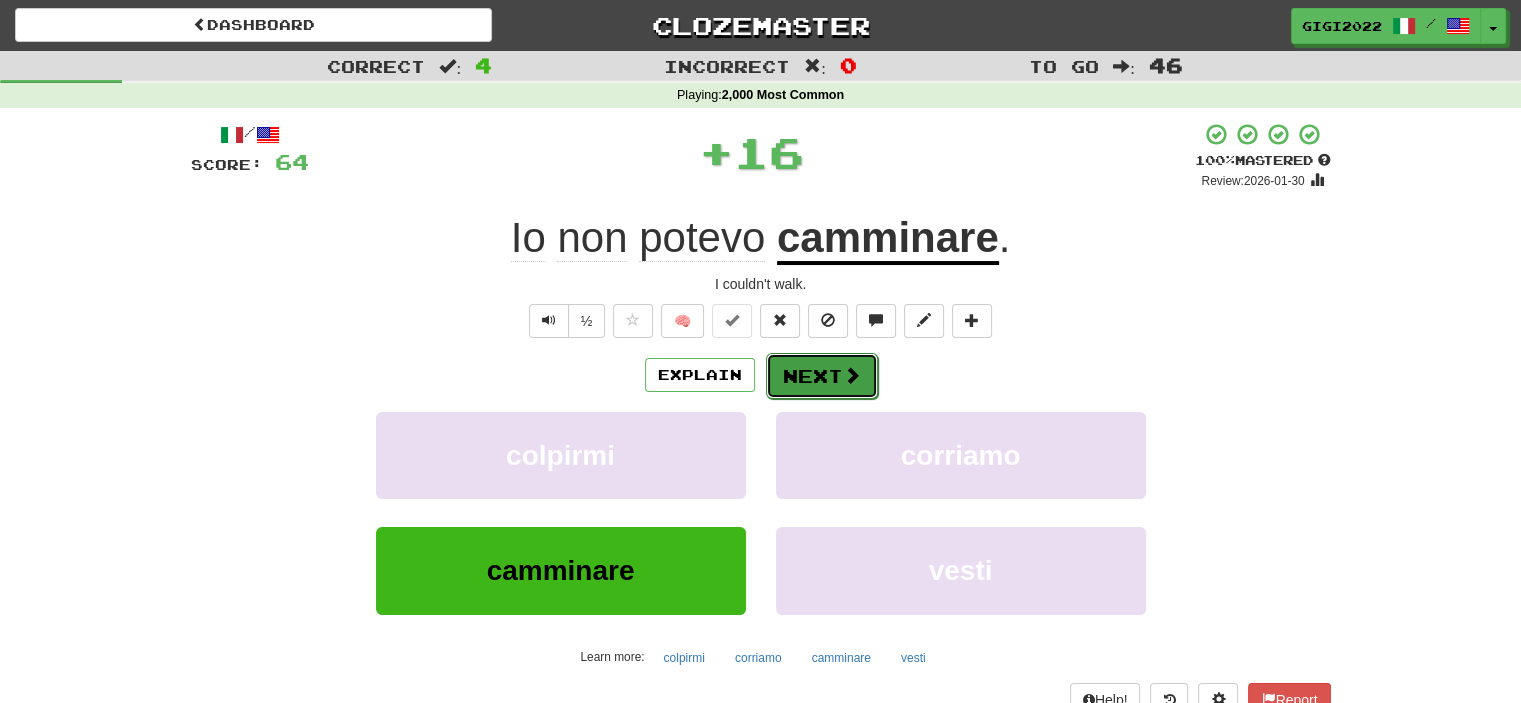 click on "Next" at bounding box center [822, 376] 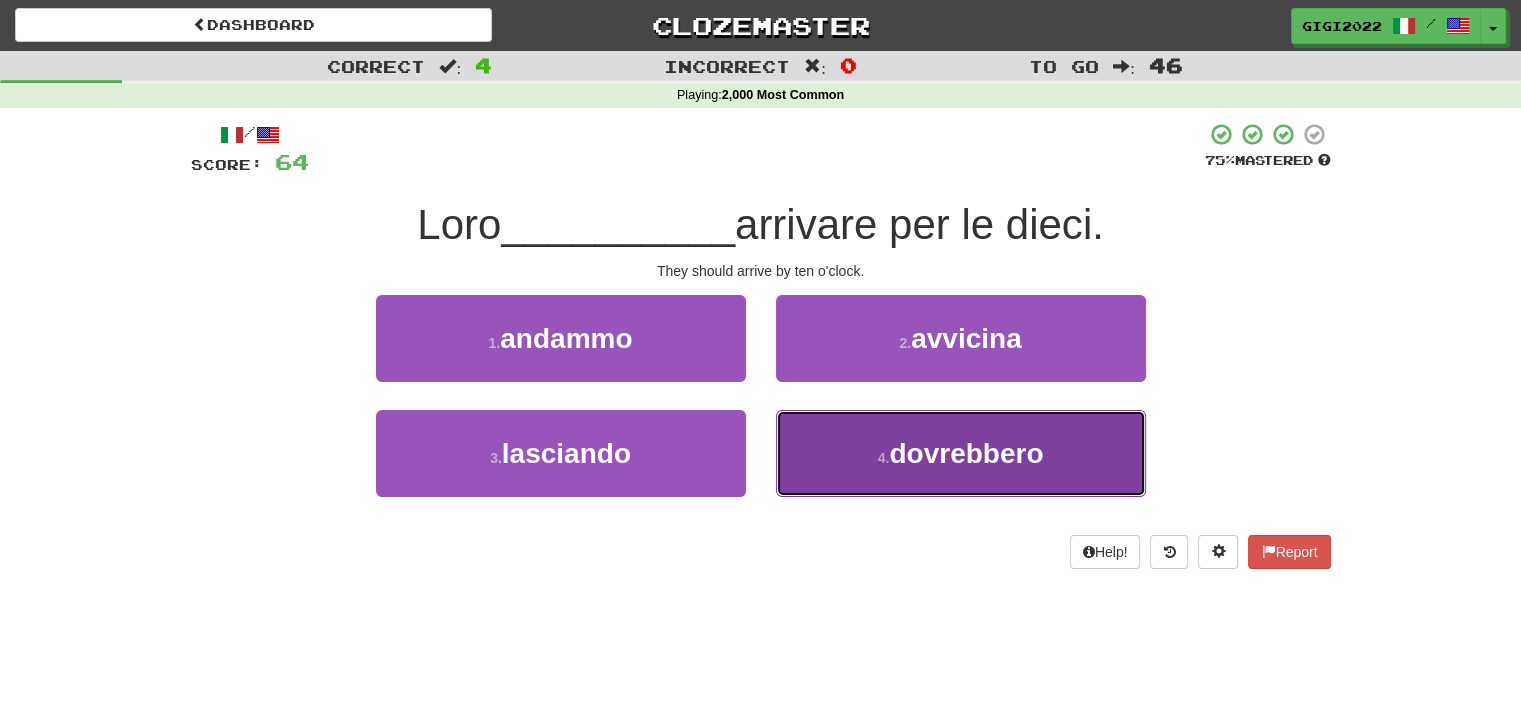 click on "4 .  dovrebbero" at bounding box center [961, 453] 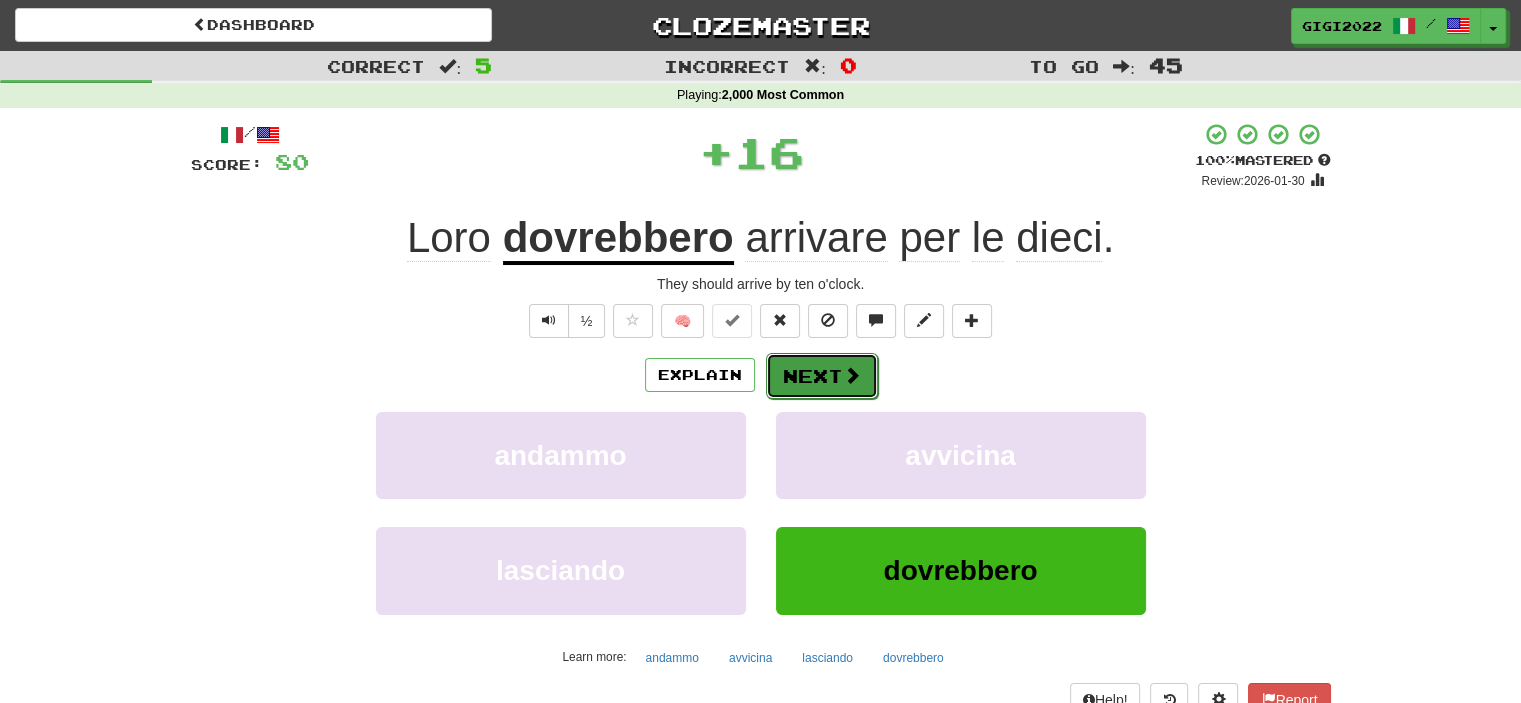 click on "Next" at bounding box center (822, 376) 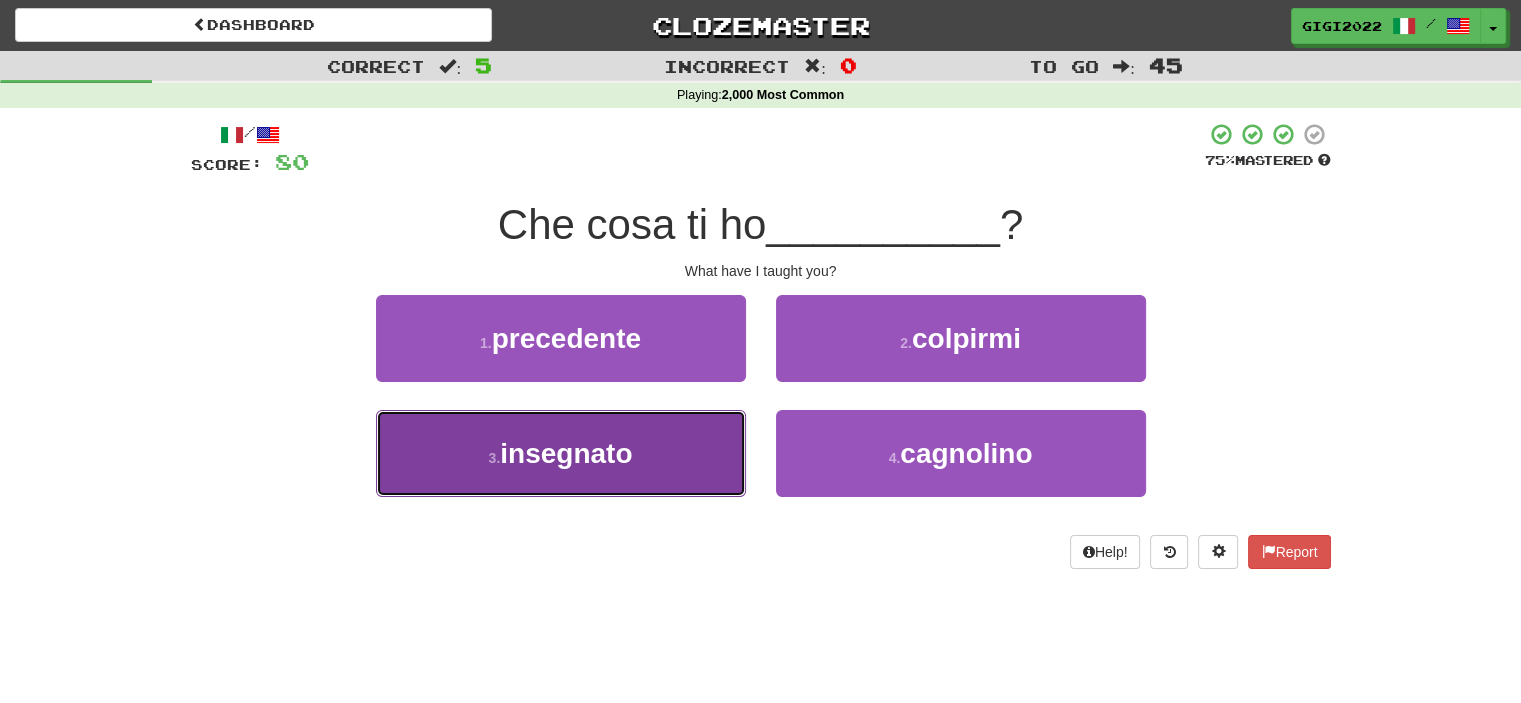 click on "3 .  insegnato" at bounding box center (561, 453) 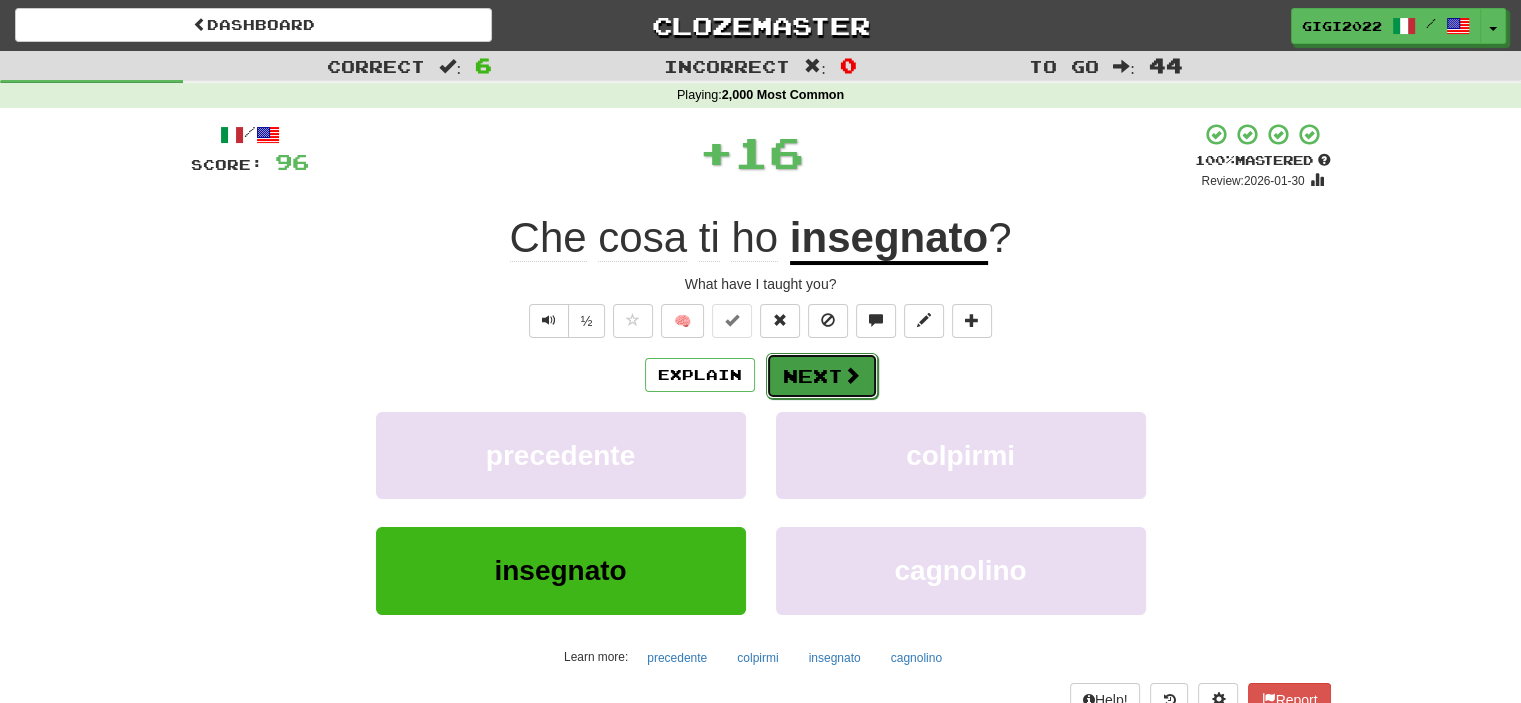 click on "Next" at bounding box center [822, 376] 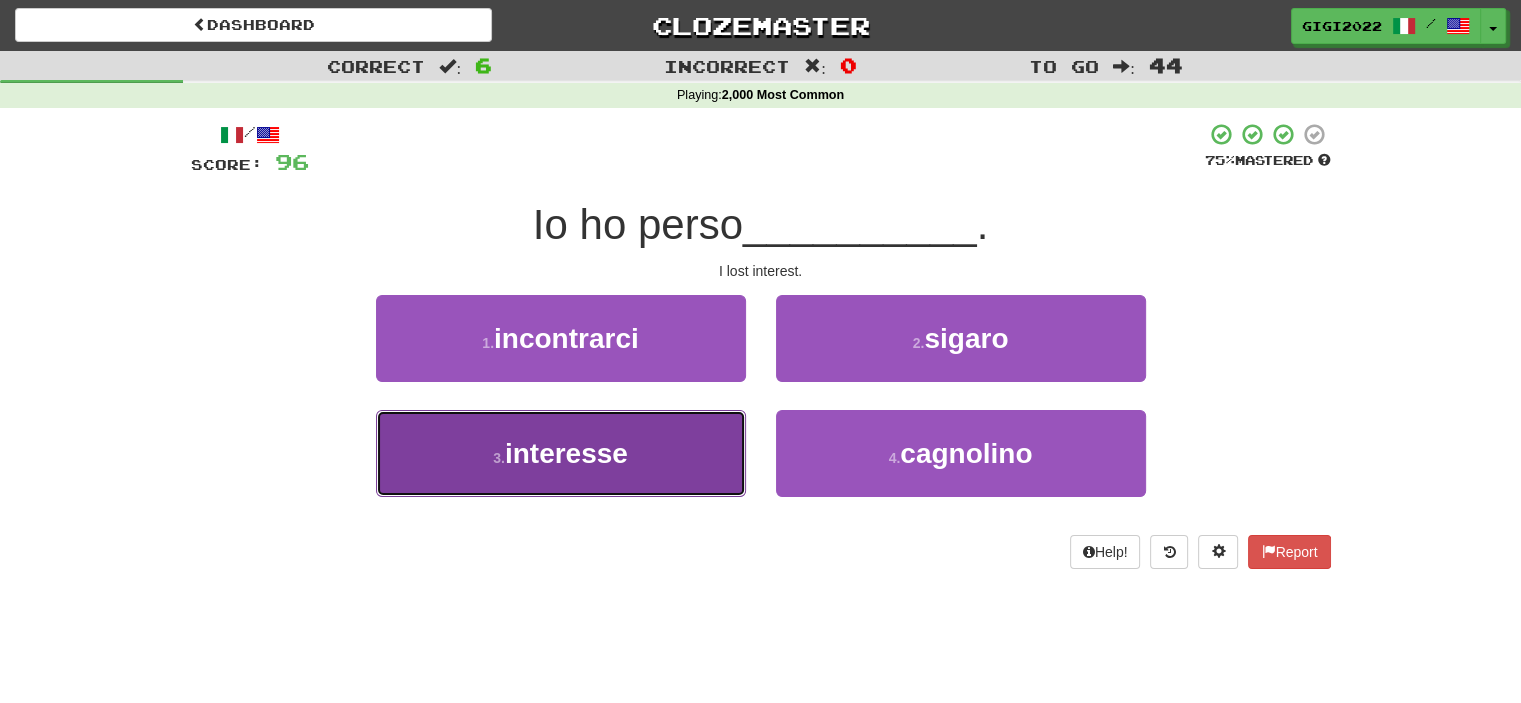 click on "3 .  interesse" at bounding box center [561, 453] 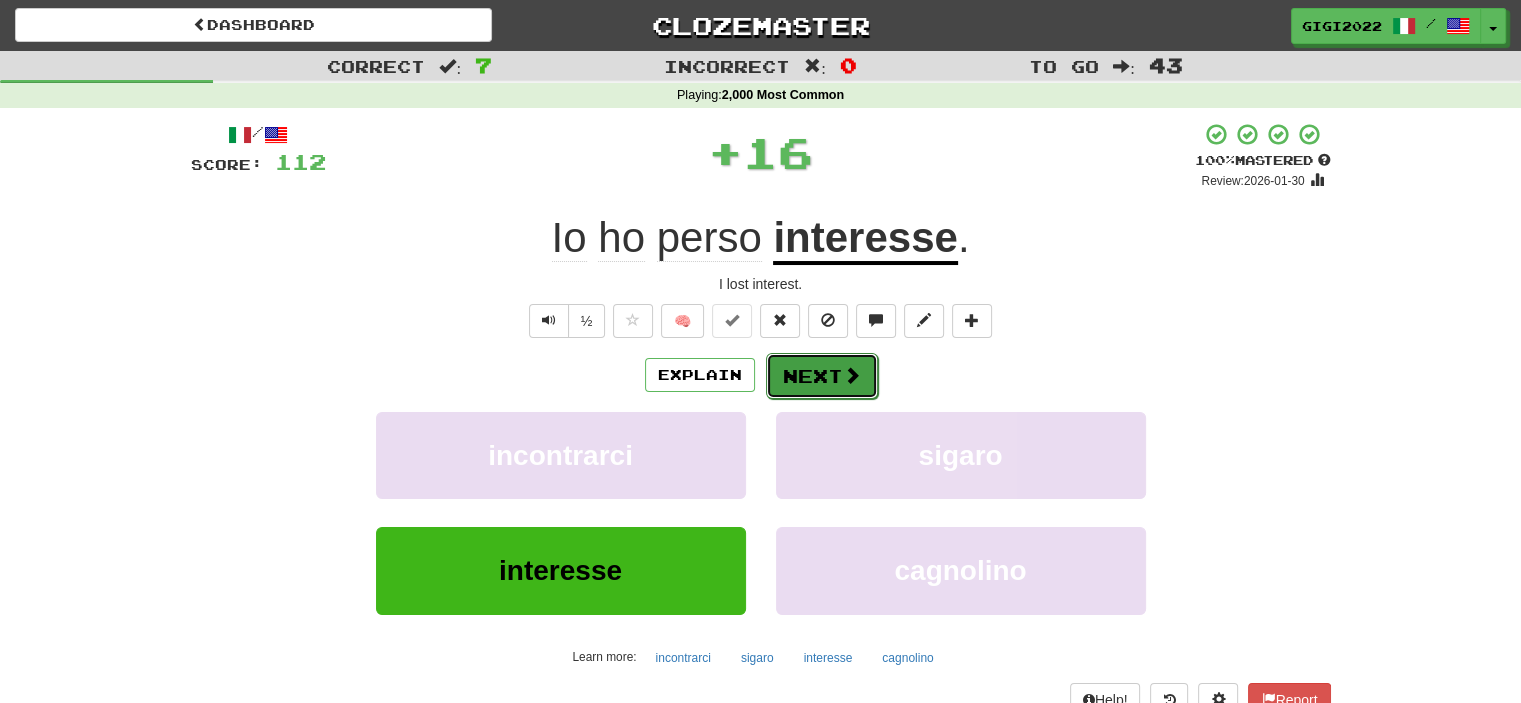 click on "Next" at bounding box center [822, 376] 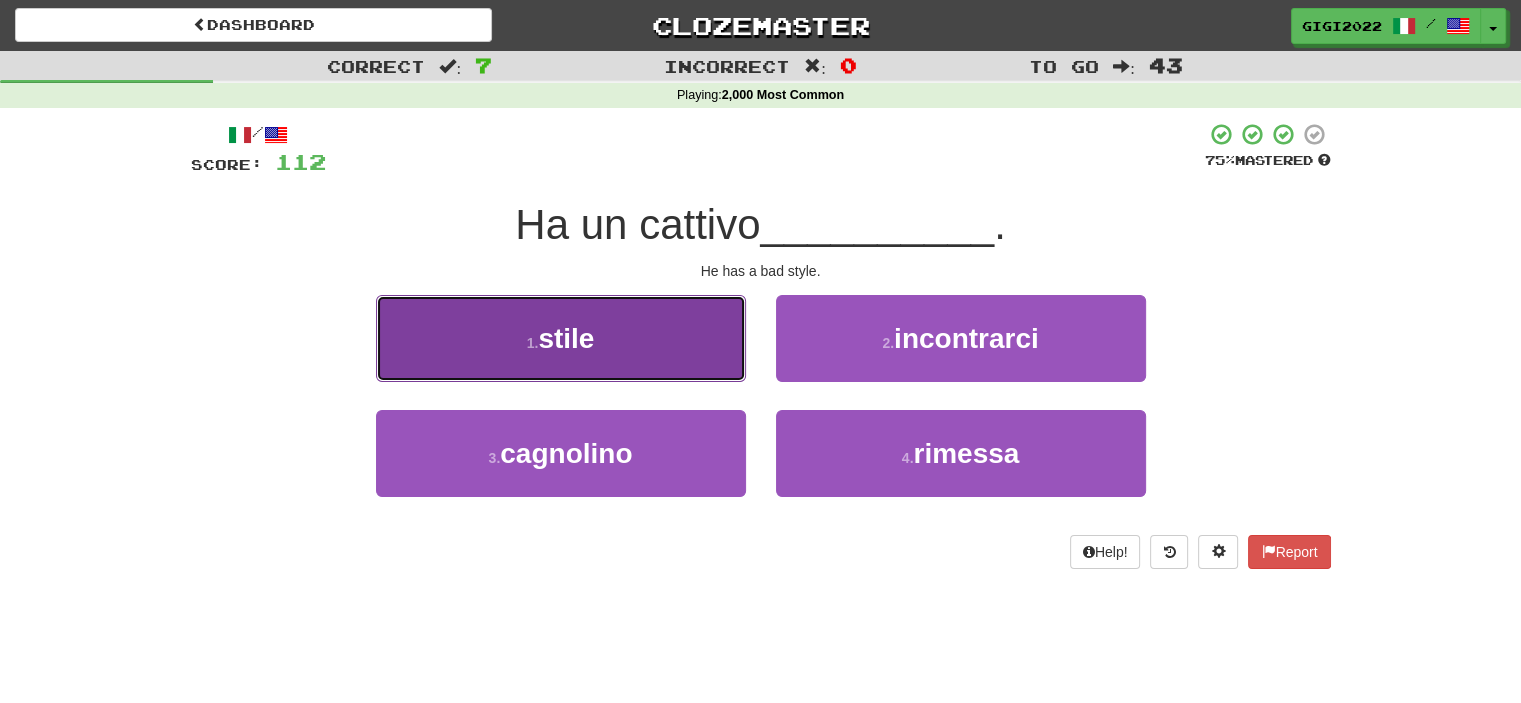 click on "1 .  stile" at bounding box center (561, 338) 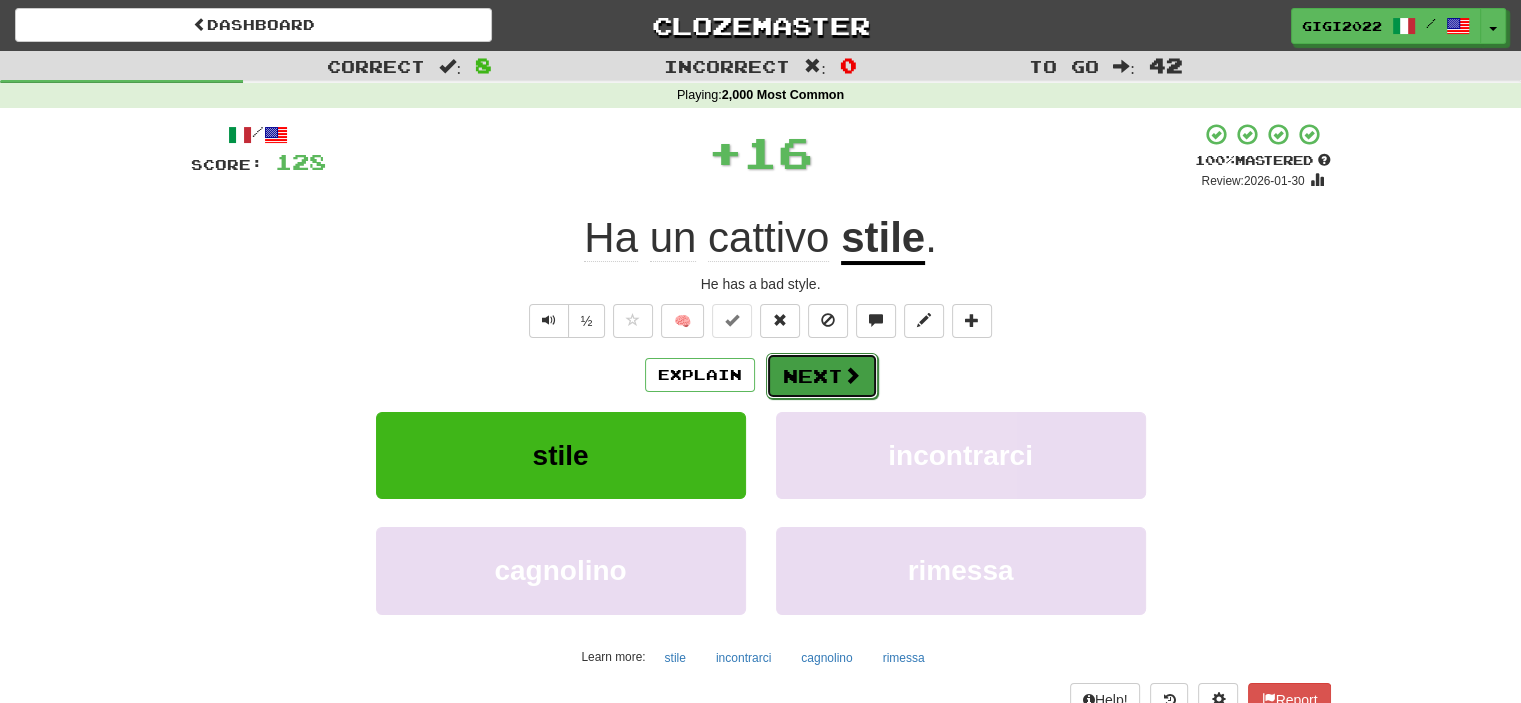 click on "Next" at bounding box center [822, 376] 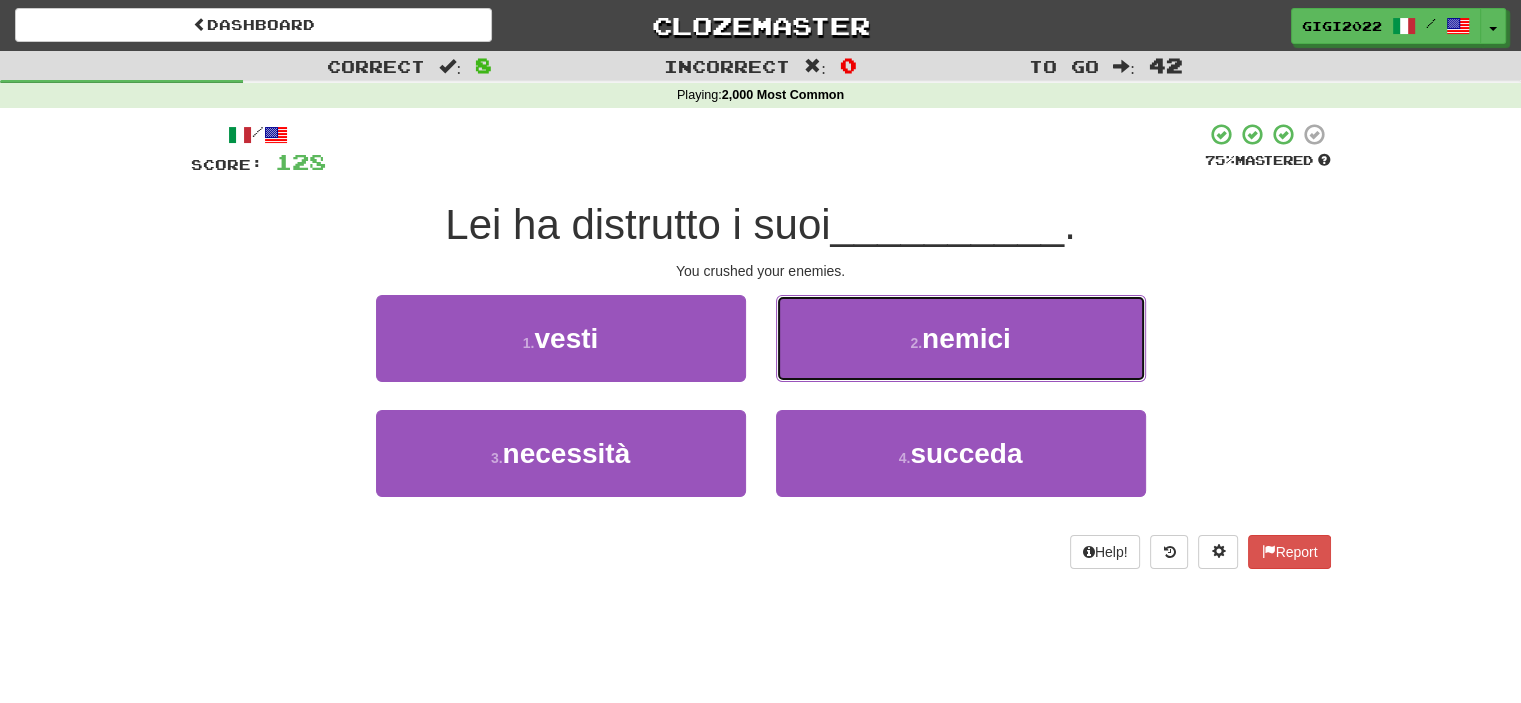 click on "2 .  nemici" at bounding box center [961, 338] 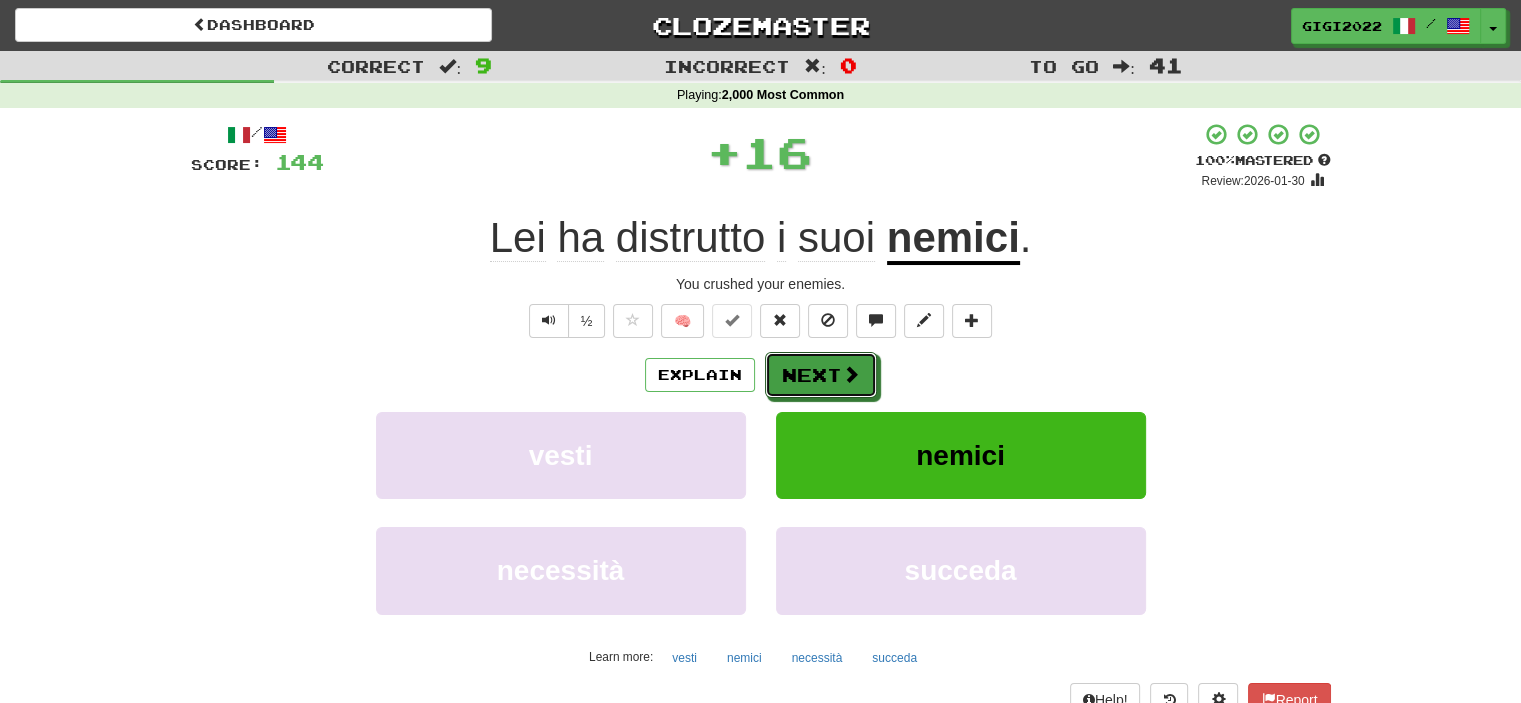 click on "Next" at bounding box center [821, 375] 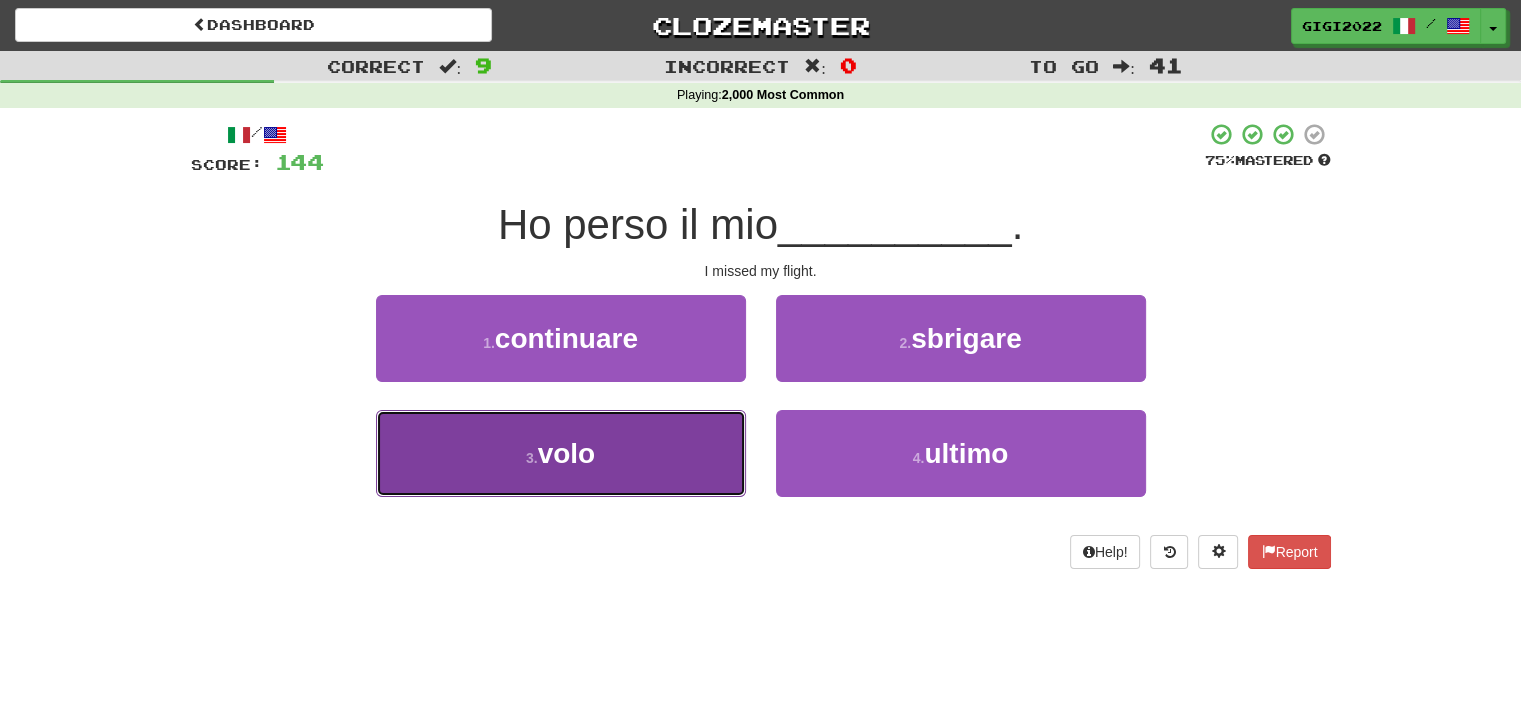 click on "3 .  volo" at bounding box center (561, 453) 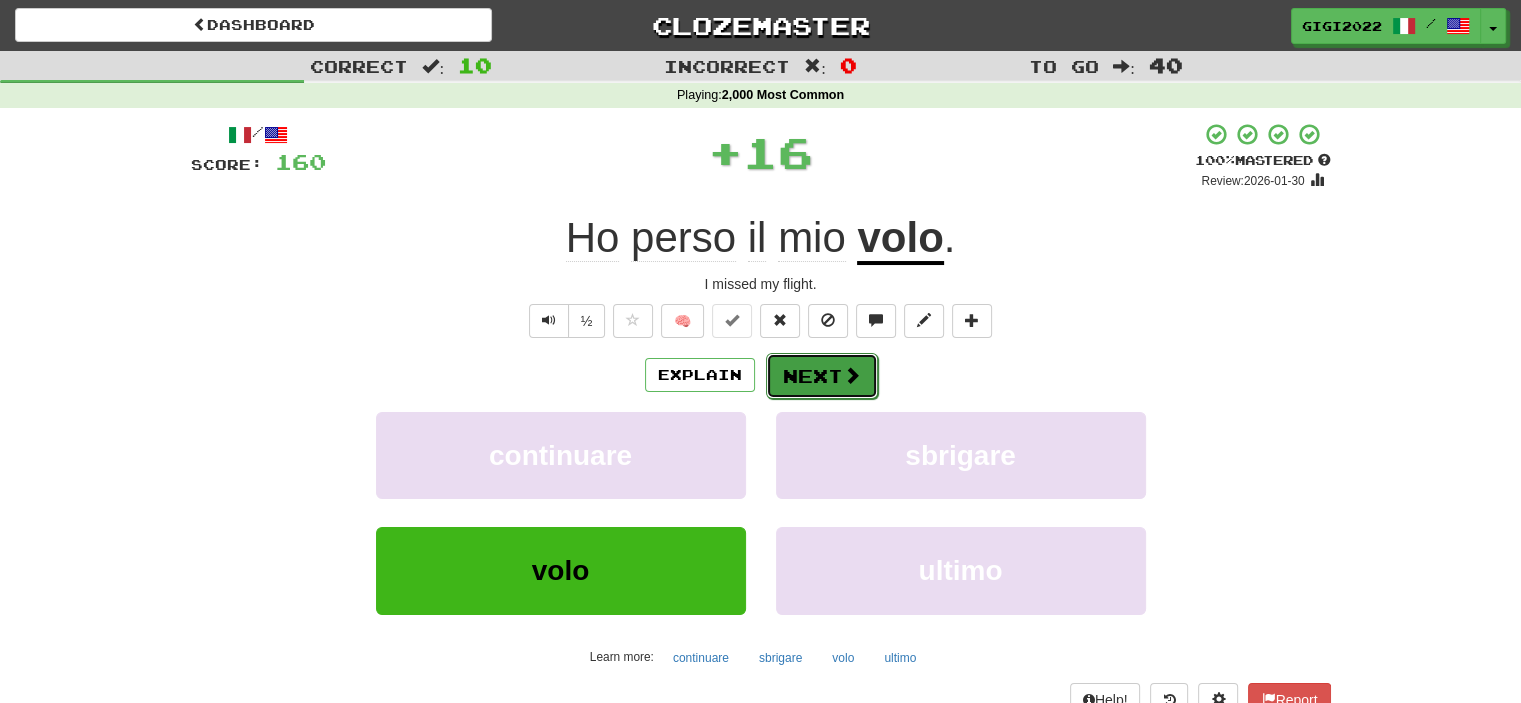 click on "Next" at bounding box center (822, 376) 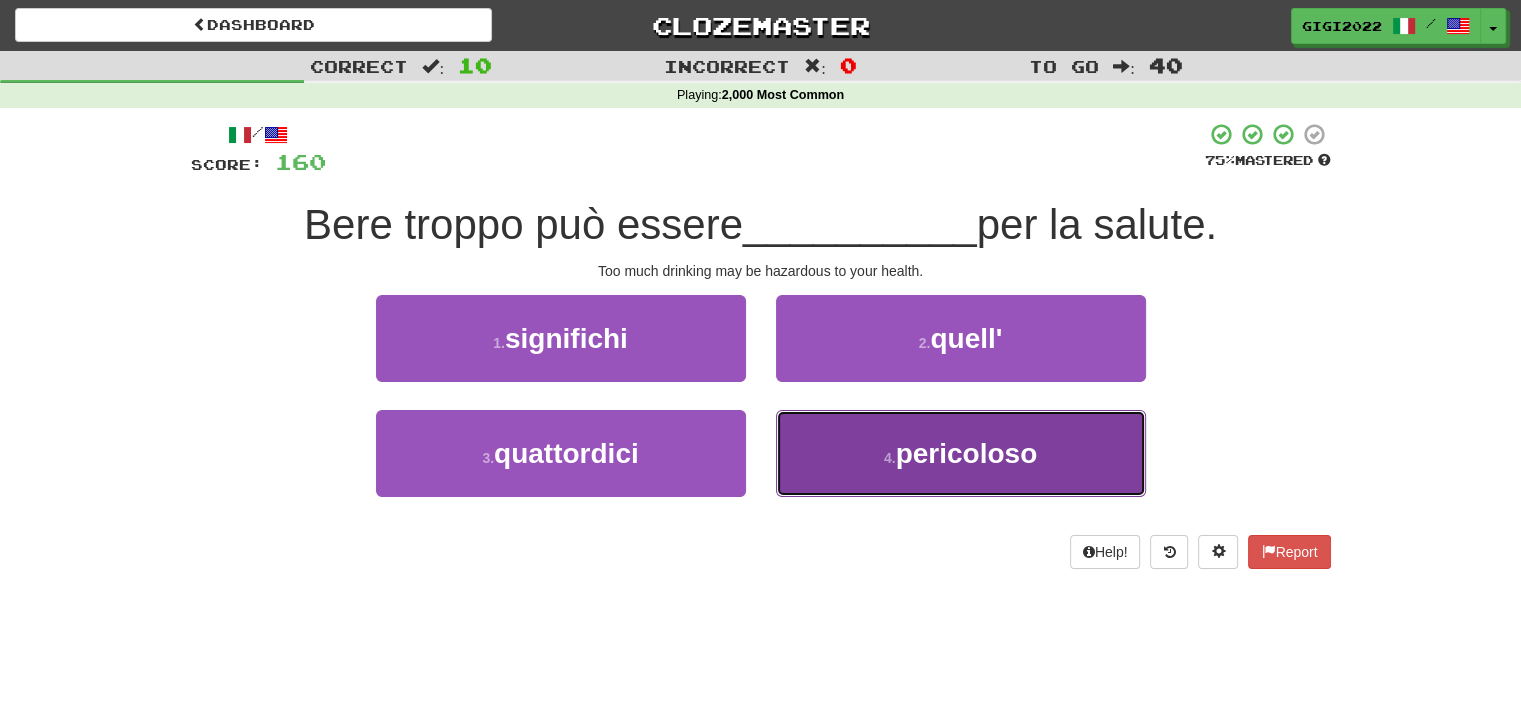 click on "4 .  pericoloso" at bounding box center [961, 453] 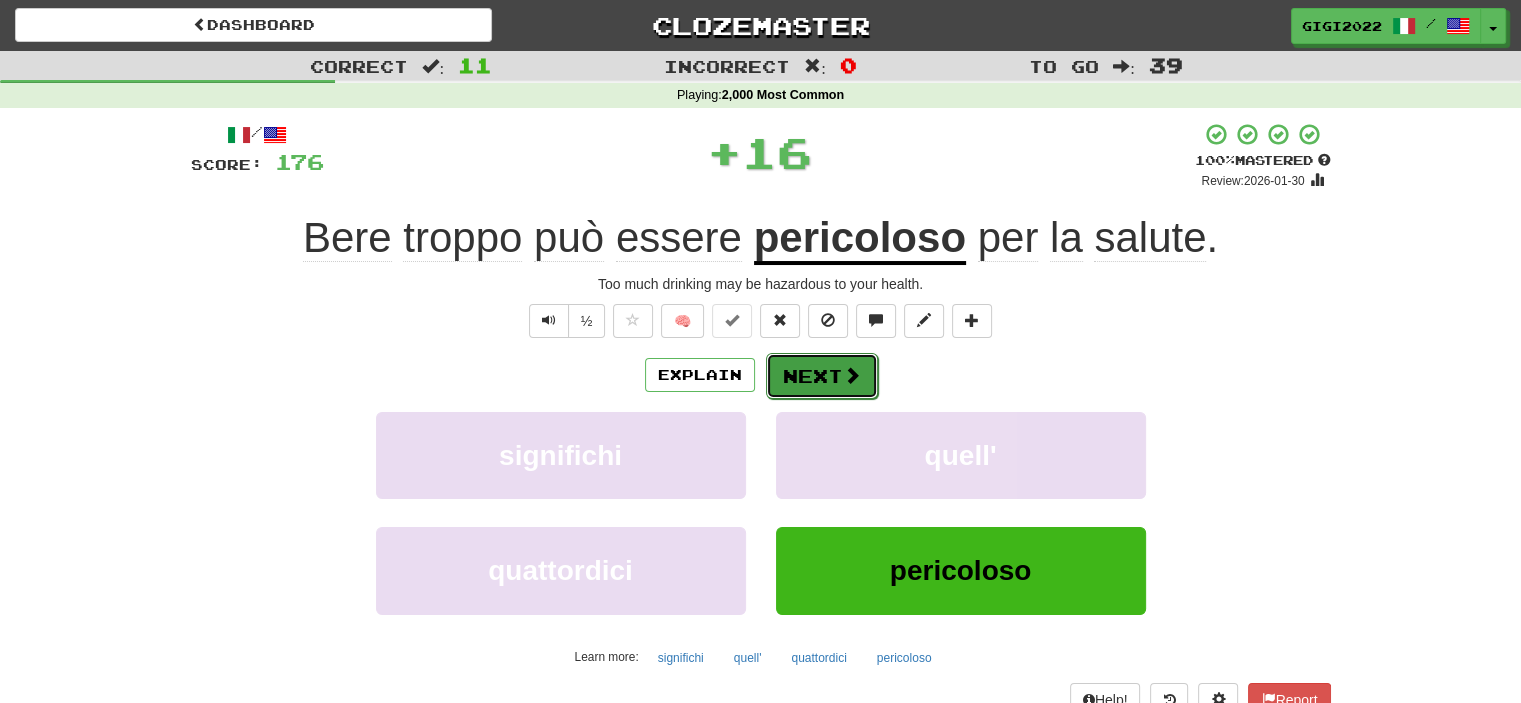 click on "Next" at bounding box center [822, 376] 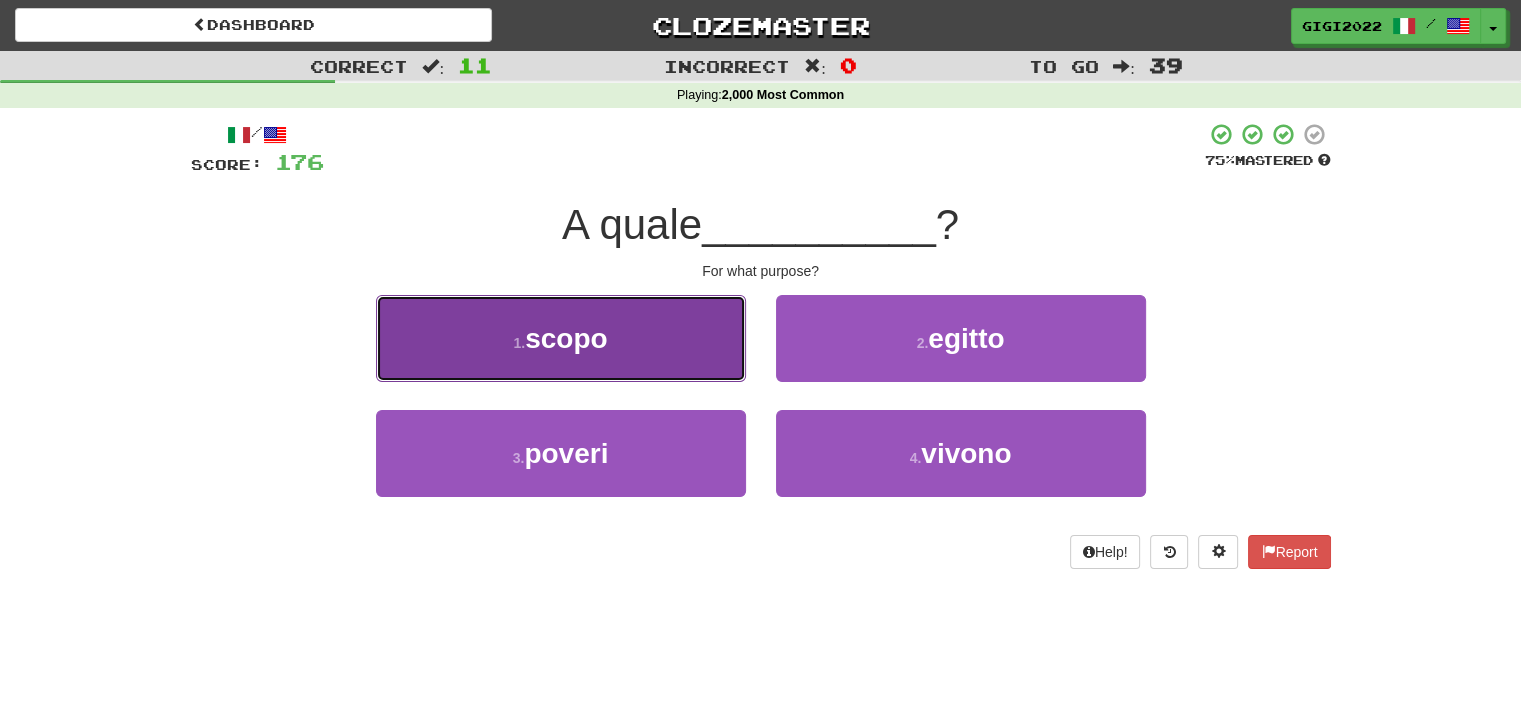 click on "1 .  scopo" at bounding box center (561, 338) 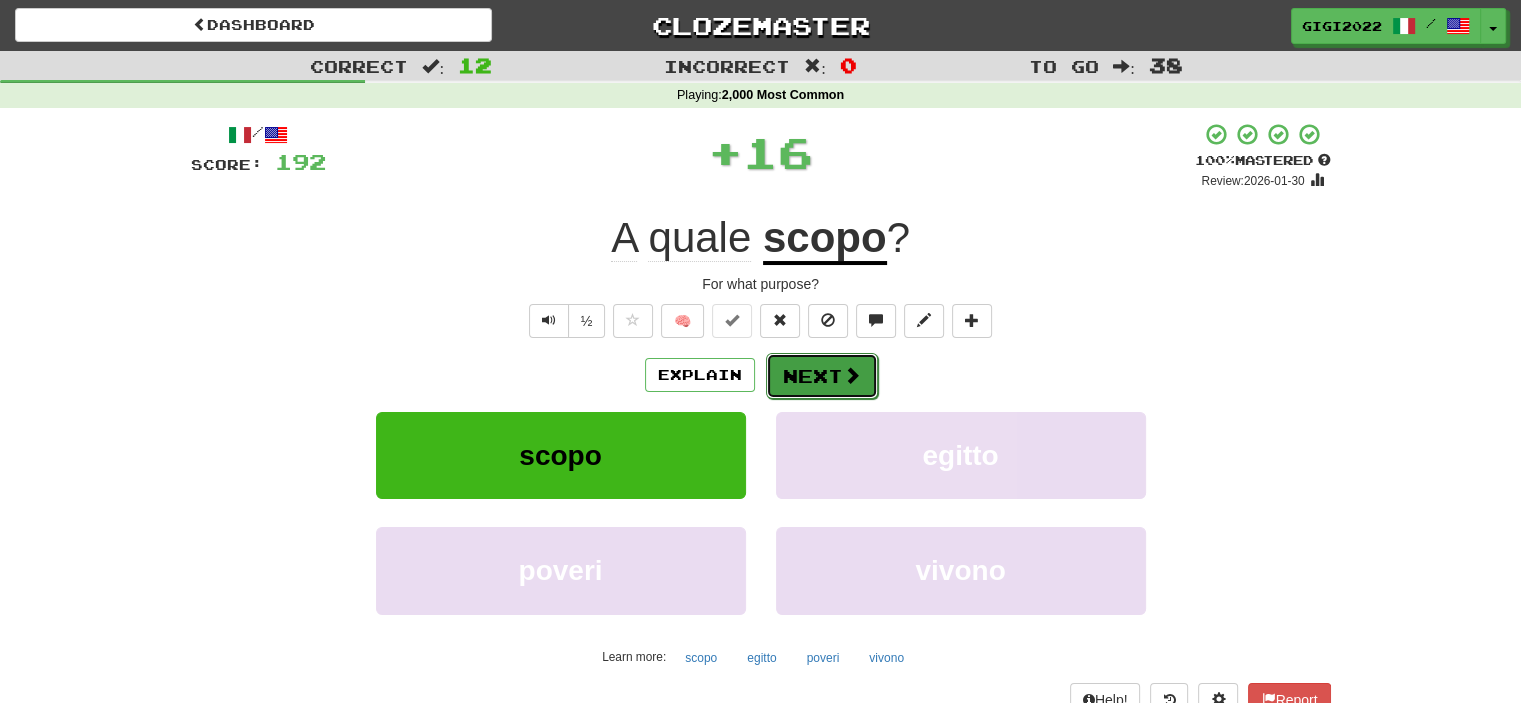 click on "Next" at bounding box center [822, 376] 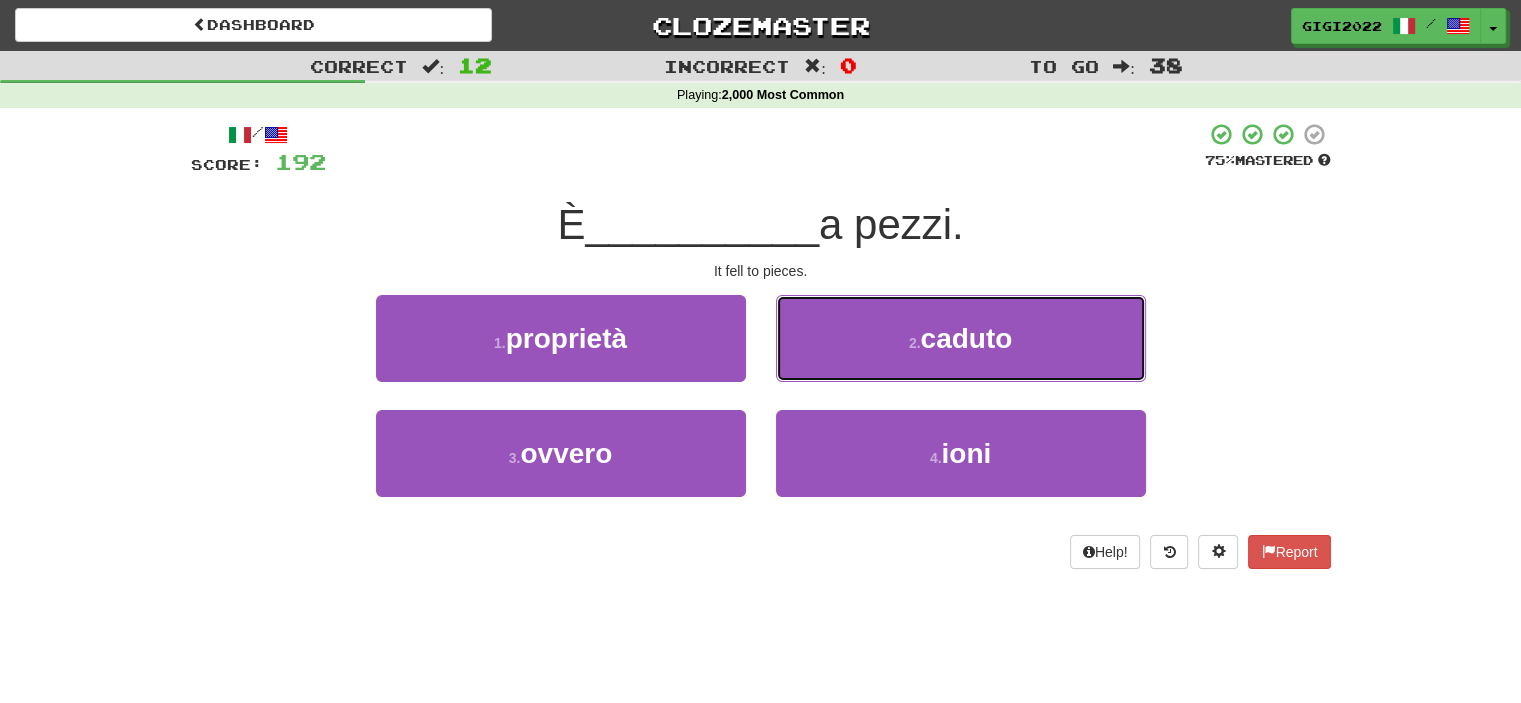 click on "2 .  caduto" at bounding box center (961, 338) 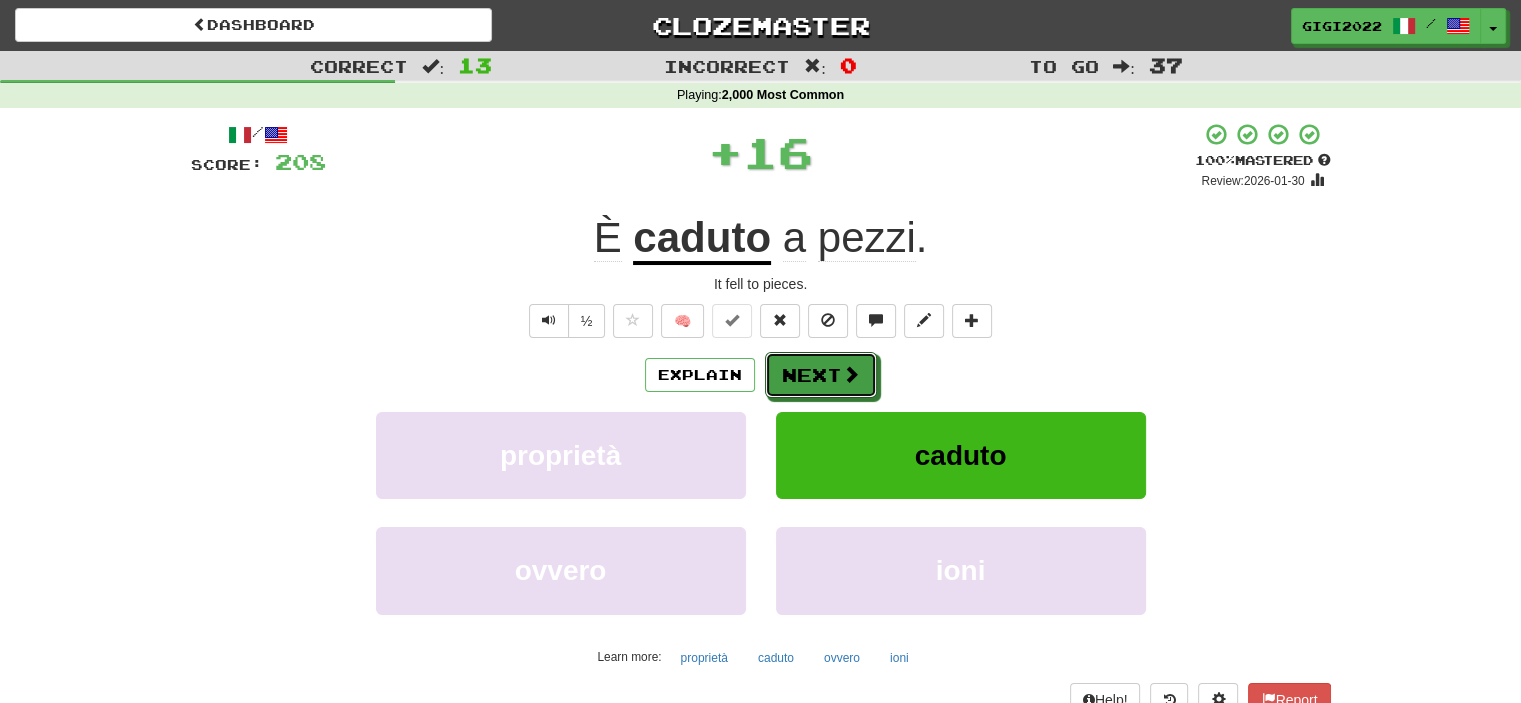 click on "Next" at bounding box center [821, 375] 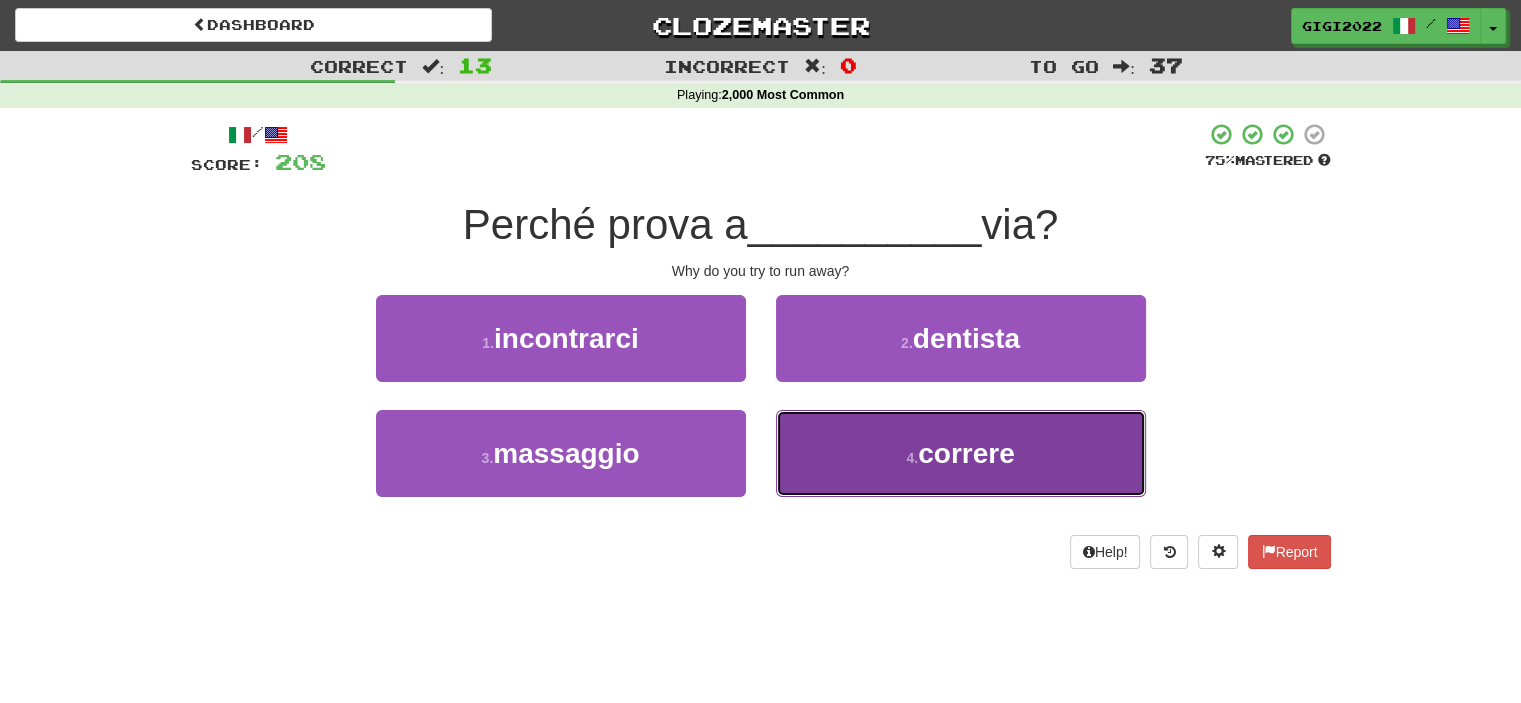 click on "4 .  correre" at bounding box center [961, 453] 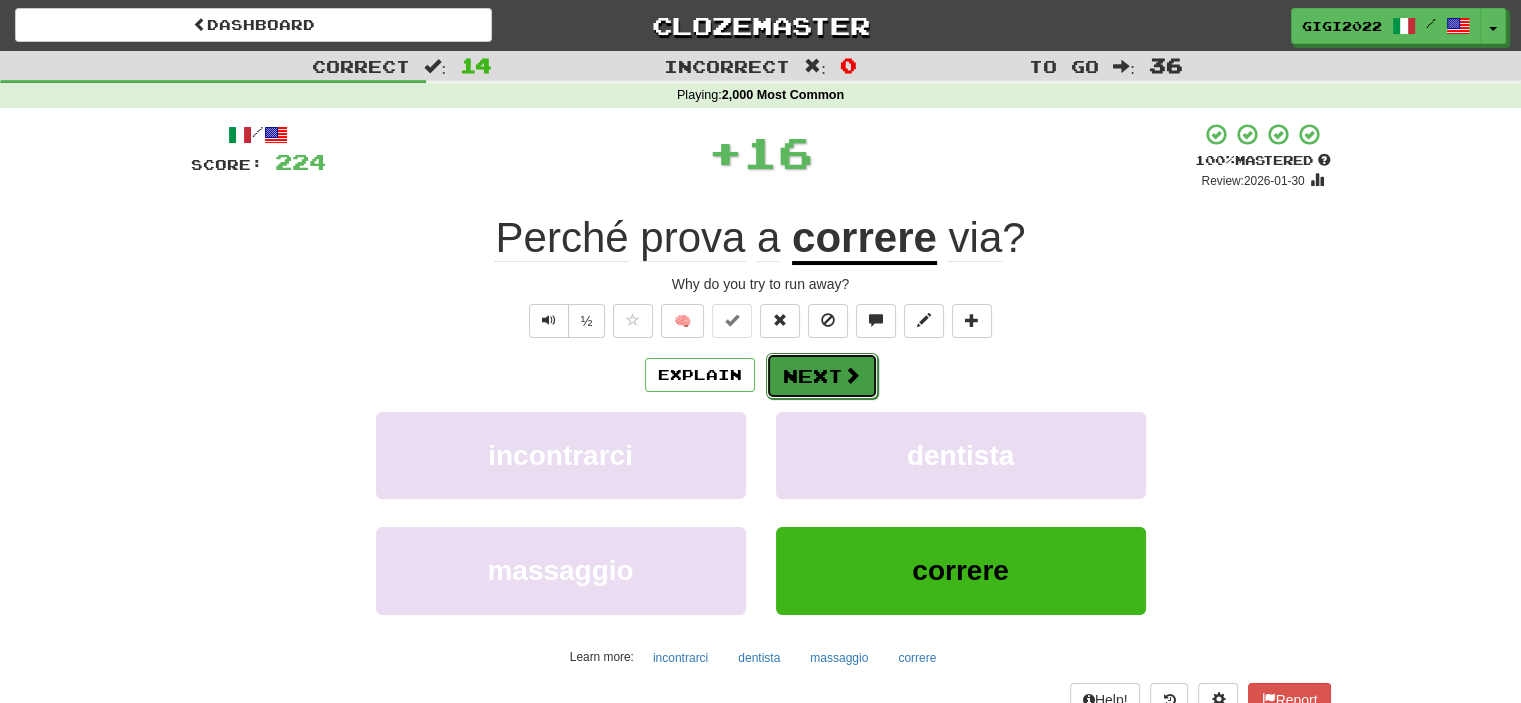 click on "Next" at bounding box center (822, 376) 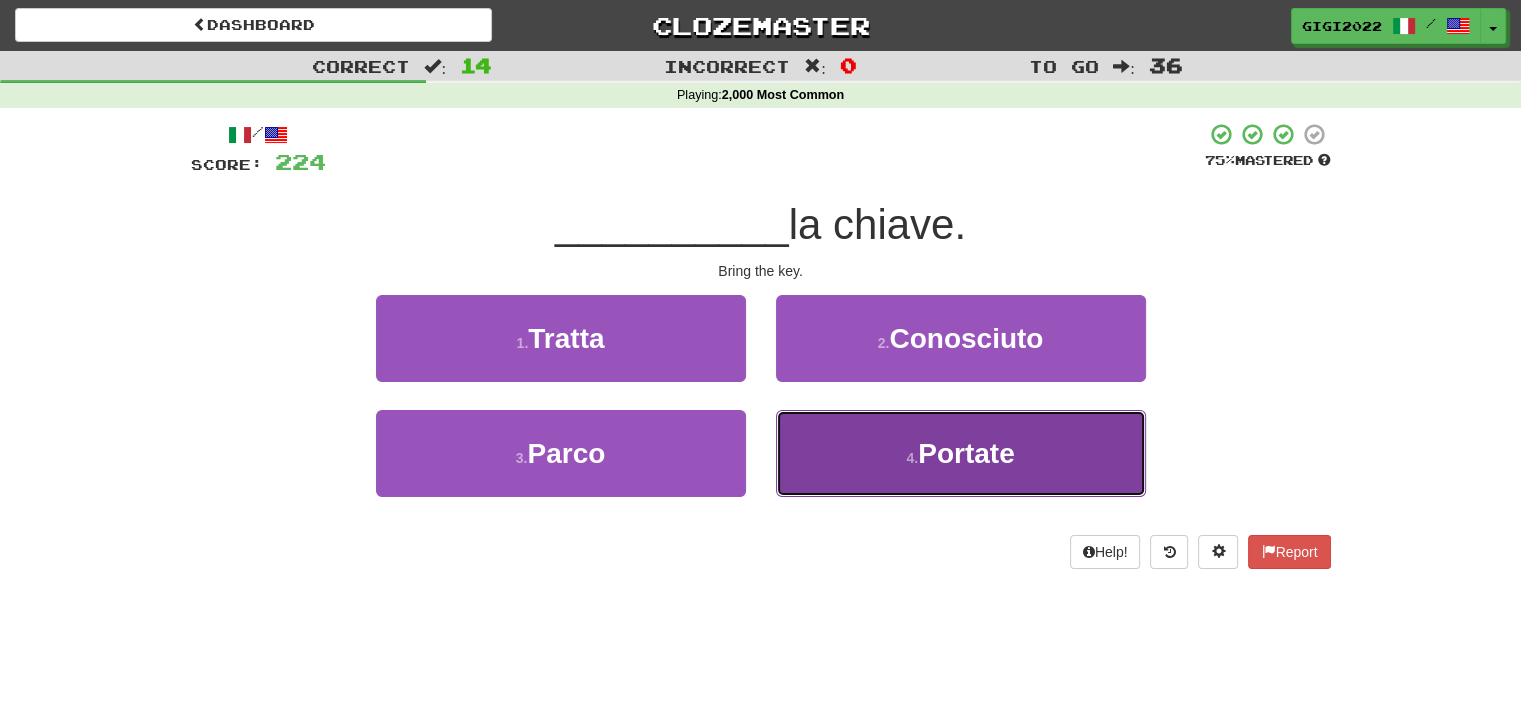 click on "4 .  Portate" at bounding box center (961, 453) 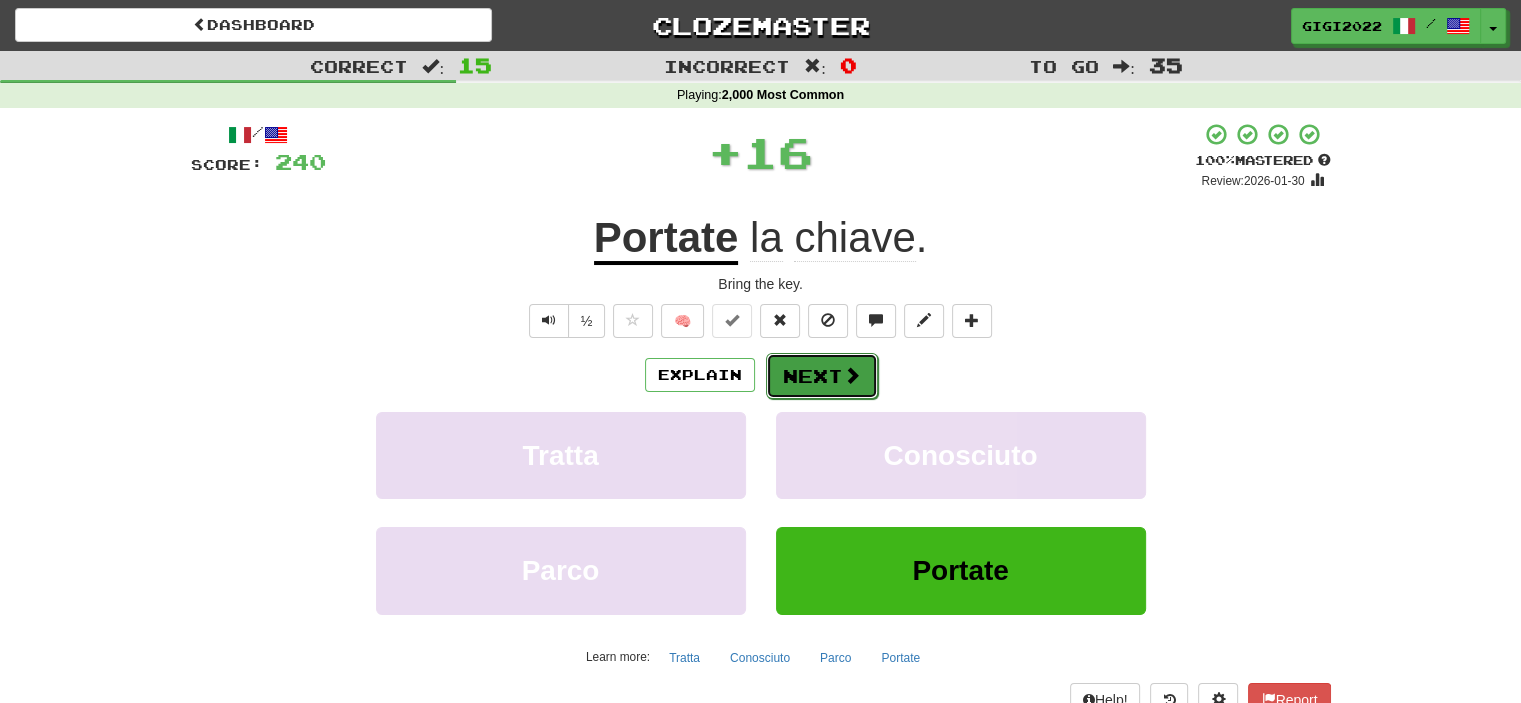 click on "Next" at bounding box center [822, 376] 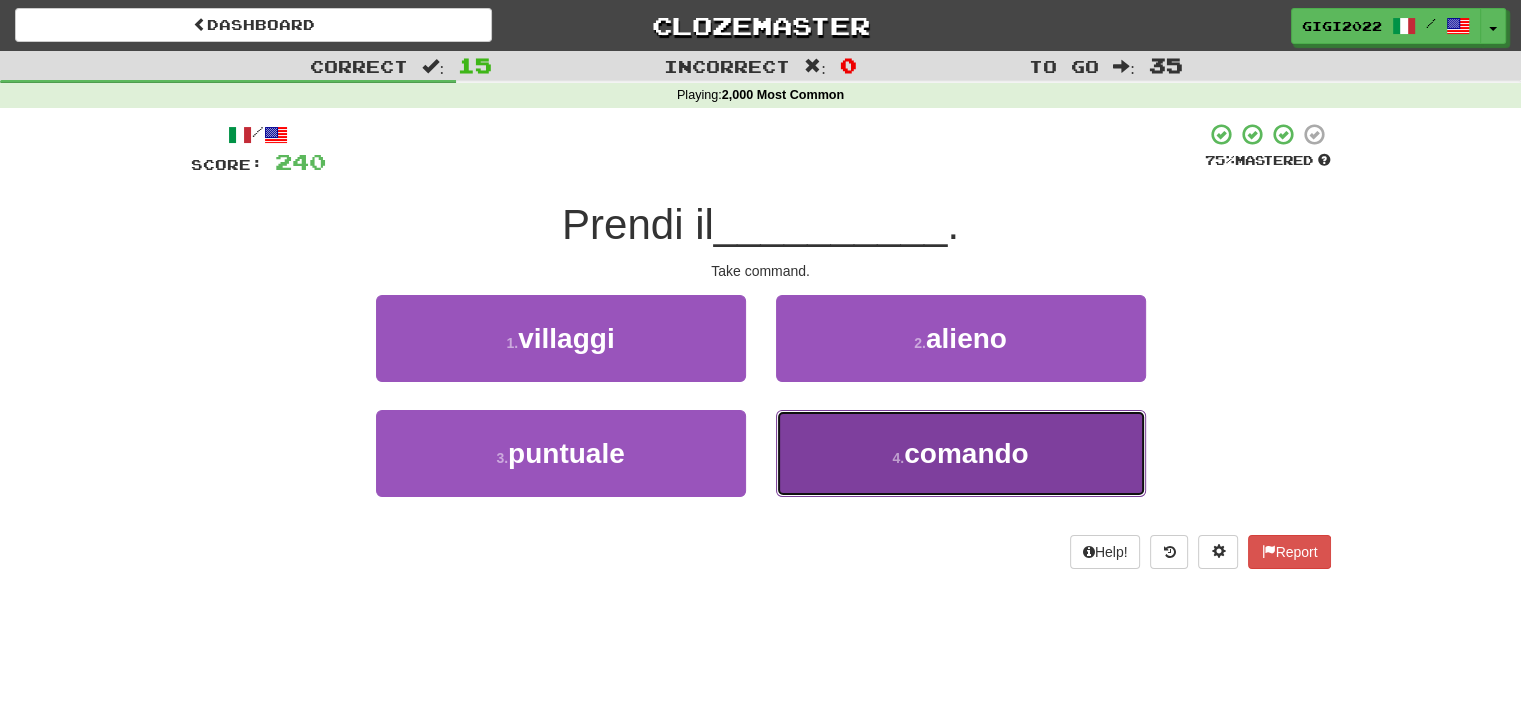 click on "4 .  comando" at bounding box center (961, 453) 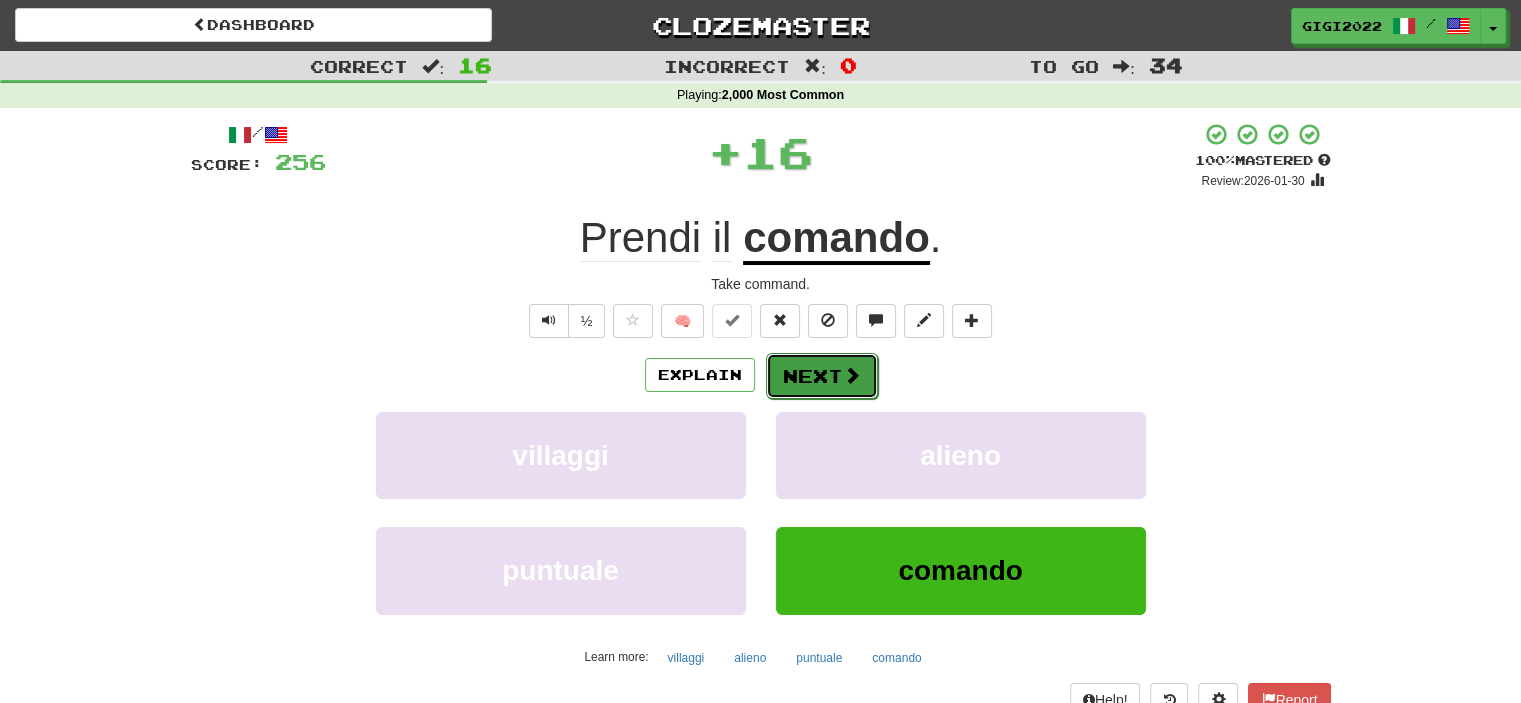 click on "Next" at bounding box center [822, 376] 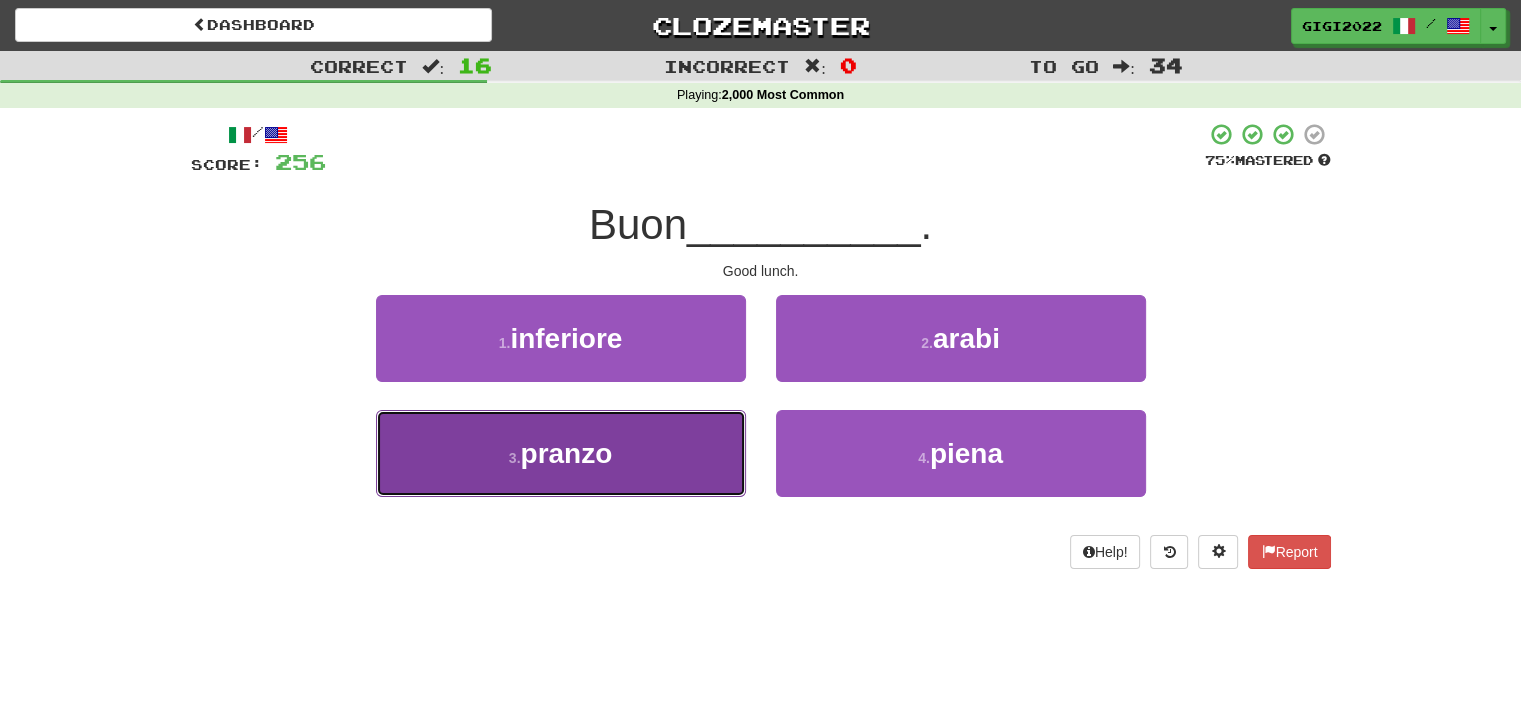 click on "3 .  pranzo" at bounding box center [561, 453] 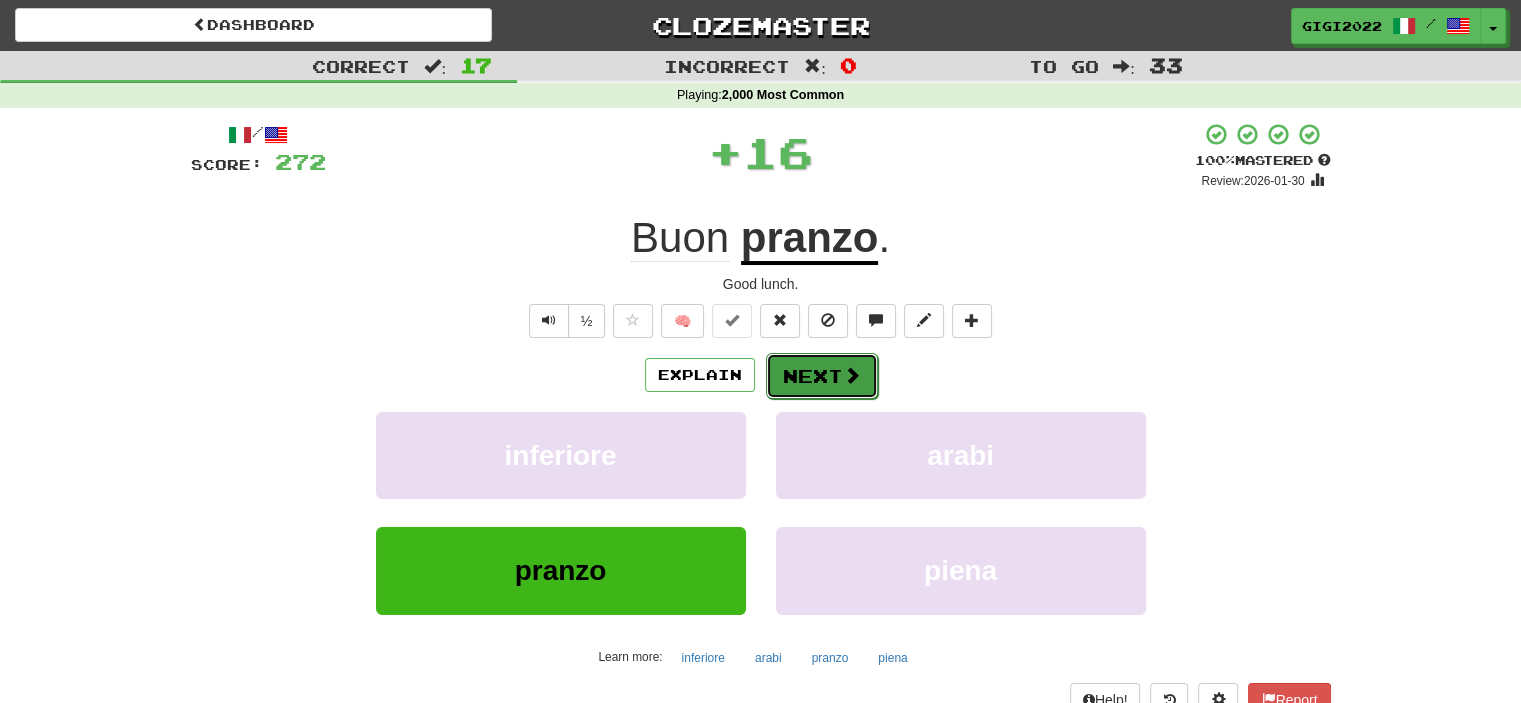 click on "Next" at bounding box center [822, 376] 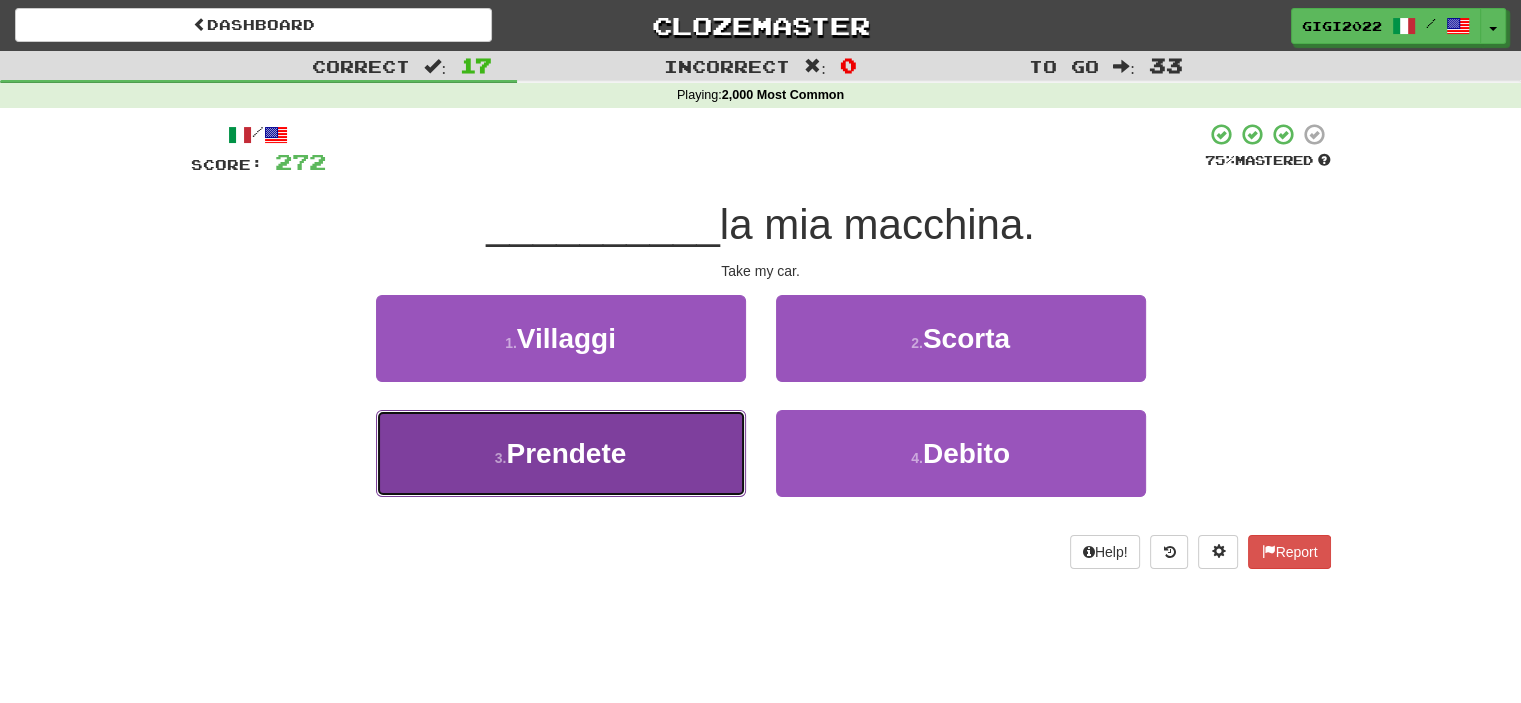 click on "3 .  Prendete" at bounding box center [561, 453] 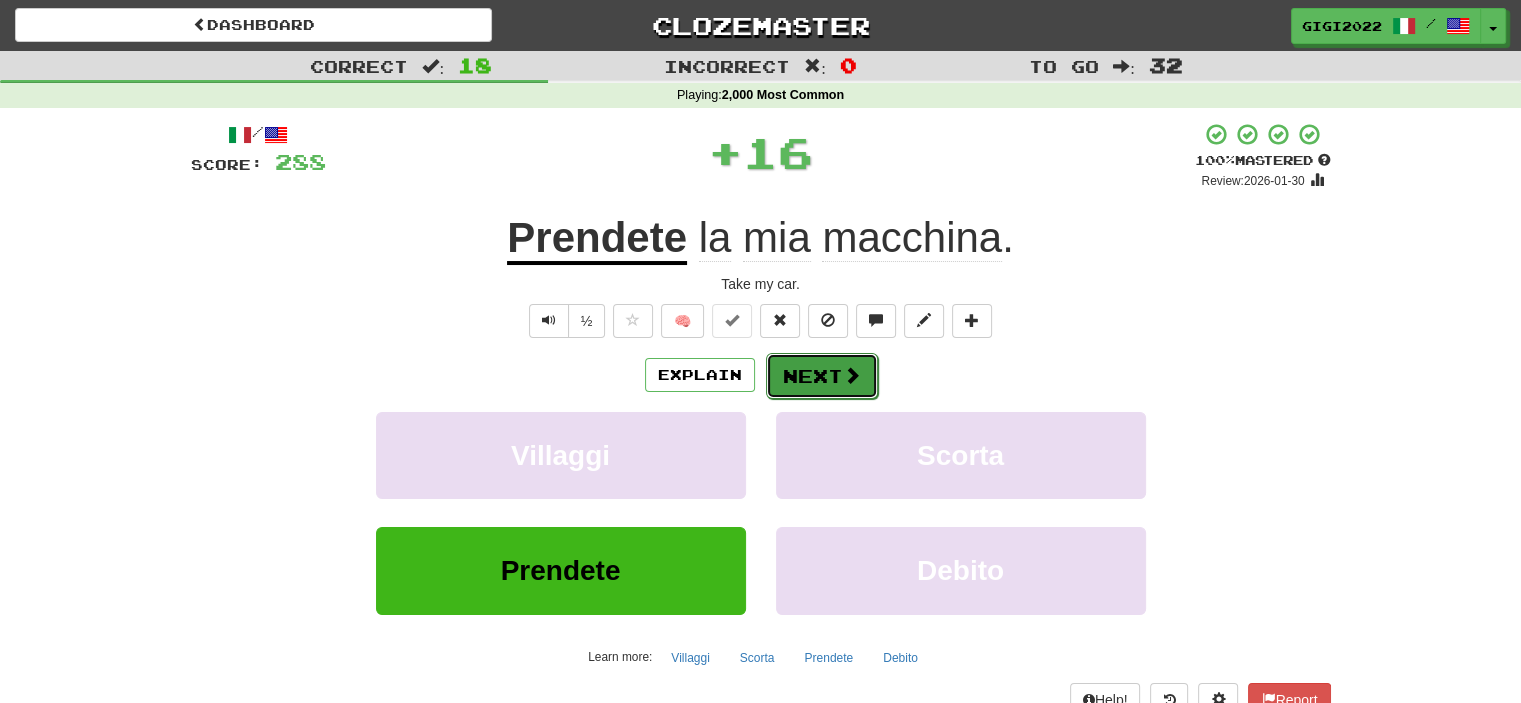 click on "Next" at bounding box center (822, 376) 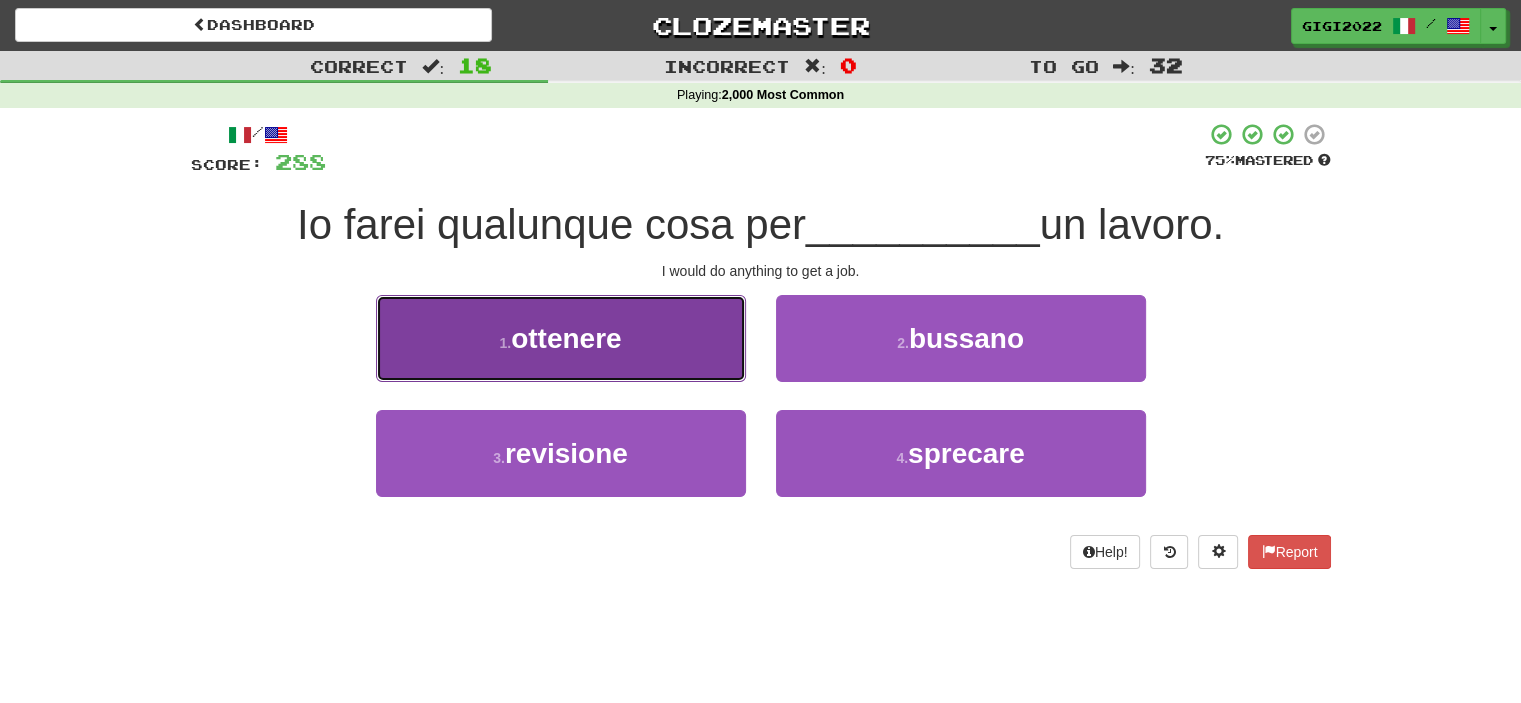 click on "1 .  ottenere" at bounding box center [561, 338] 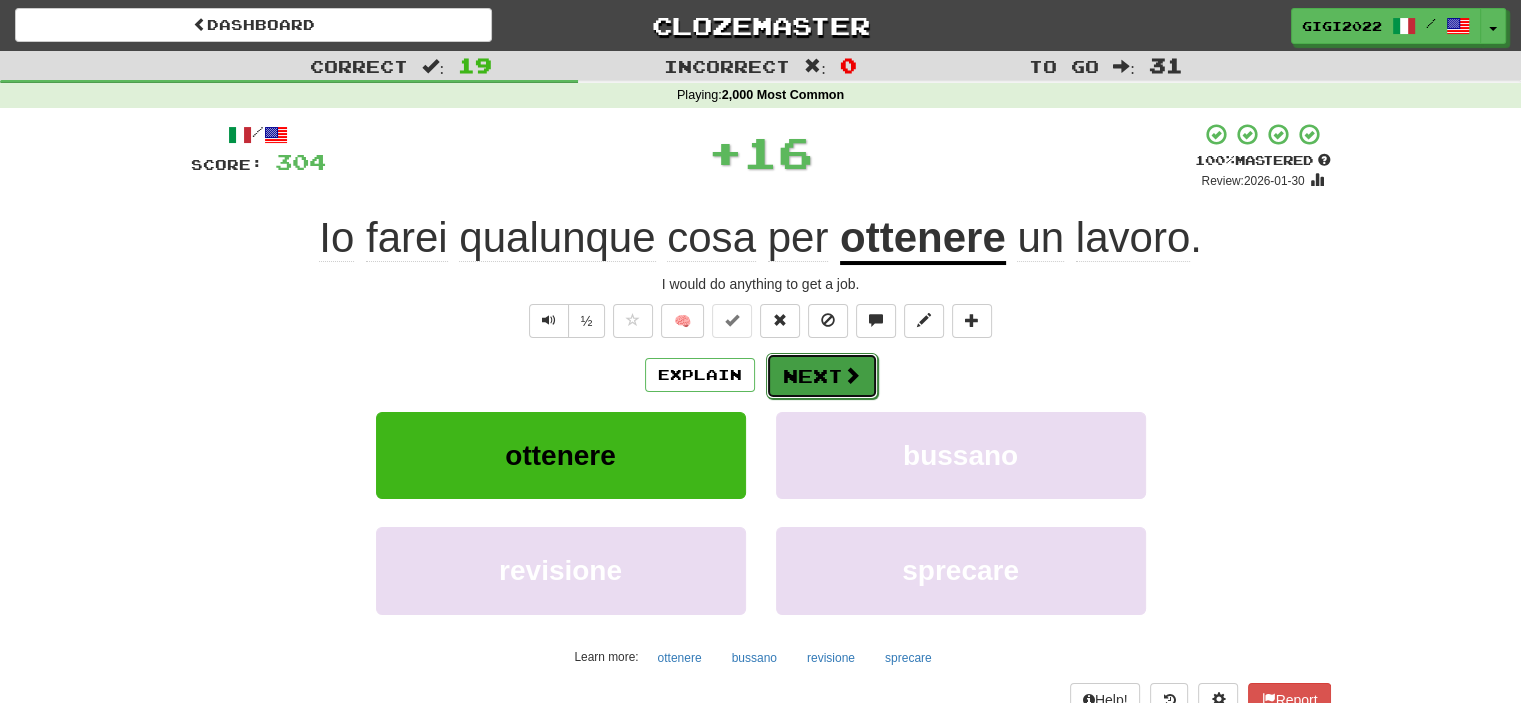 click on "Next" at bounding box center [822, 376] 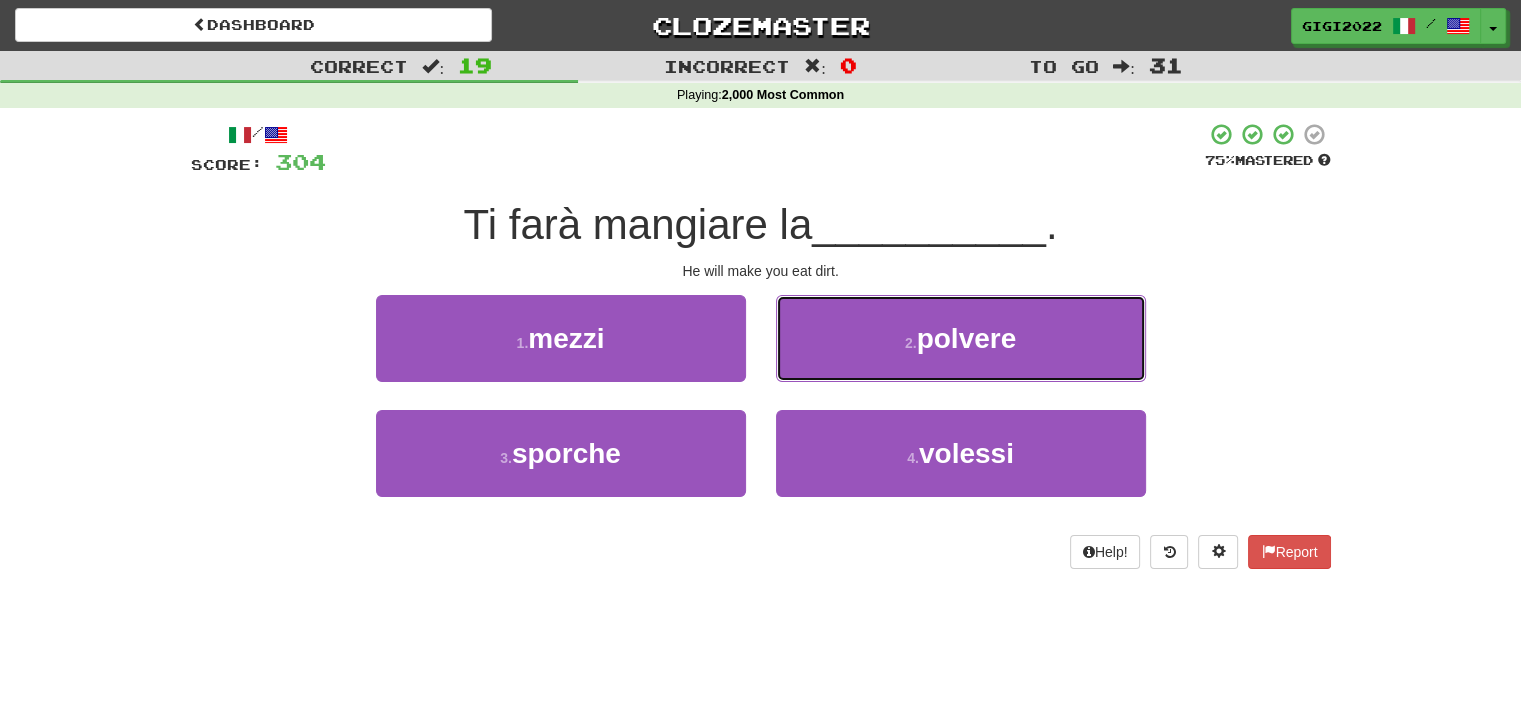 click on "2 .  polvere" at bounding box center [961, 338] 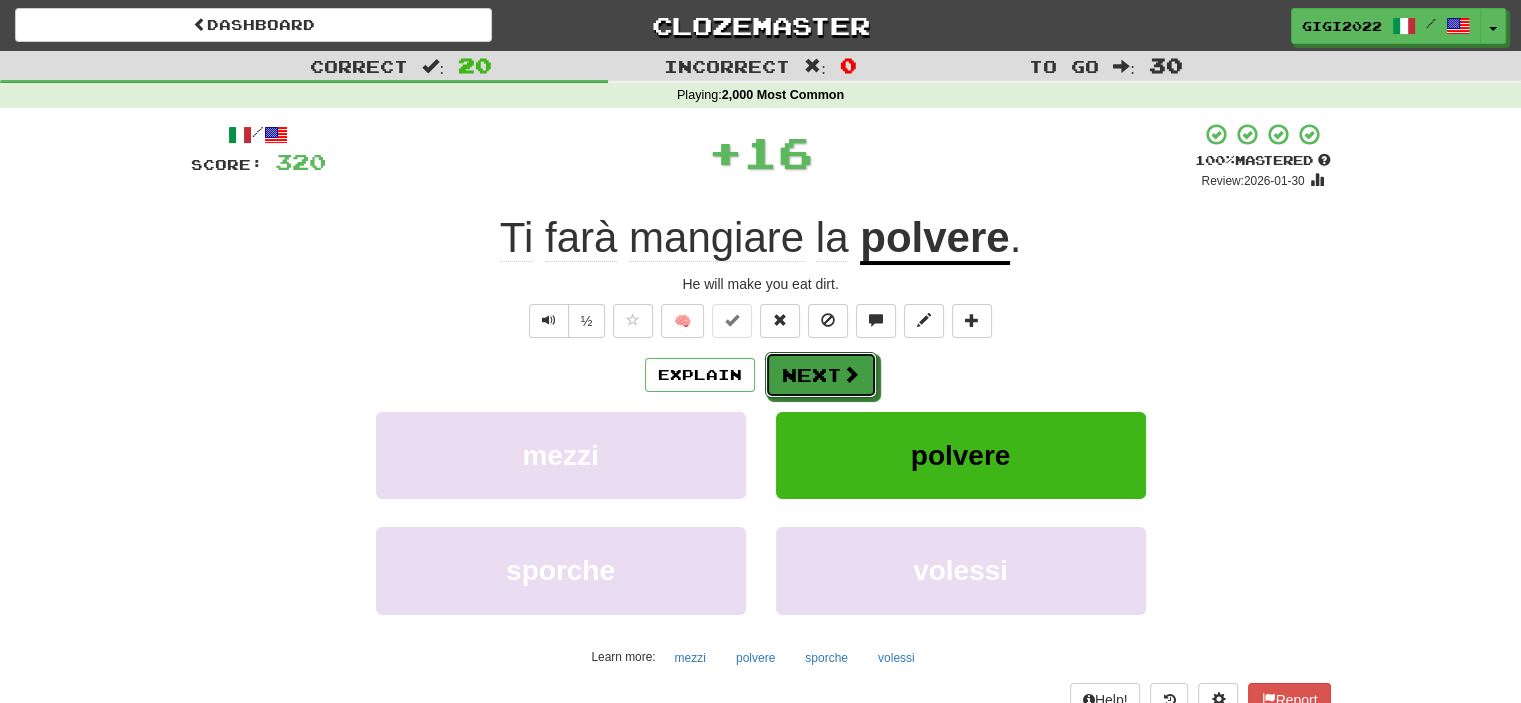 click on "Next" at bounding box center [821, 375] 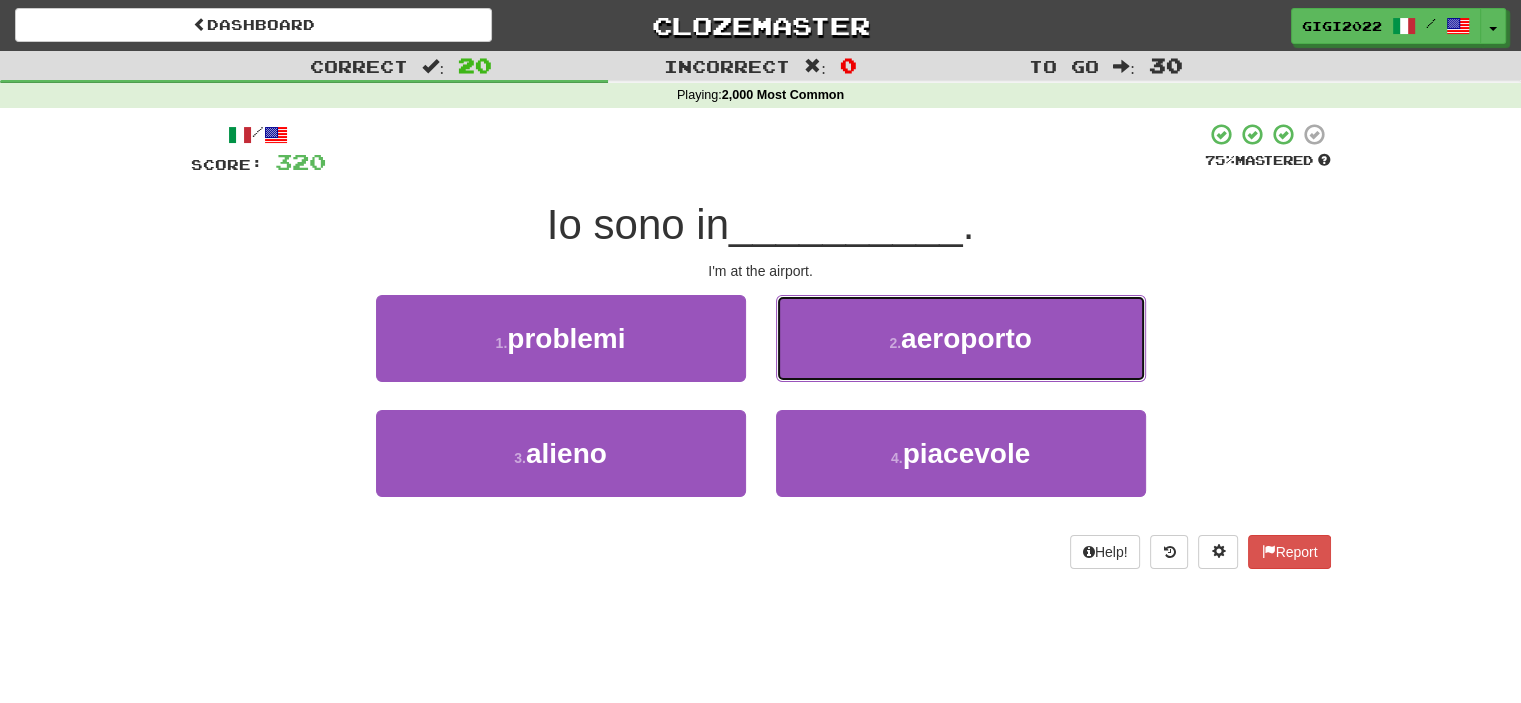click on "2 .  aeroporto" at bounding box center (961, 338) 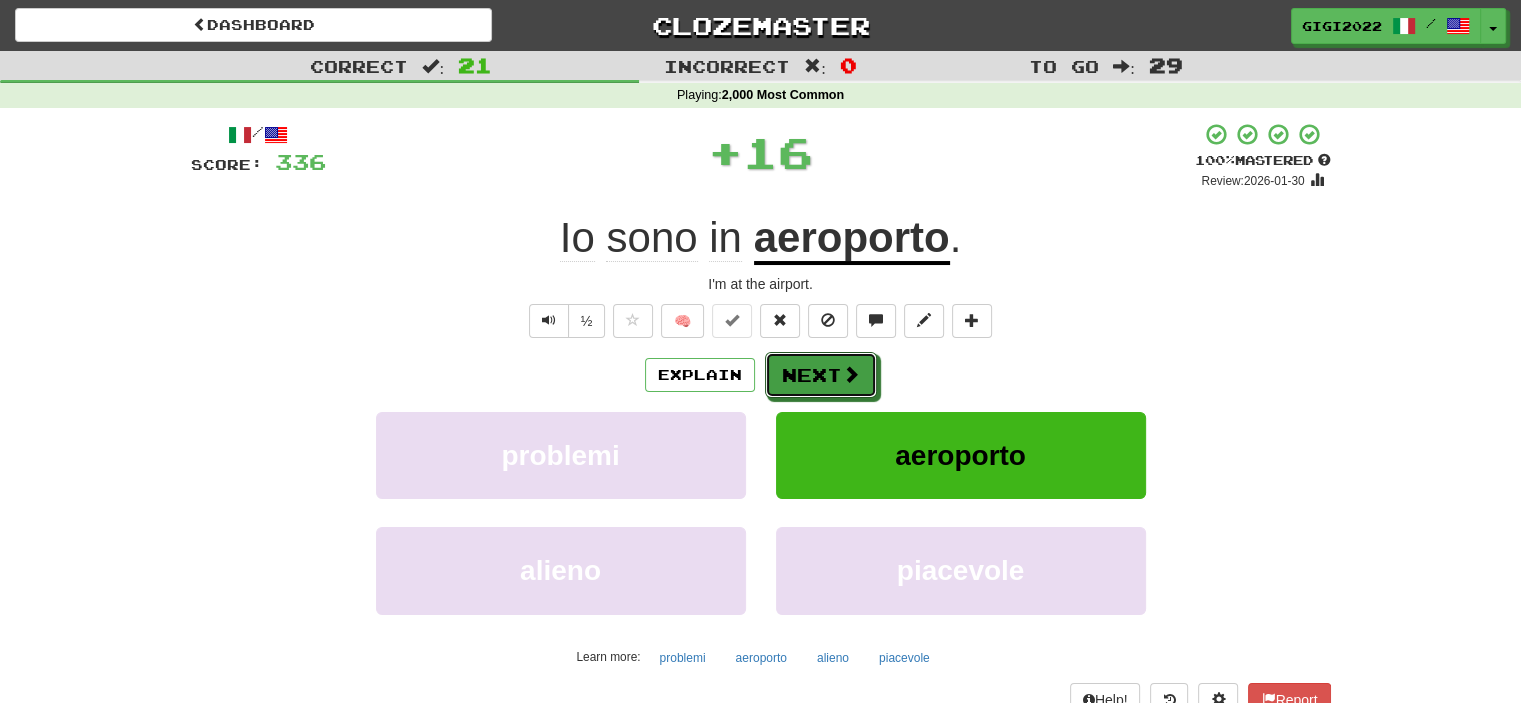 click on "Next" at bounding box center (821, 375) 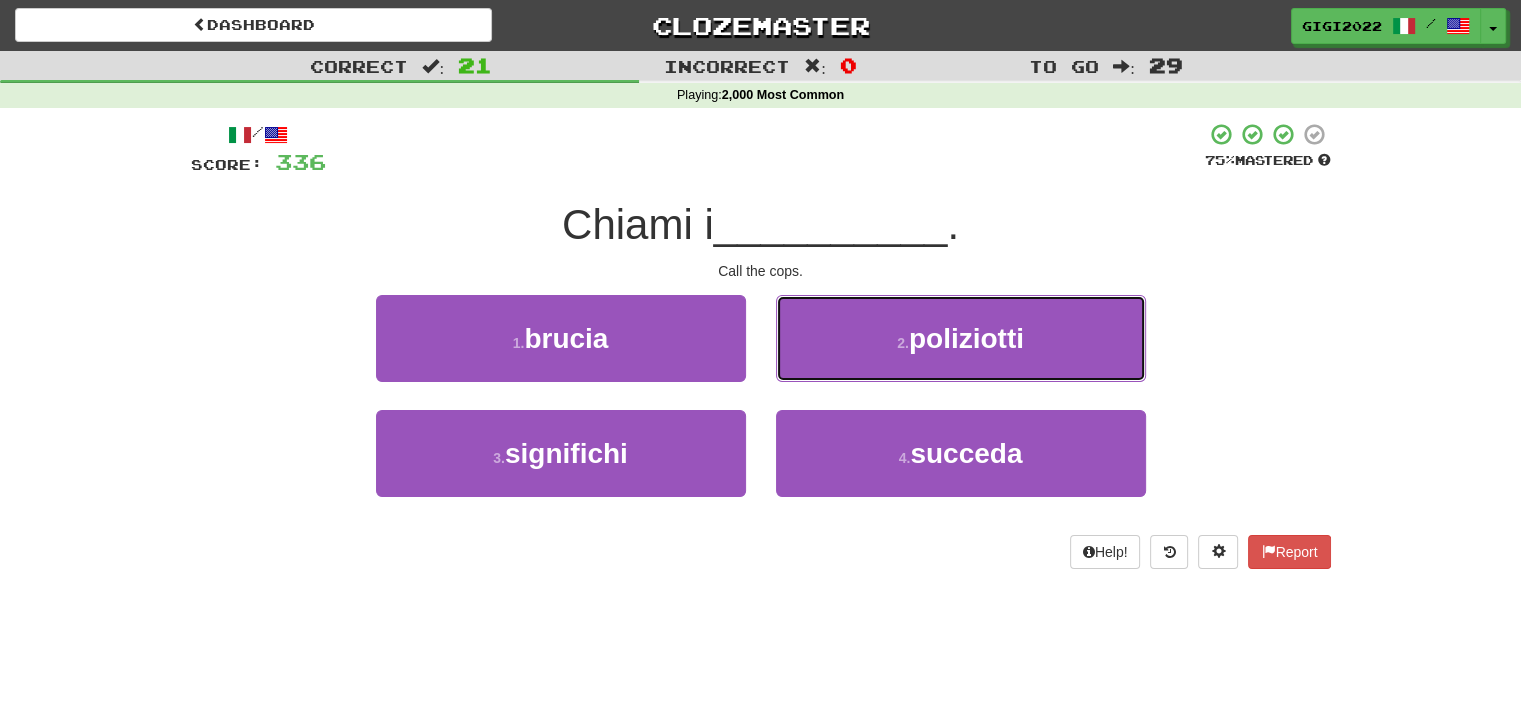click on "2 .  poliziotti" at bounding box center [961, 338] 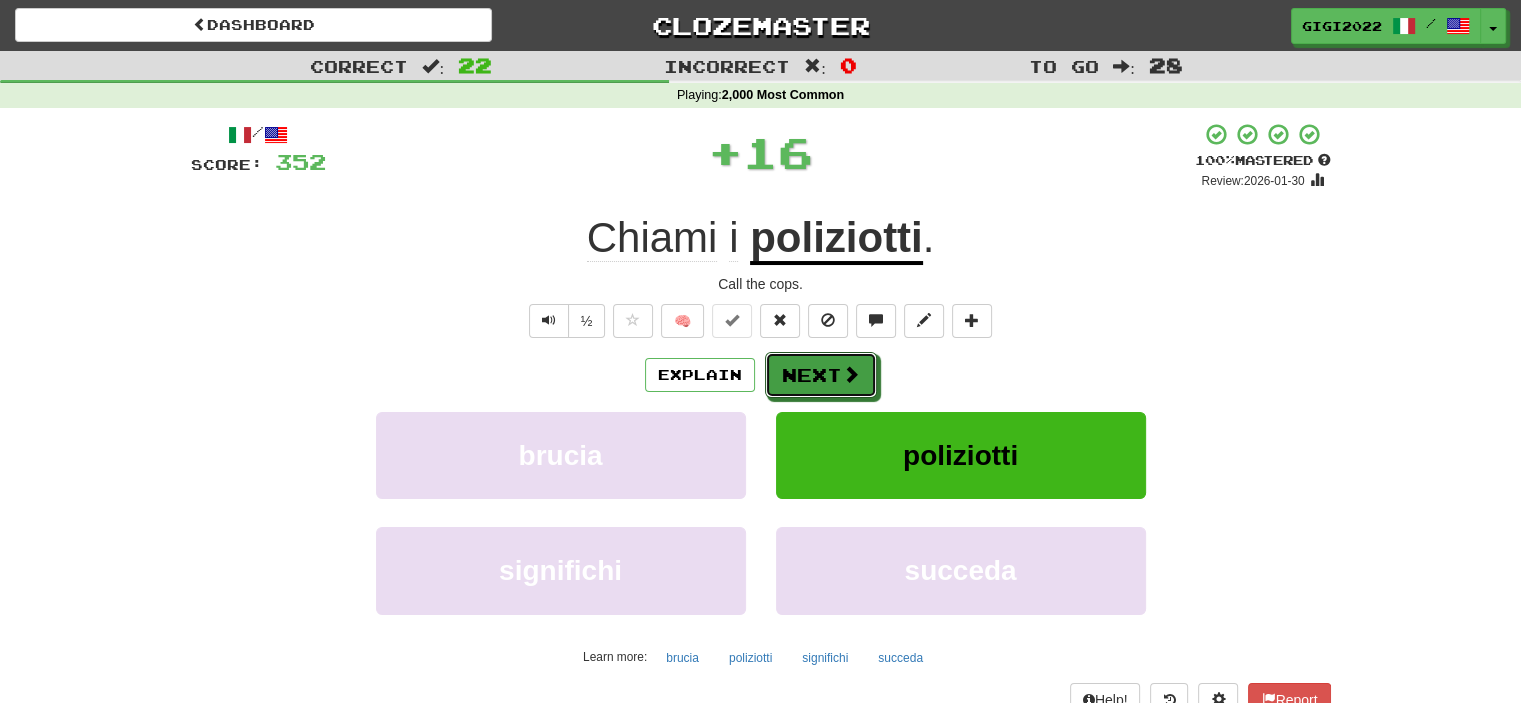 click on "Next" at bounding box center [821, 375] 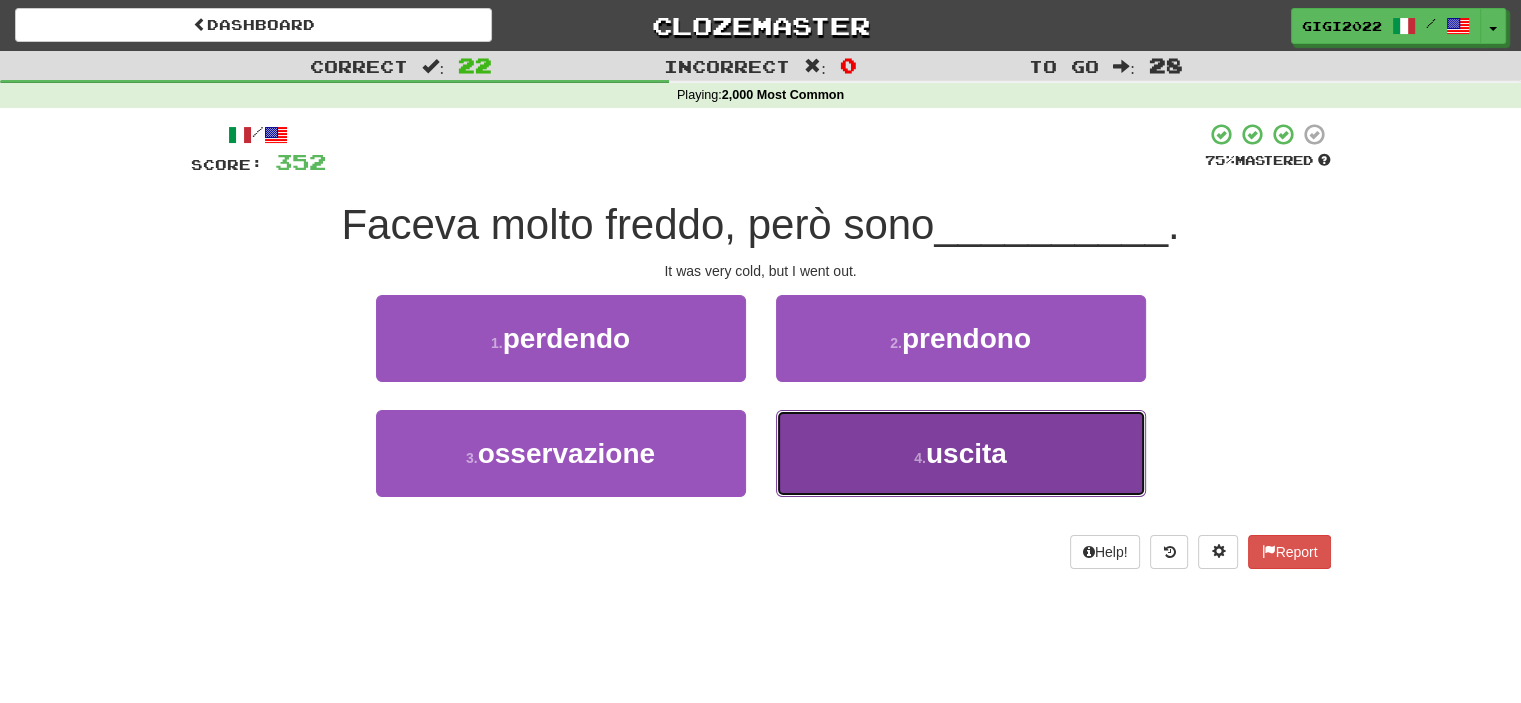 click on "4 .  uscita" at bounding box center [961, 453] 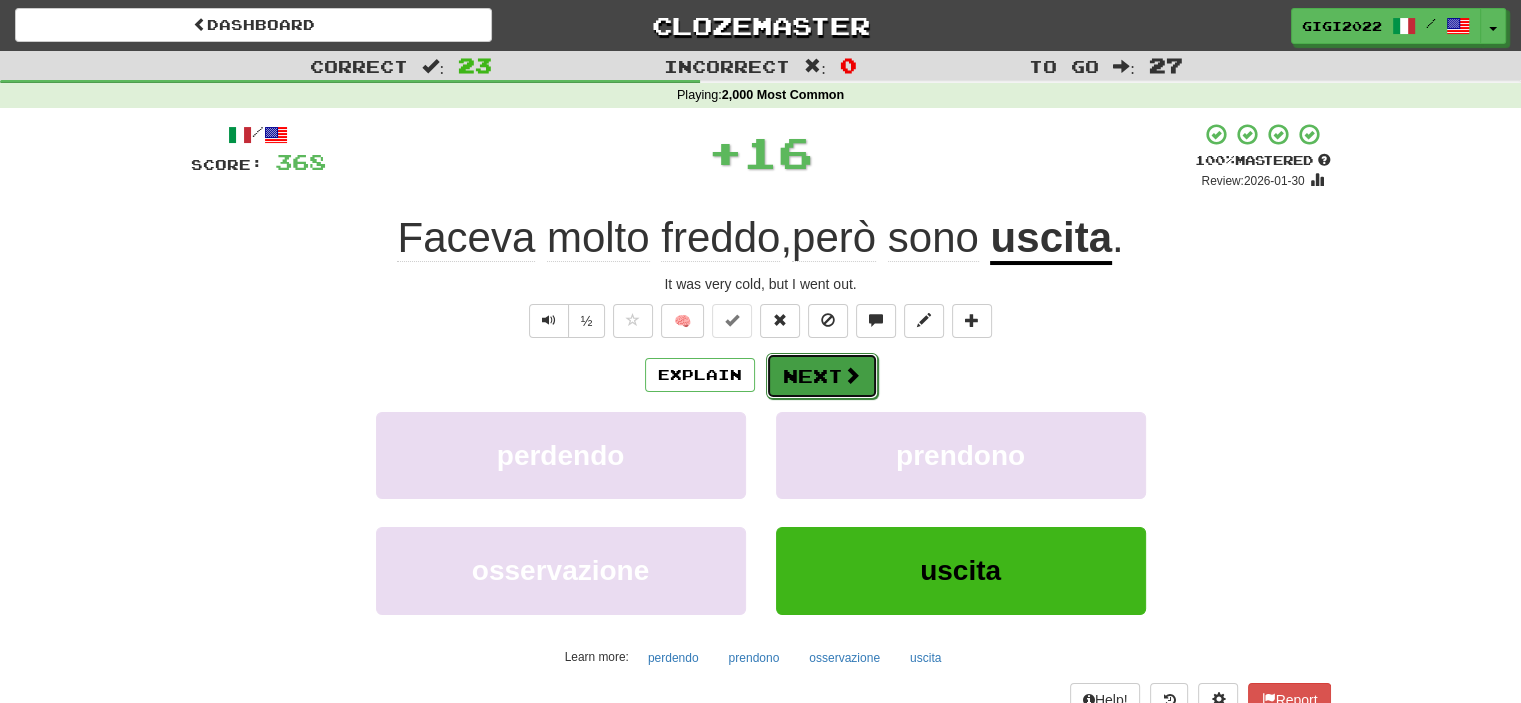 click on "Next" at bounding box center [822, 376] 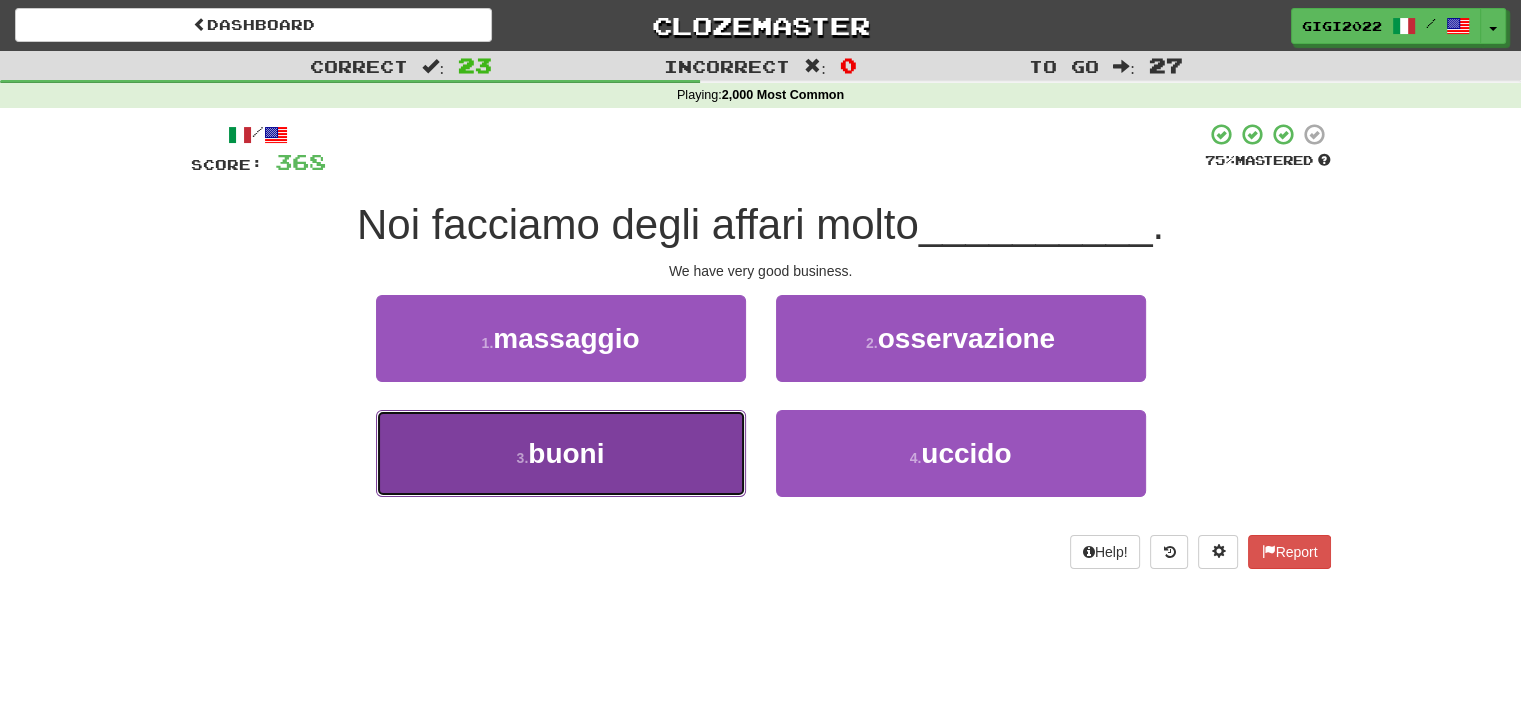 click on "3 .  buoni" at bounding box center [561, 453] 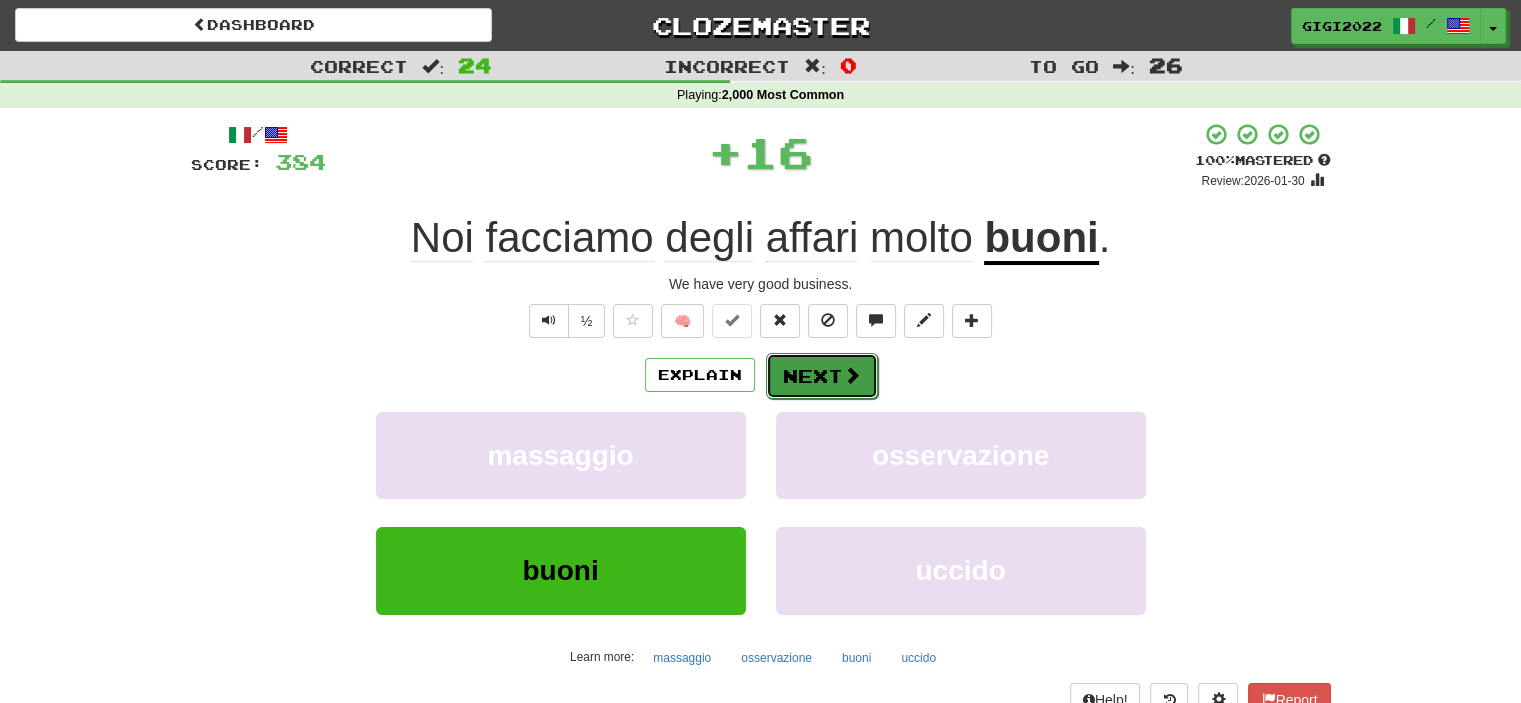 click on "Next" at bounding box center [822, 376] 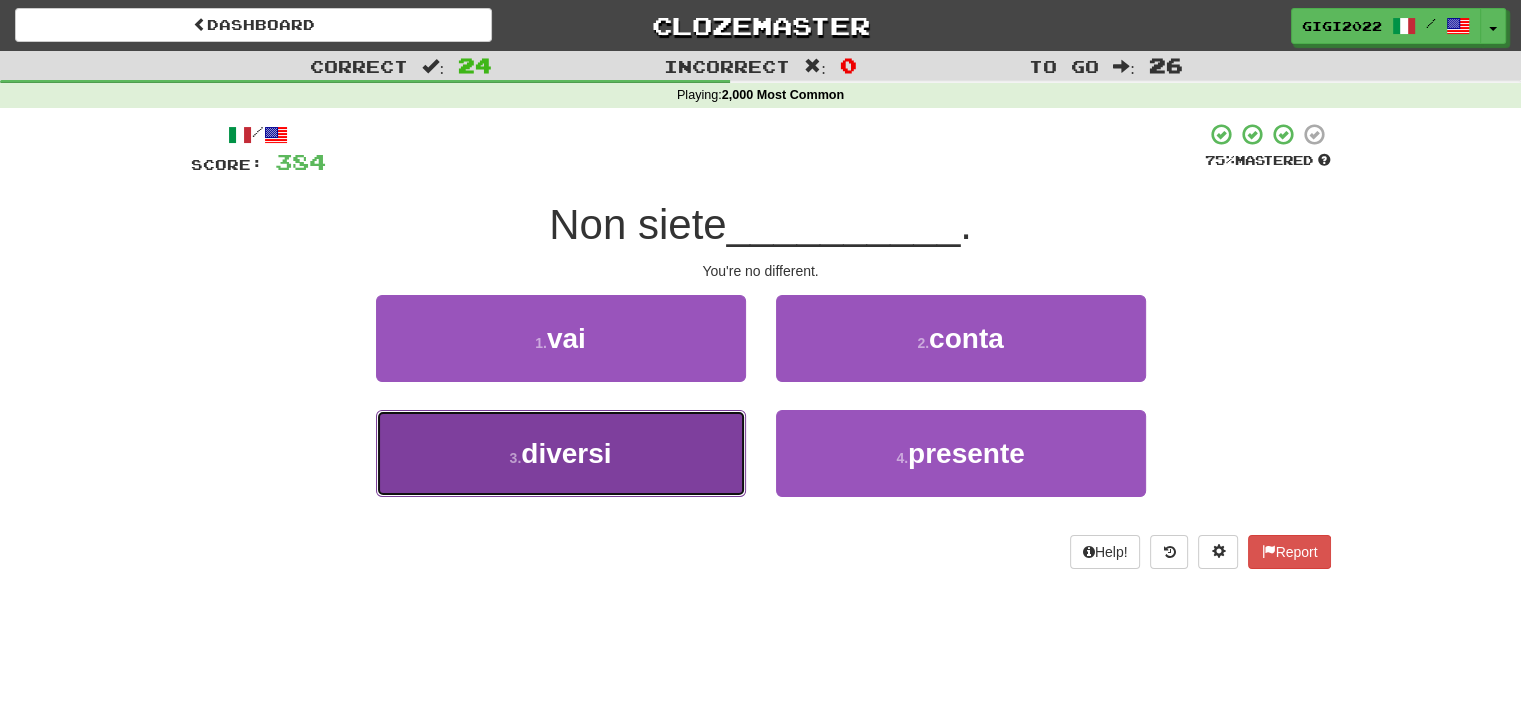 click on "3 .  diversi" at bounding box center [561, 453] 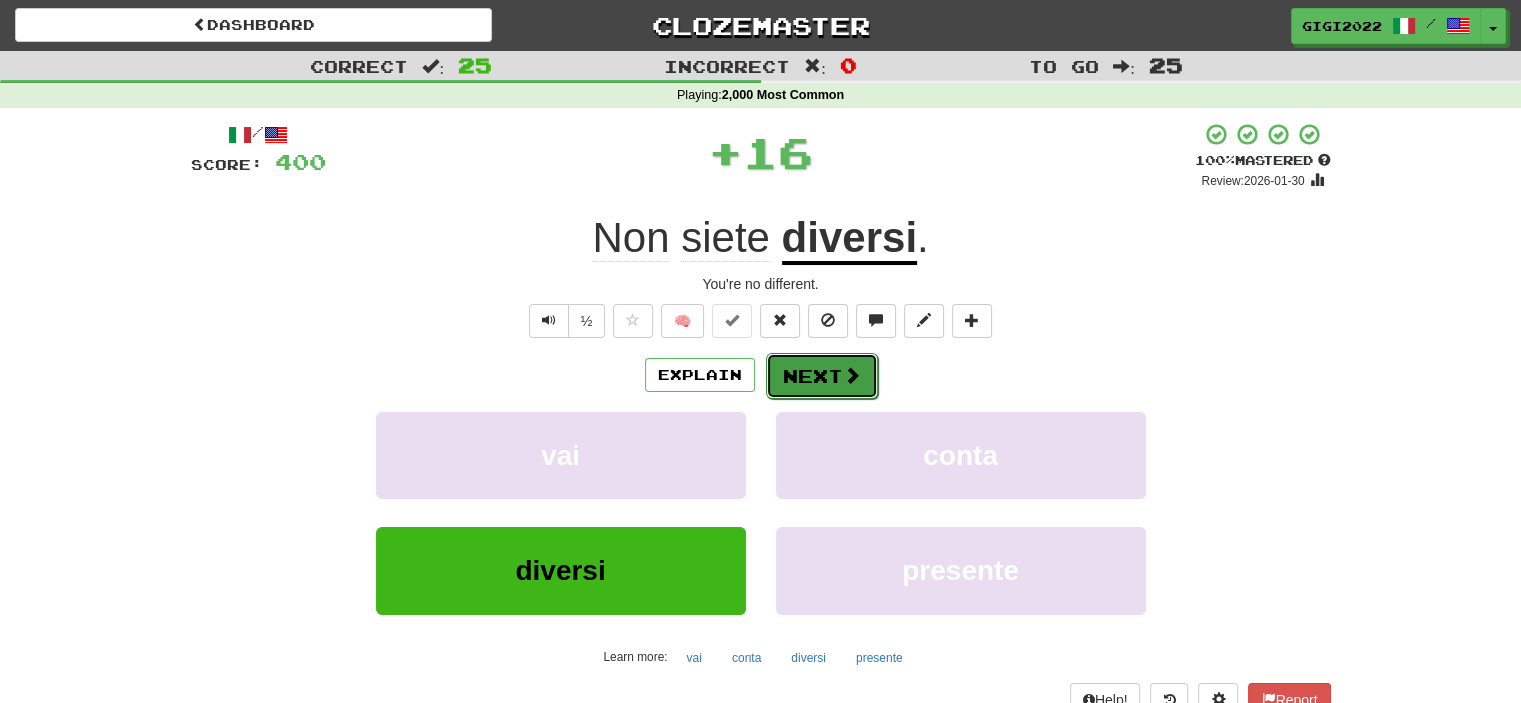 click on "Next" at bounding box center [822, 376] 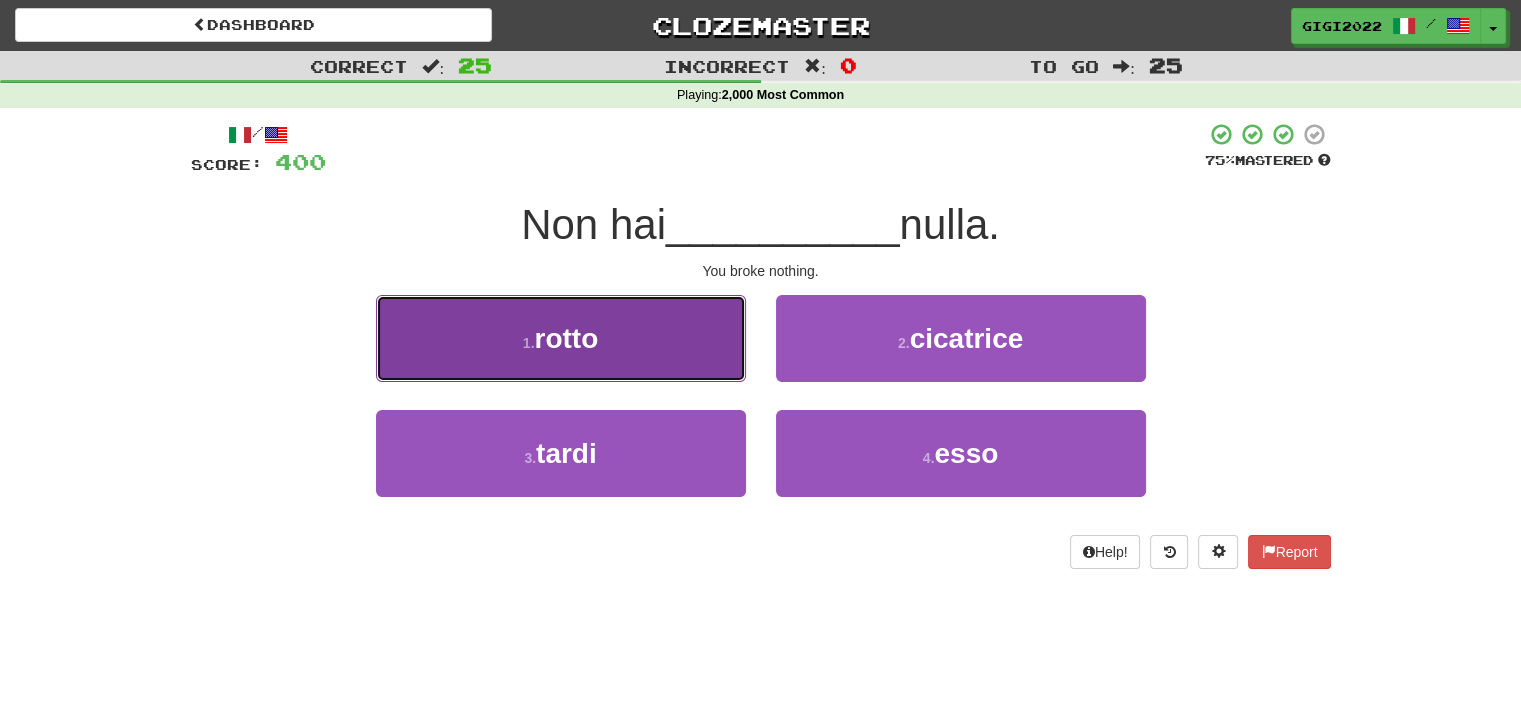 click on "1 .  rotto" at bounding box center [561, 338] 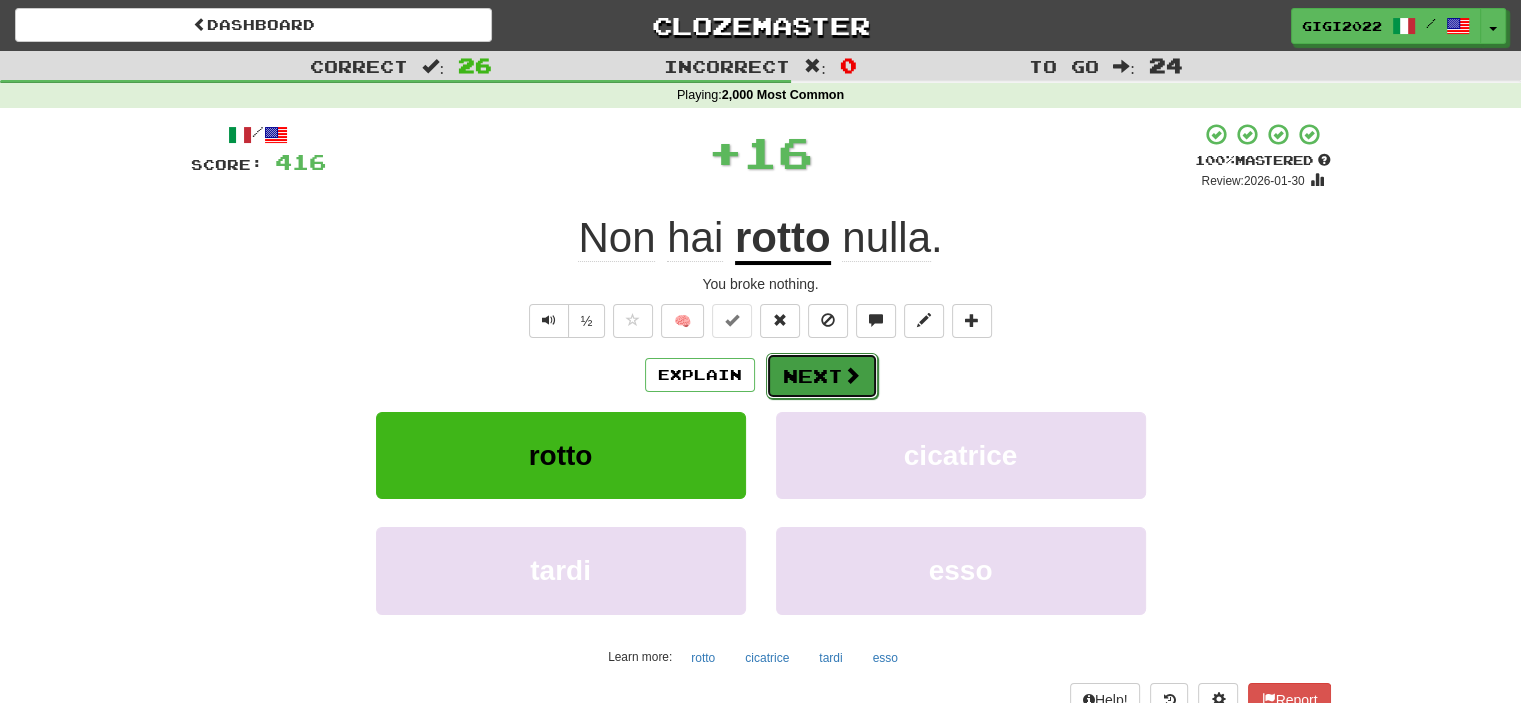 click on "Next" at bounding box center (822, 376) 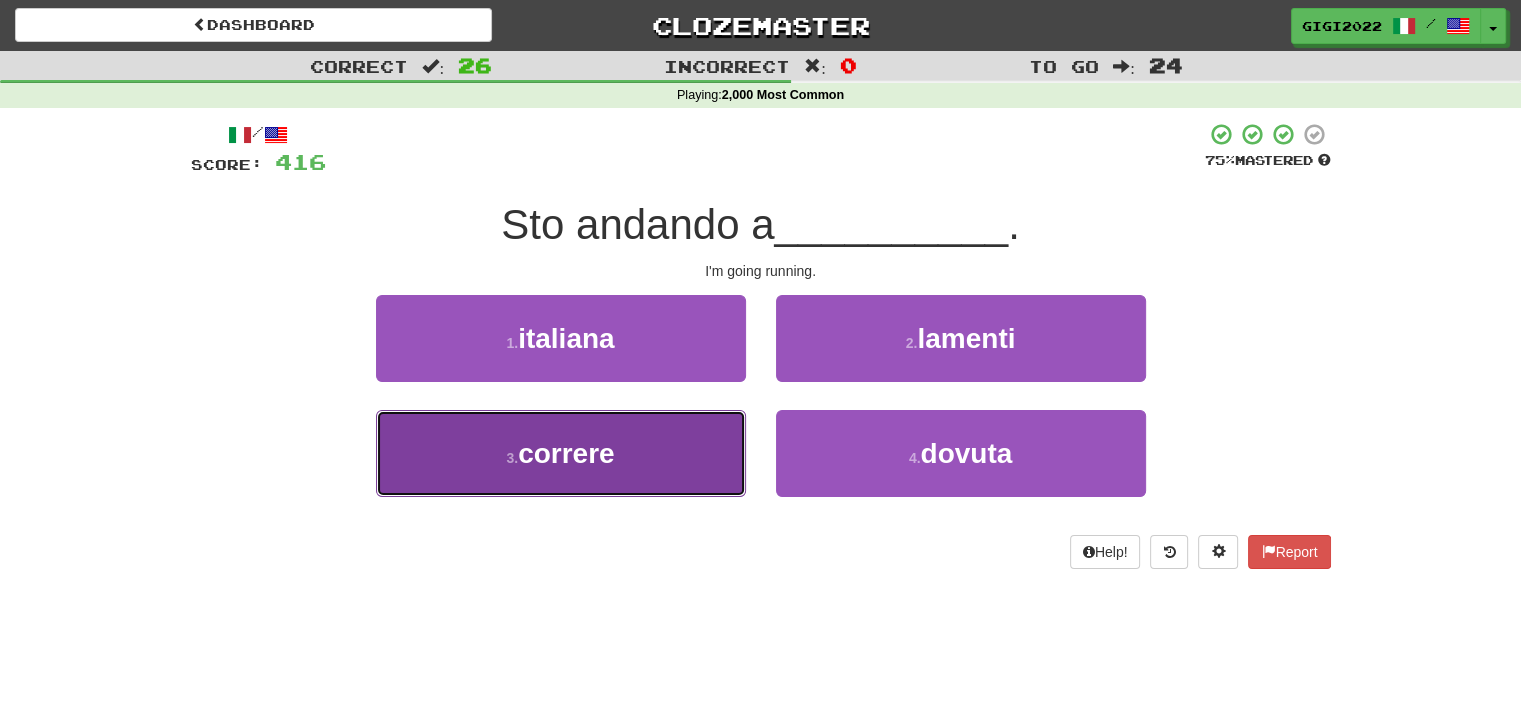 click on "3 .  correre" at bounding box center (561, 453) 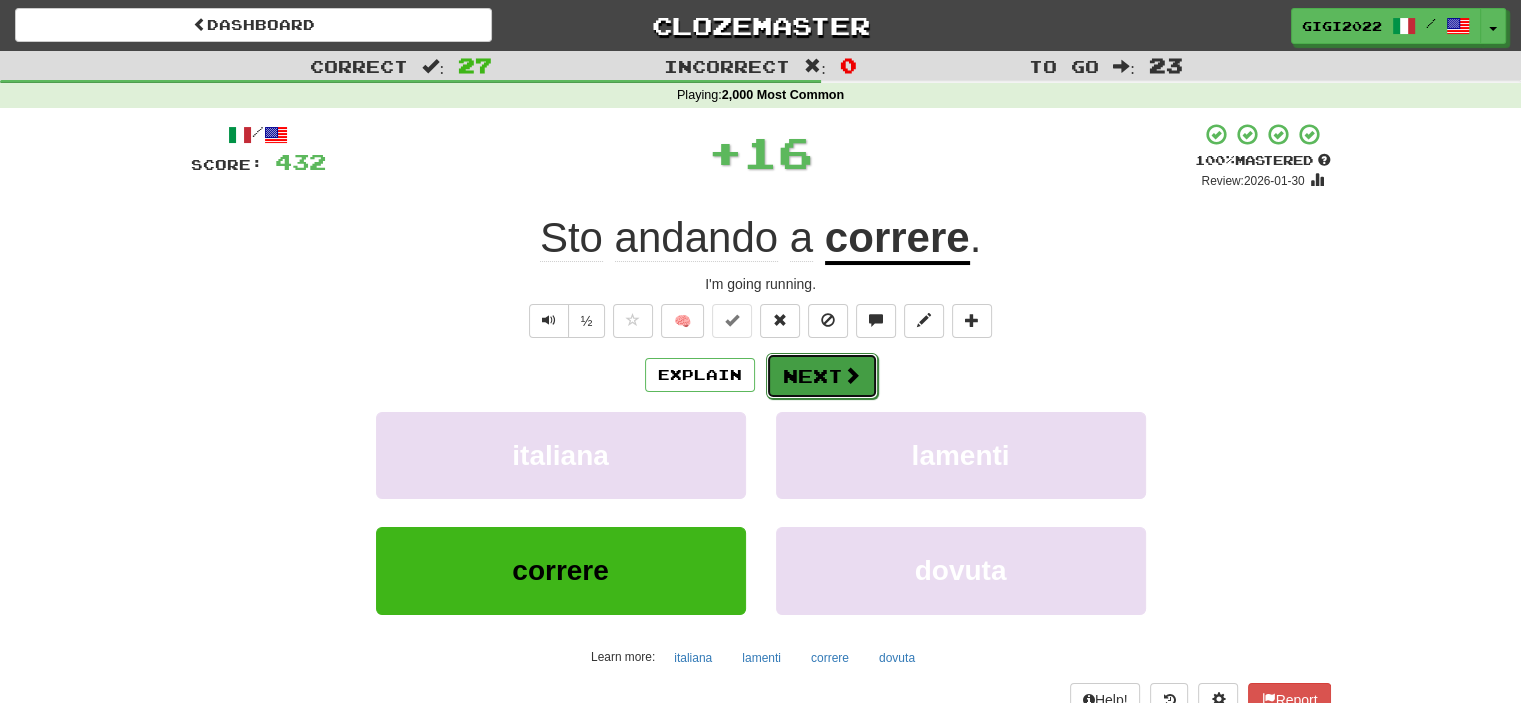 click on "Next" at bounding box center [822, 376] 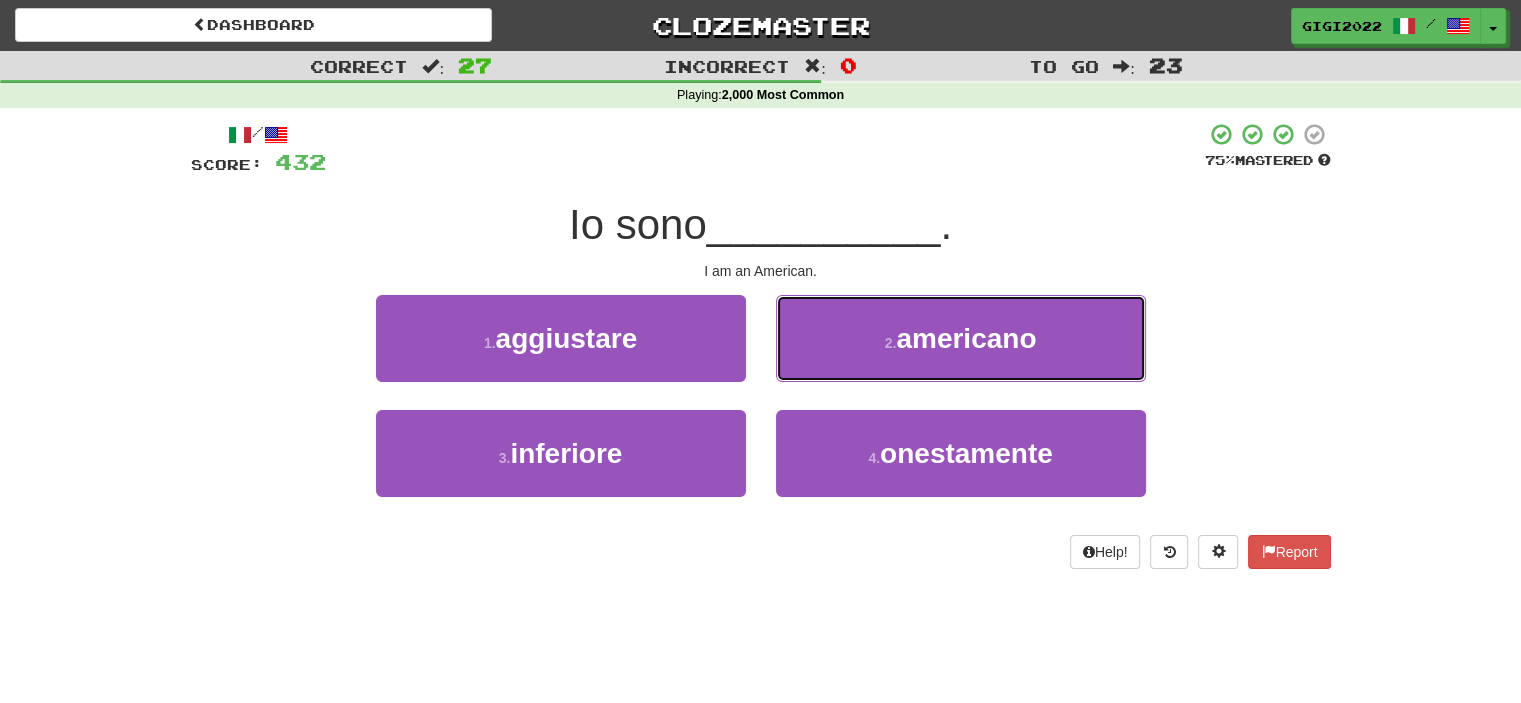 click on "2 .  americano" at bounding box center [961, 338] 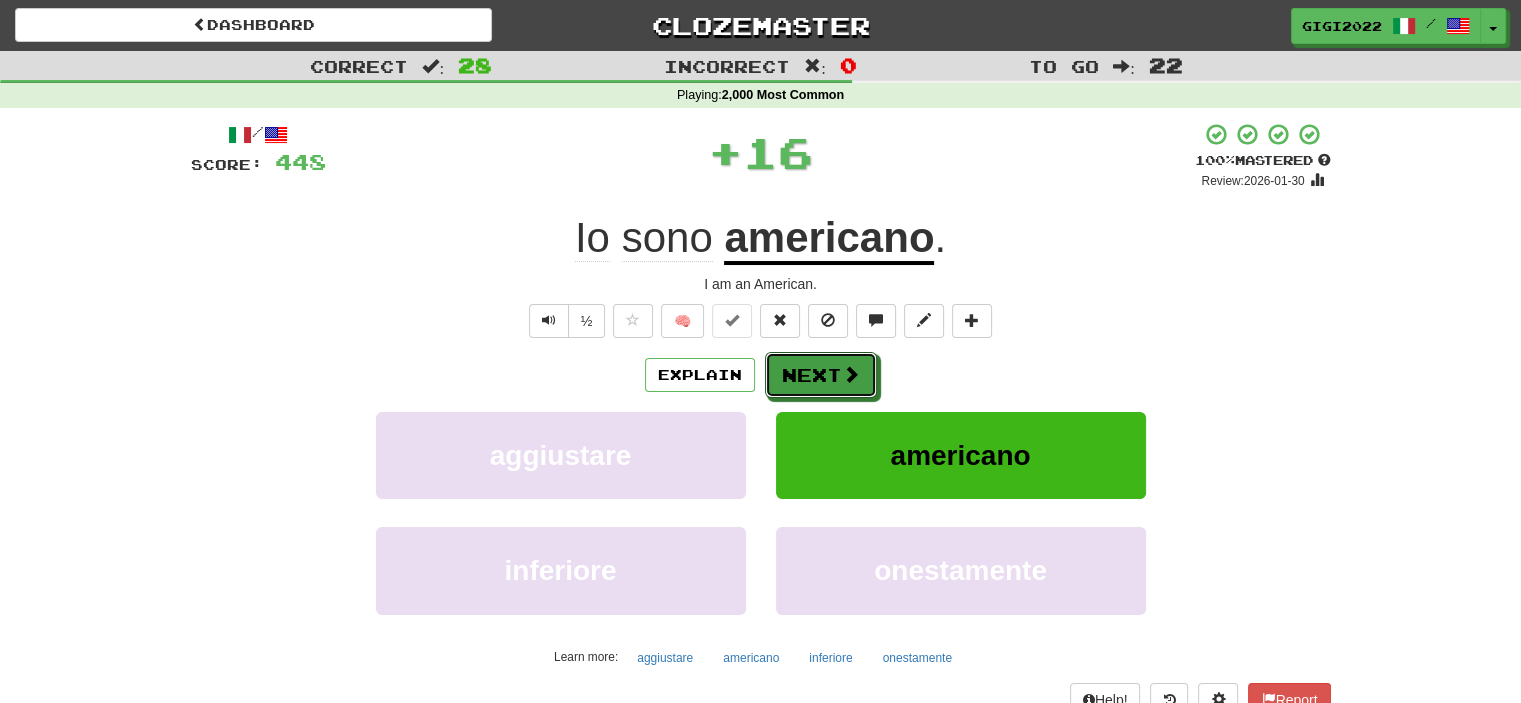 click on "Next" at bounding box center [821, 375] 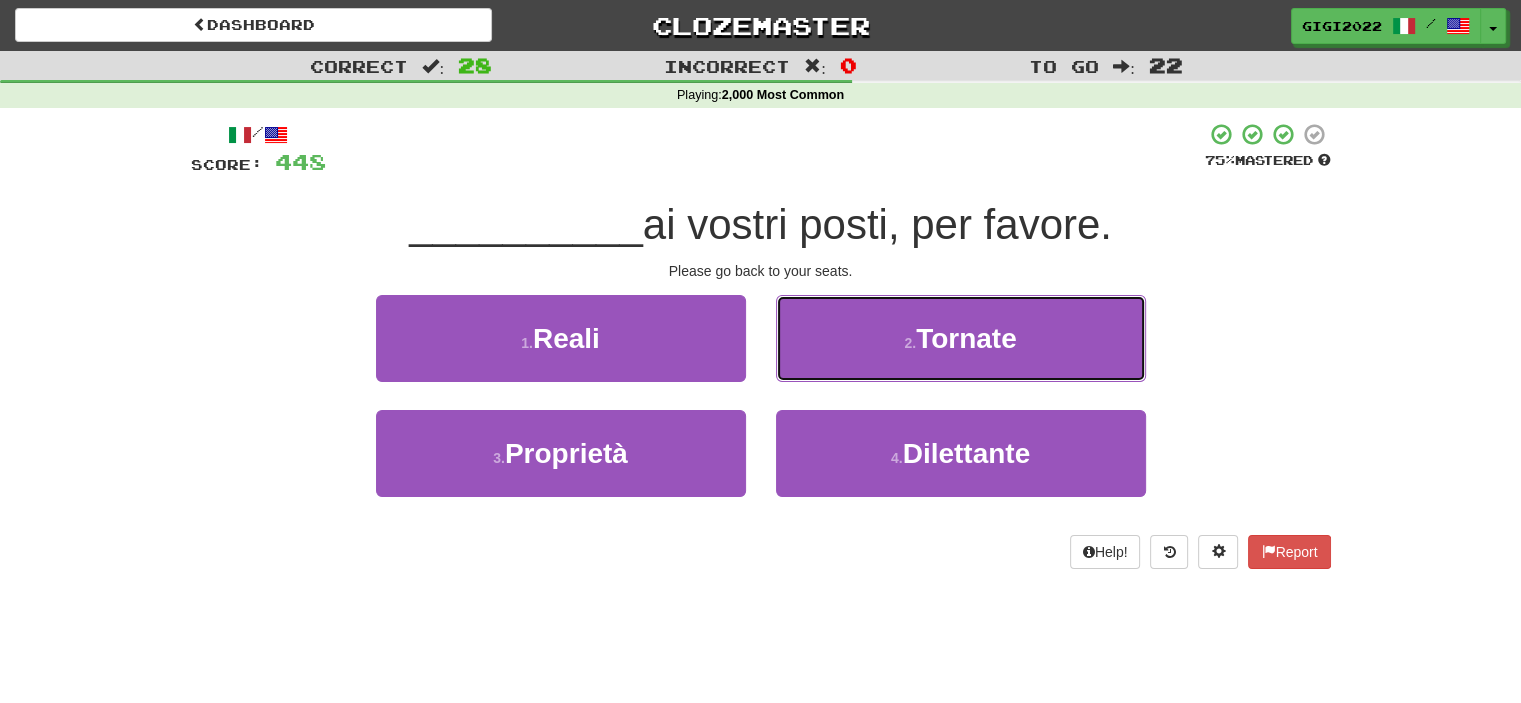 click on "2 .  Tornate" at bounding box center [961, 338] 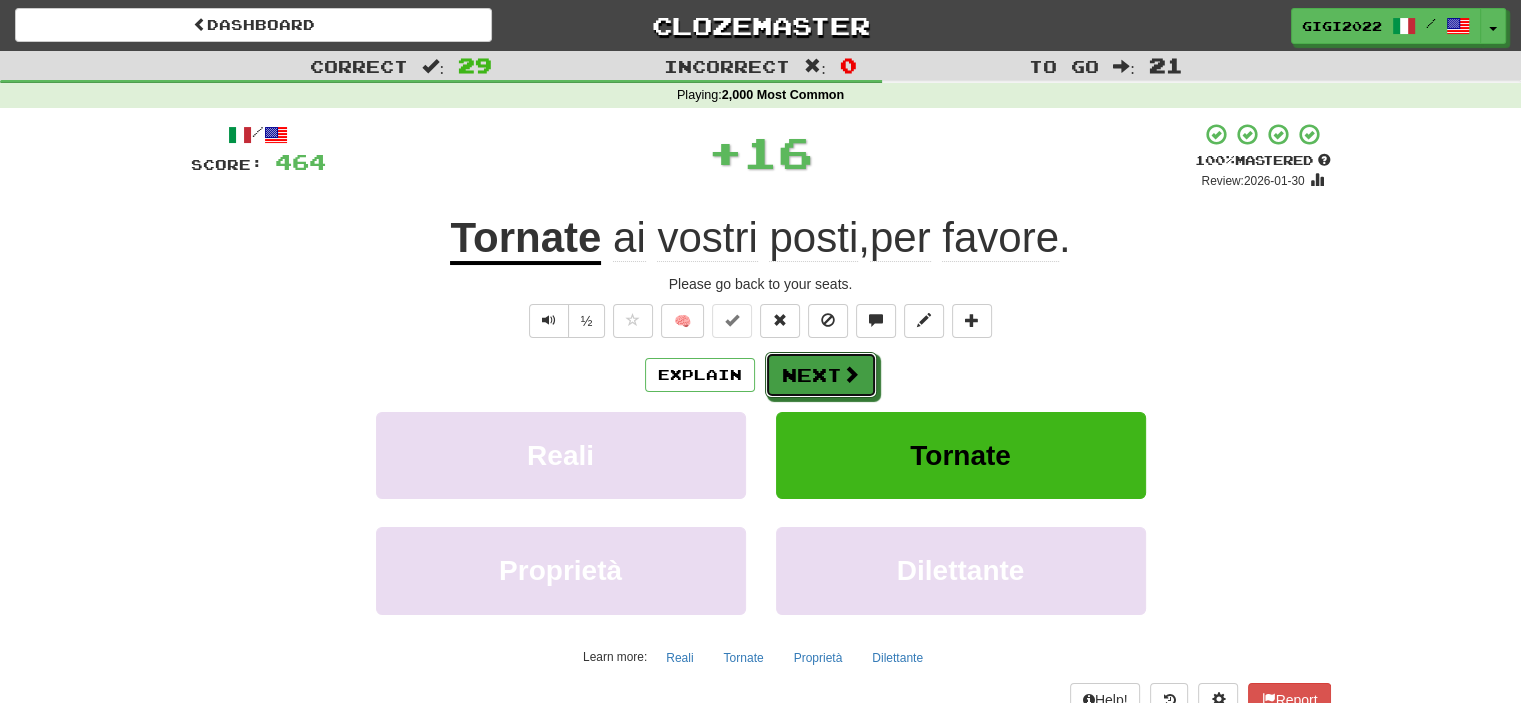 click on "Next" at bounding box center (821, 375) 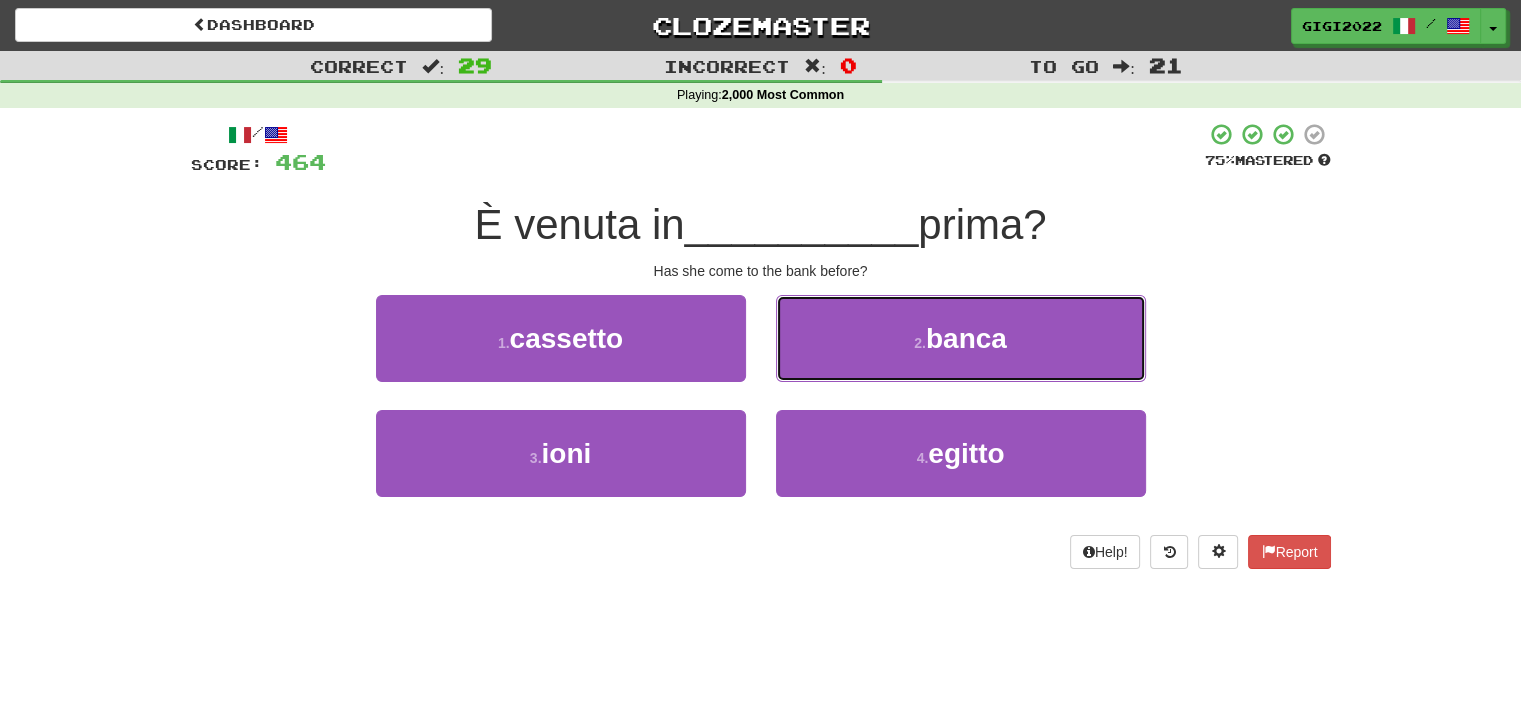 click on "2 .  banca" at bounding box center (961, 338) 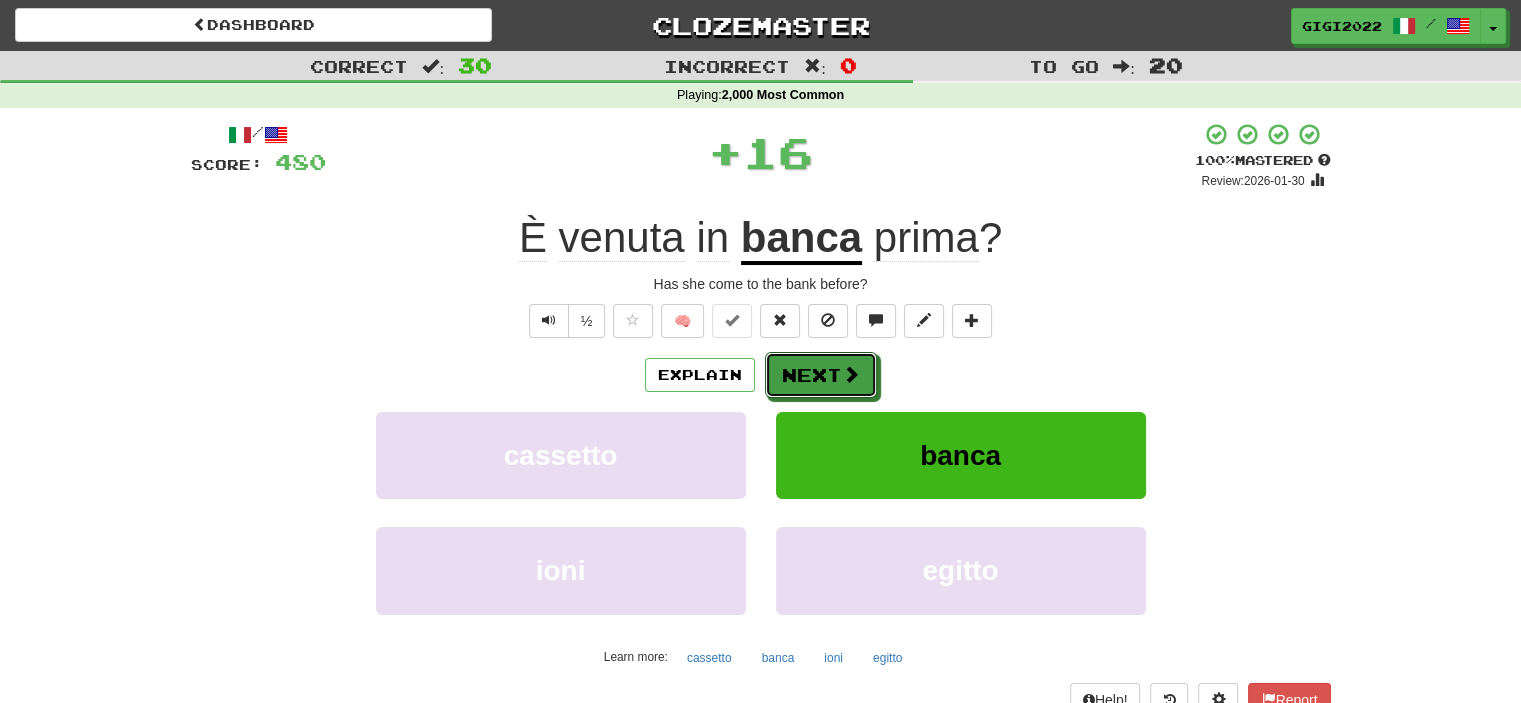 click on "Next" at bounding box center [821, 375] 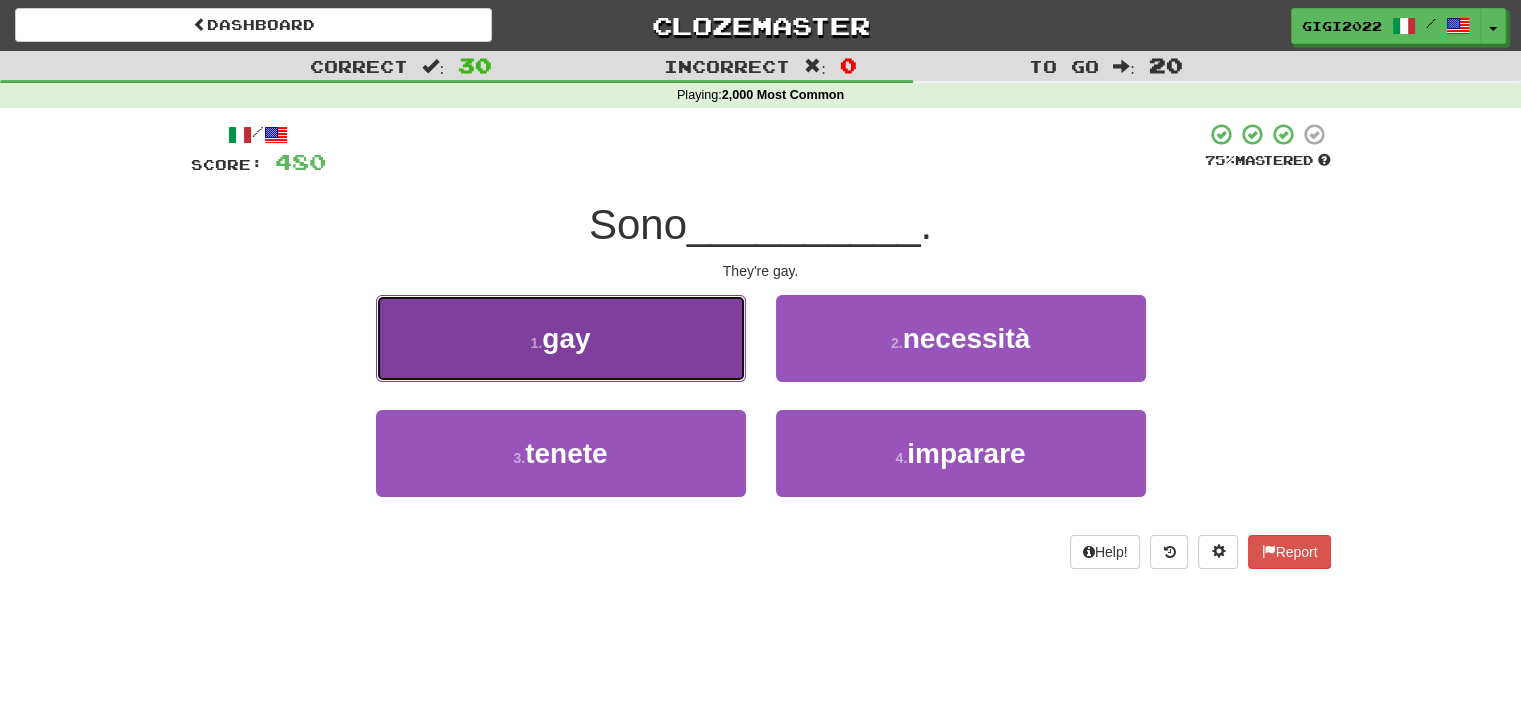 click on "1 .  gay" at bounding box center (561, 338) 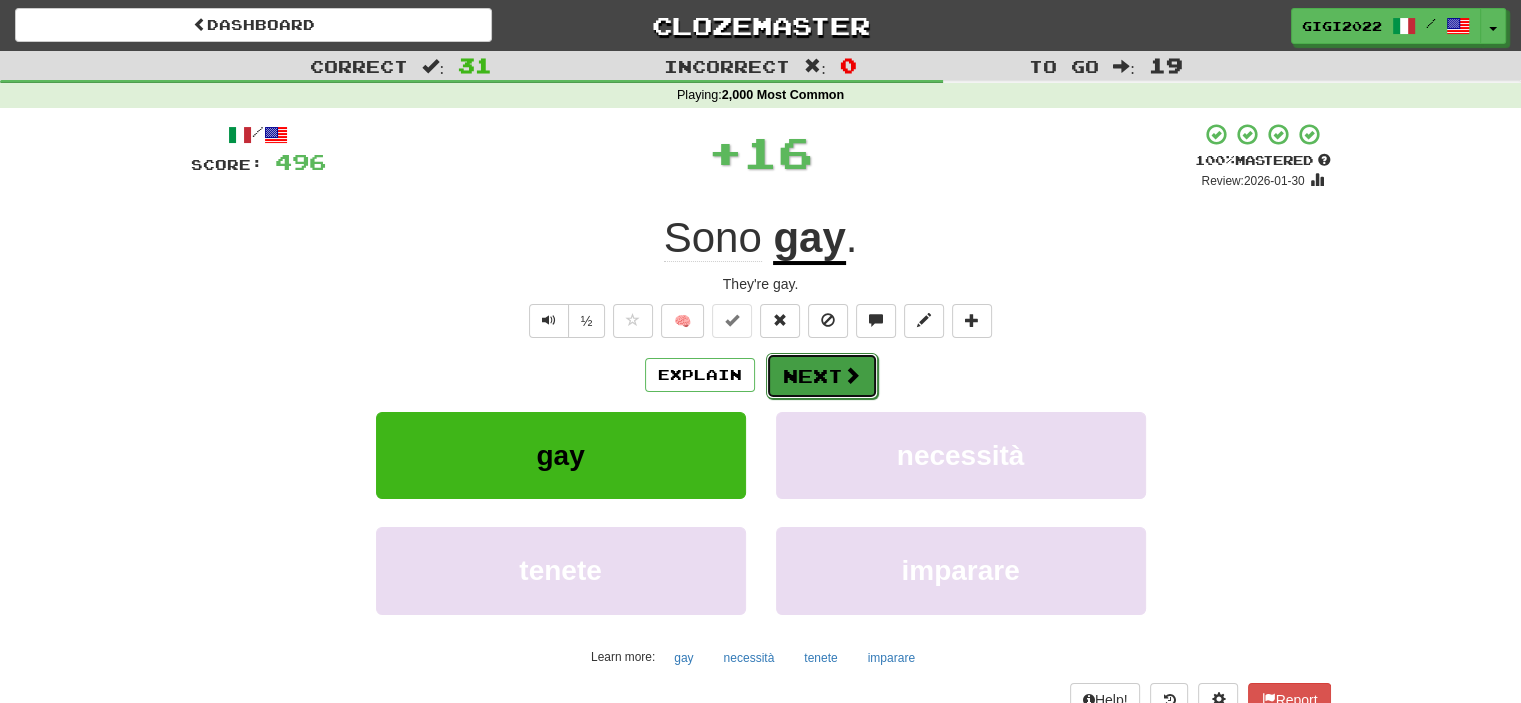 click on "Next" at bounding box center (822, 376) 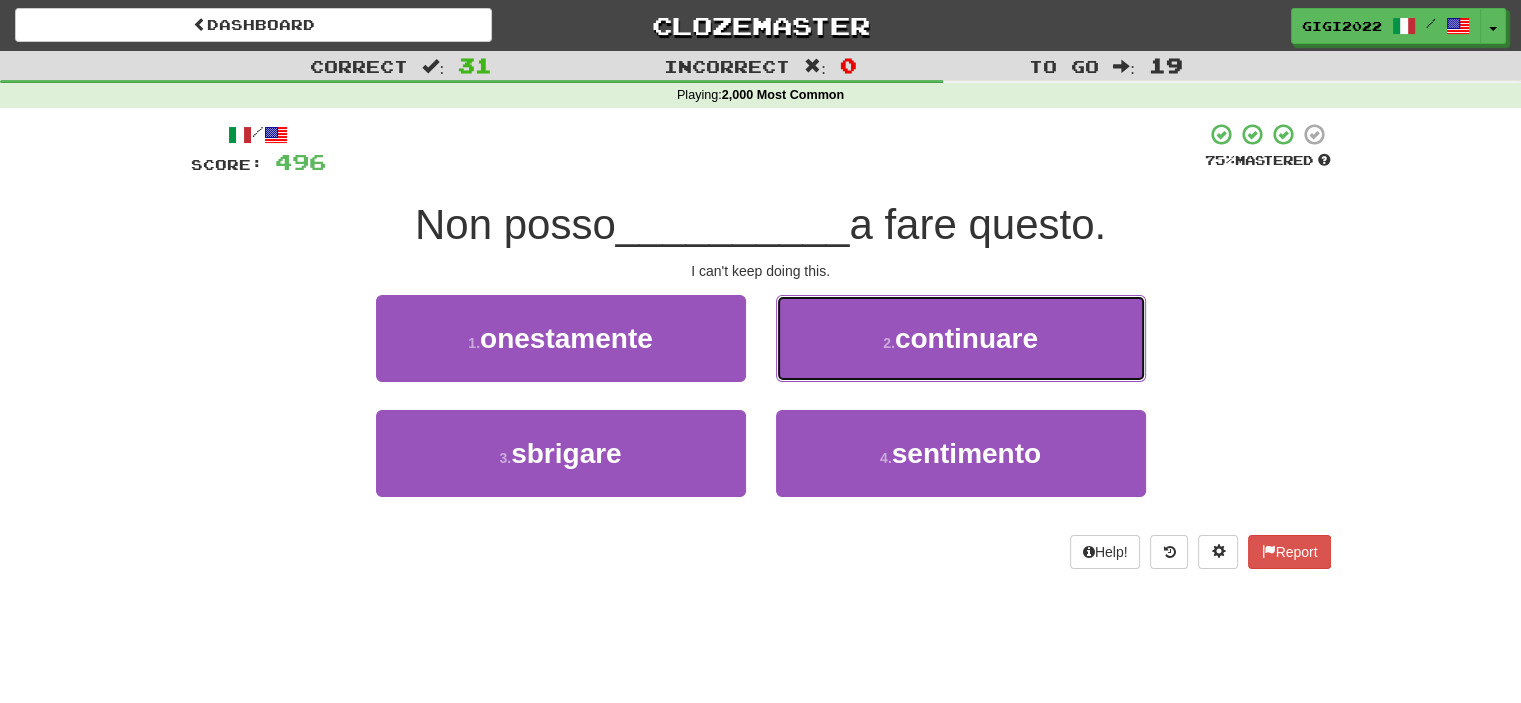 click on "2 .  continuare" at bounding box center [961, 338] 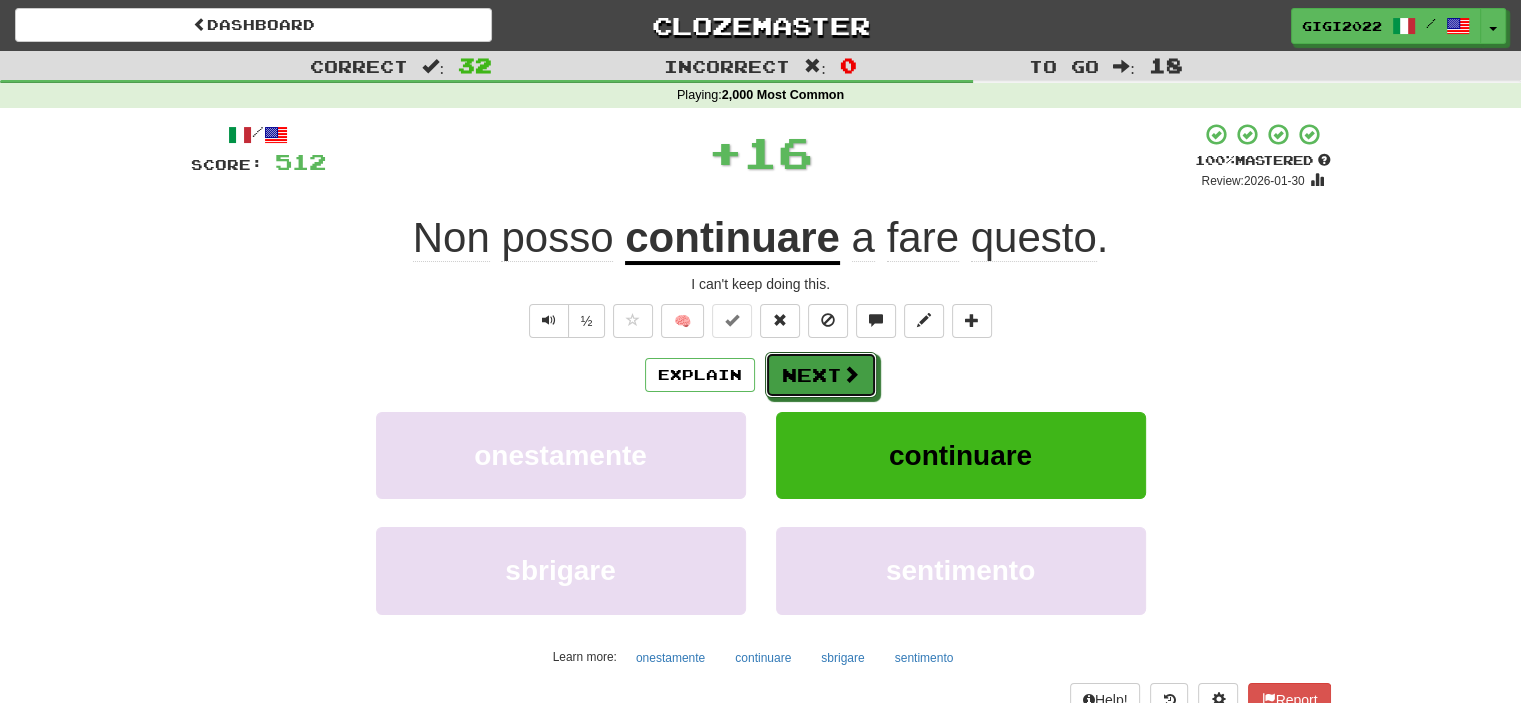 click on "Next" at bounding box center (821, 375) 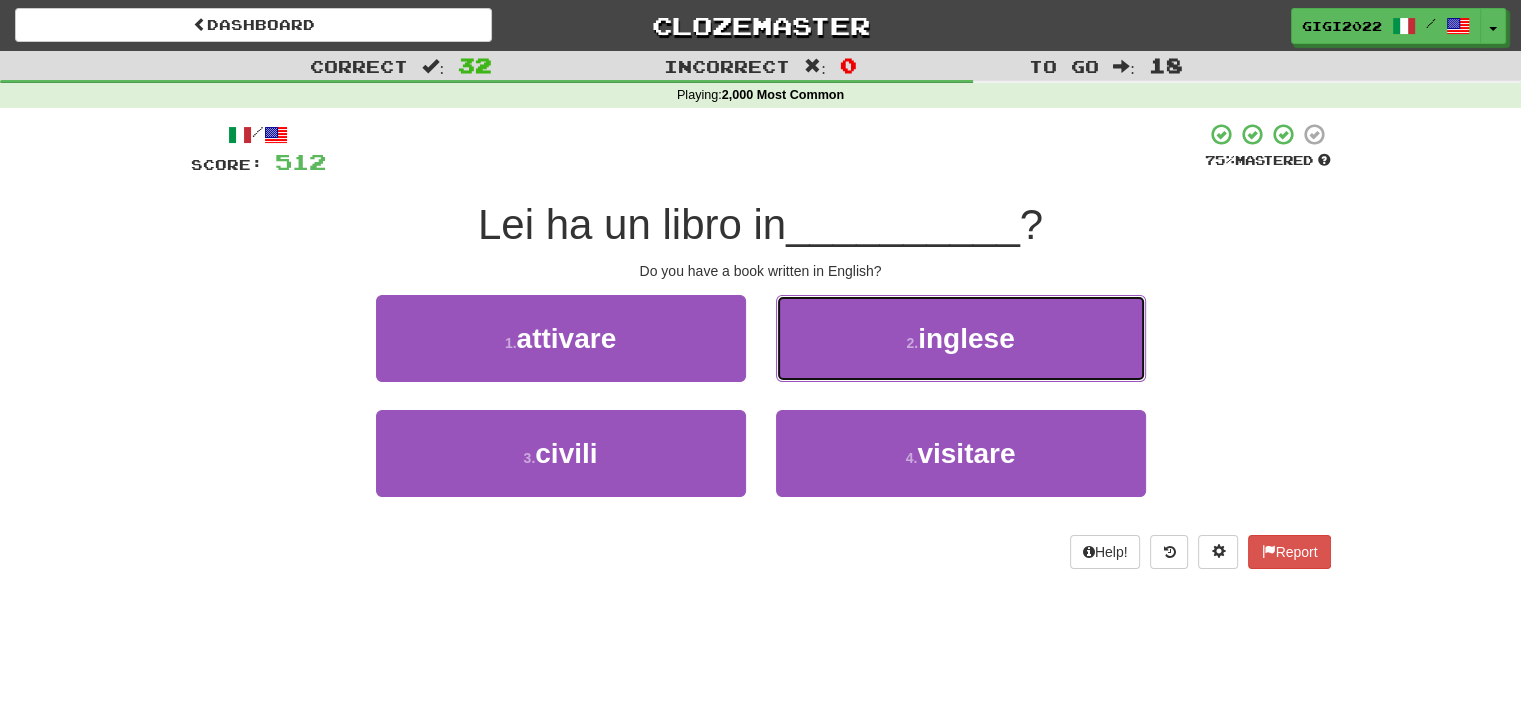 click on "2 .  inglese" at bounding box center (961, 338) 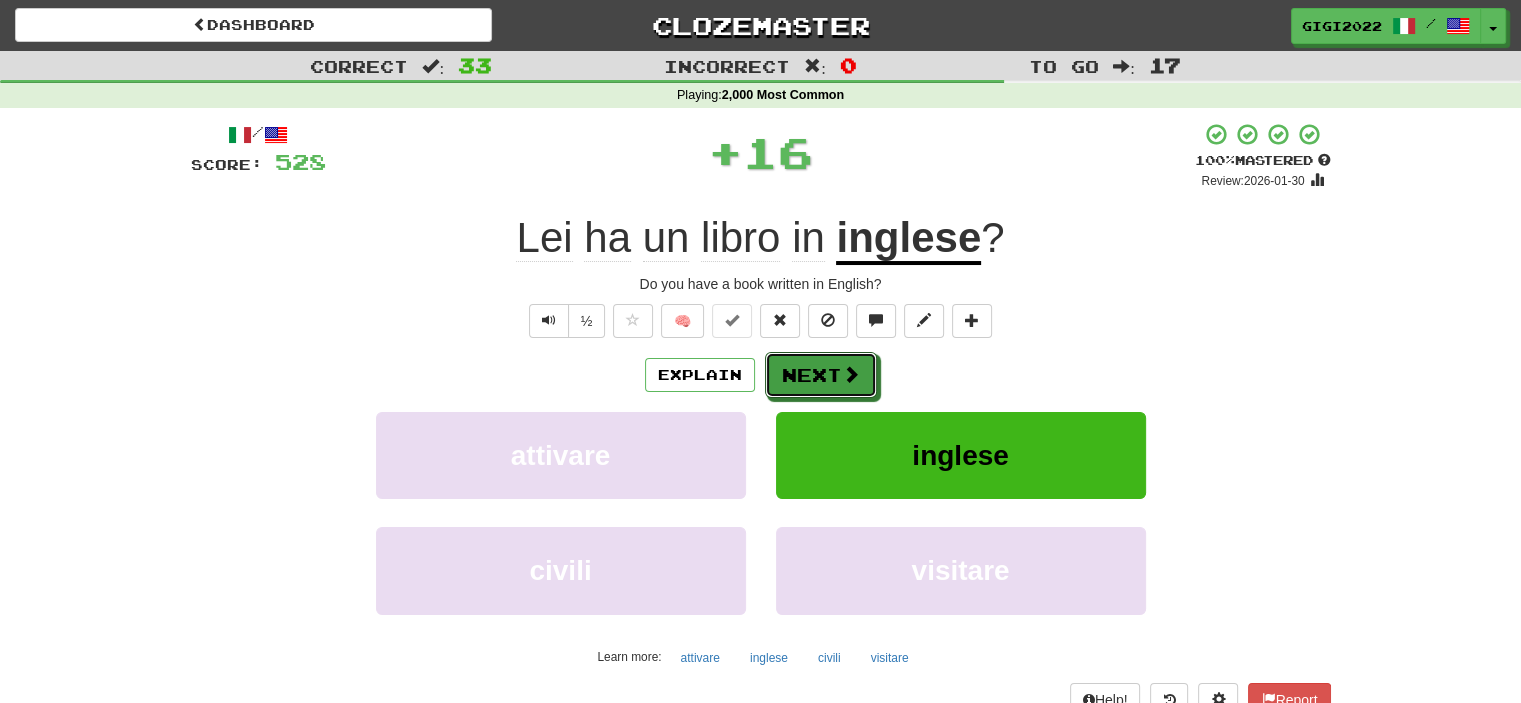 click on "Next" at bounding box center [821, 375] 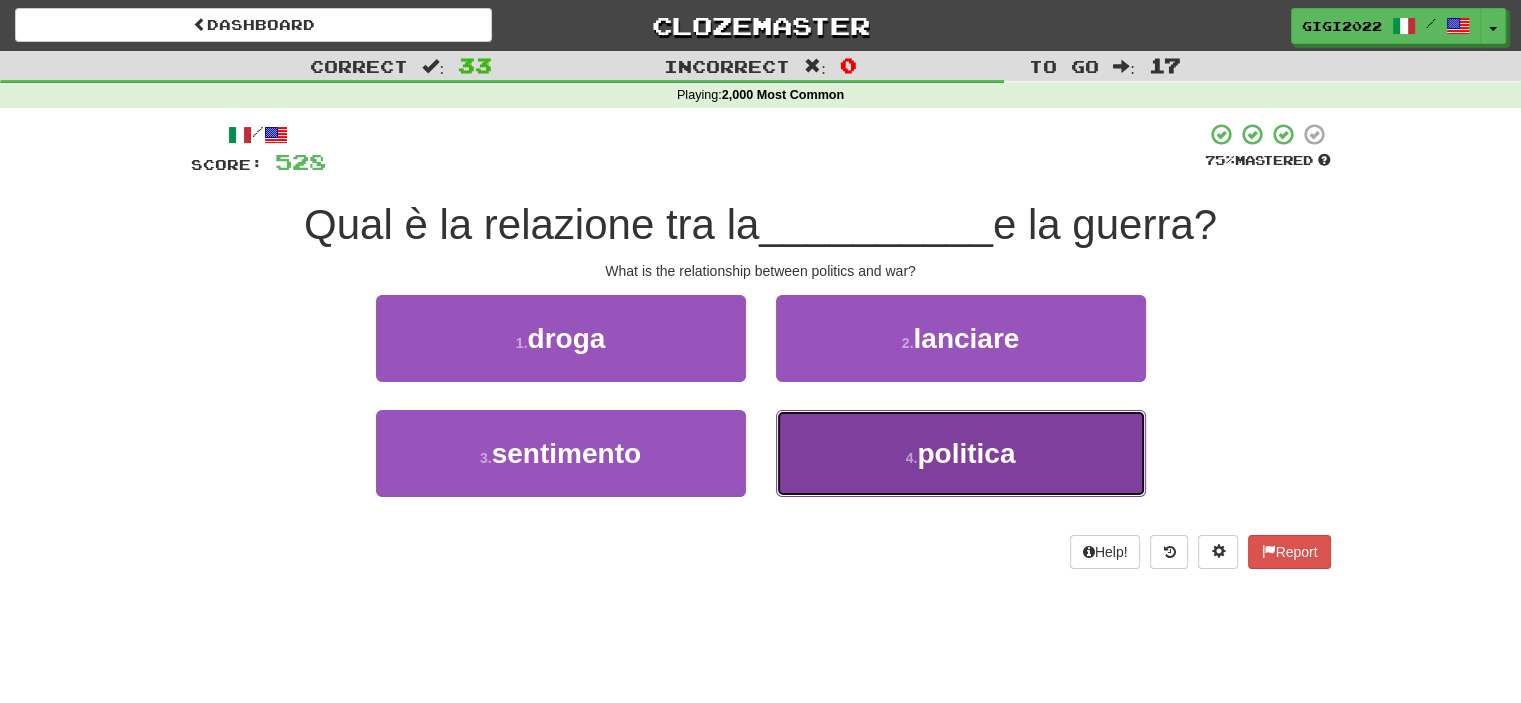 click on "4 .  politica" at bounding box center (961, 453) 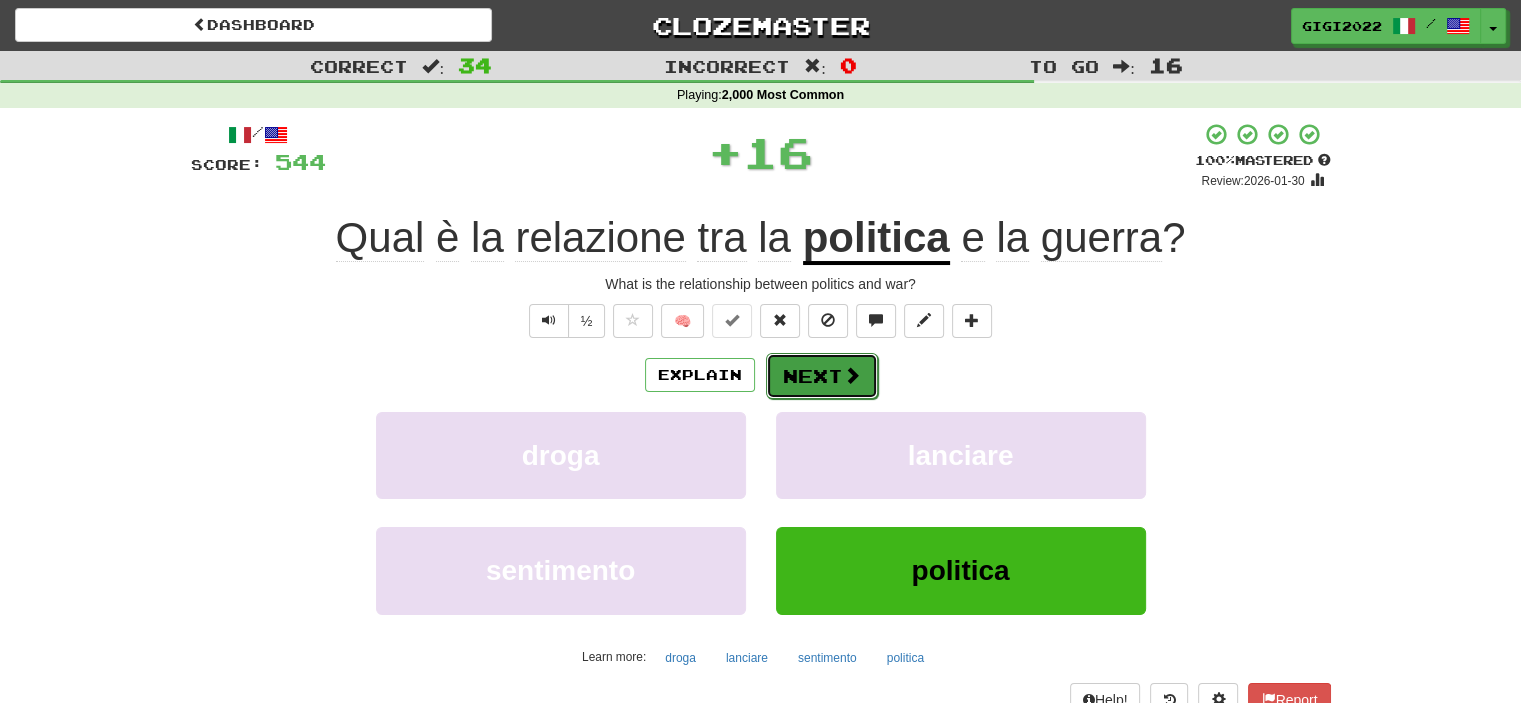 click on "Next" at bounding box center (822, 376) 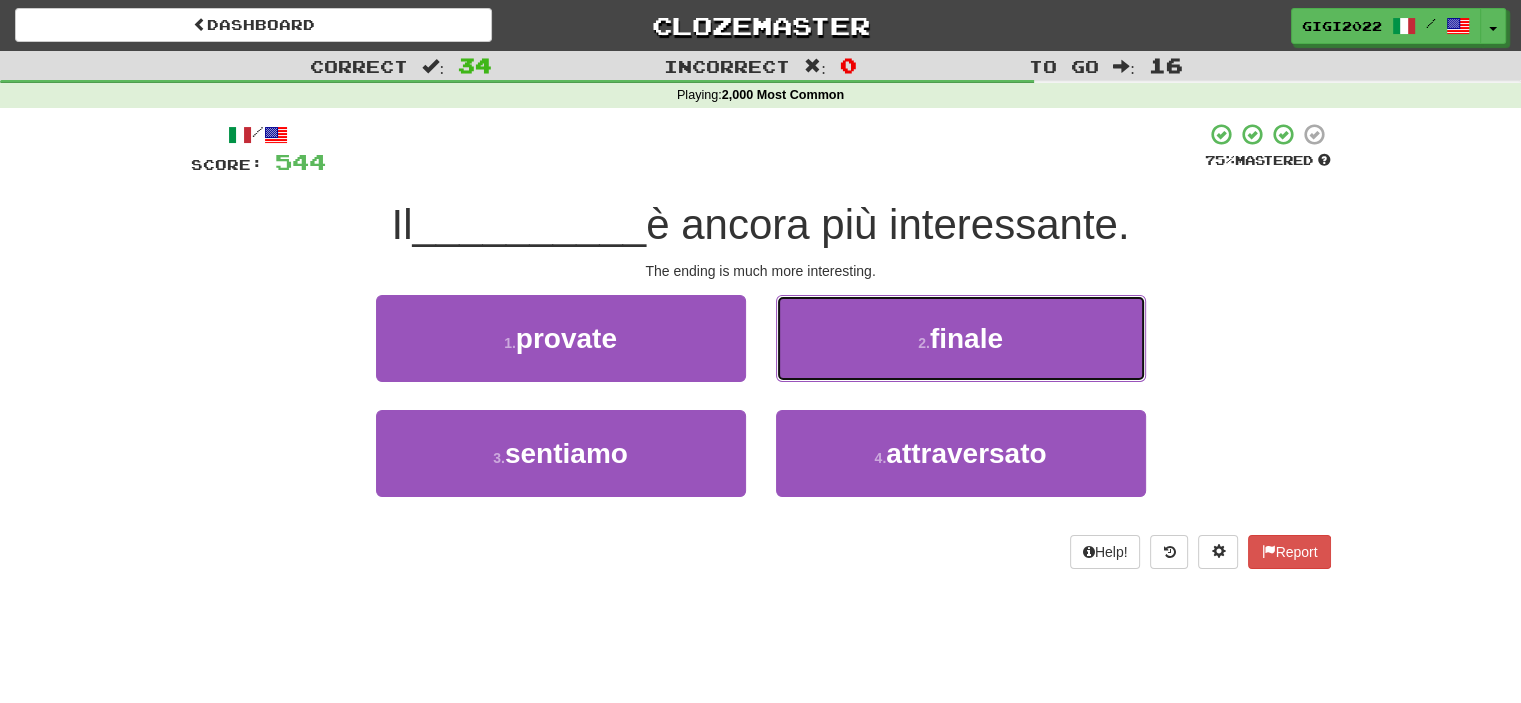 click on "2 .  finale" at bounding box center (961, 338) 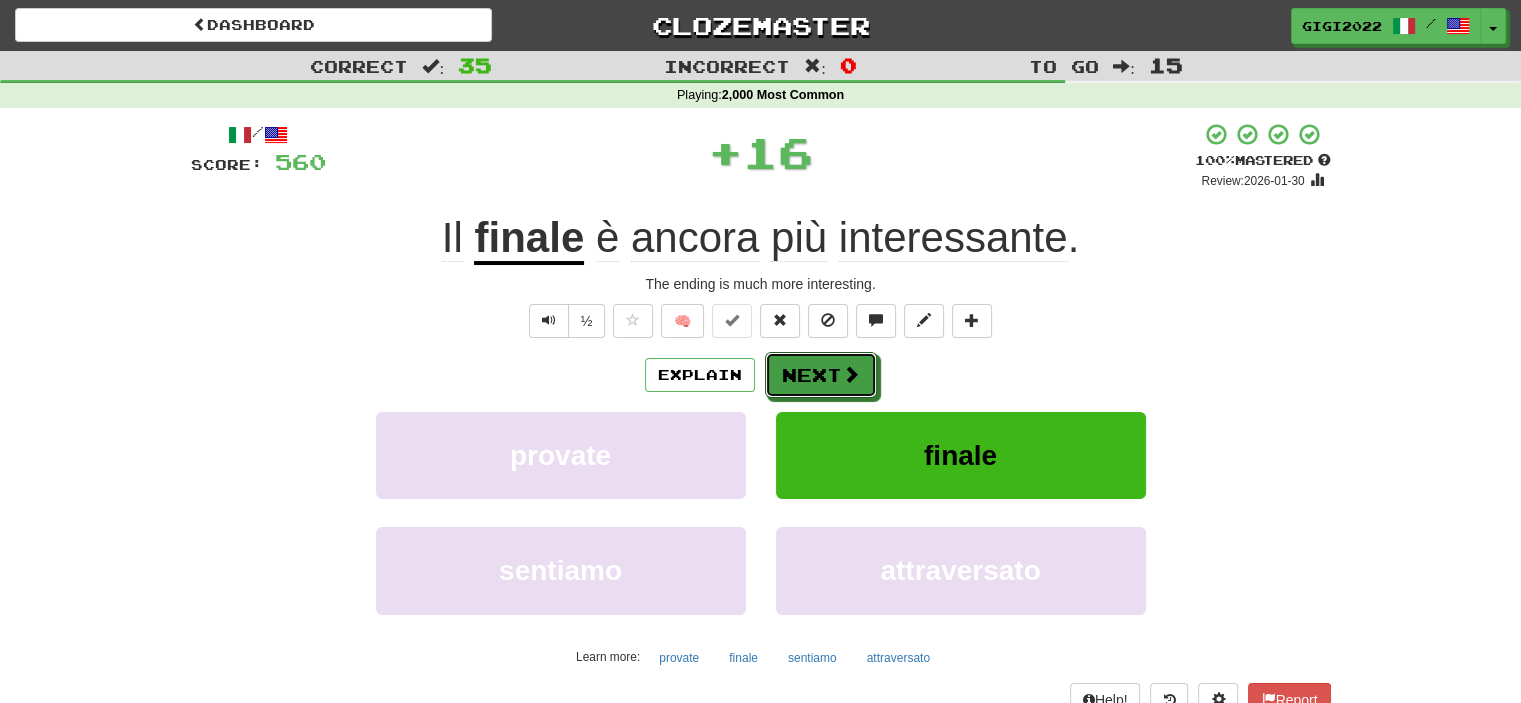 click on "Next" at bounding box center [821, 375] 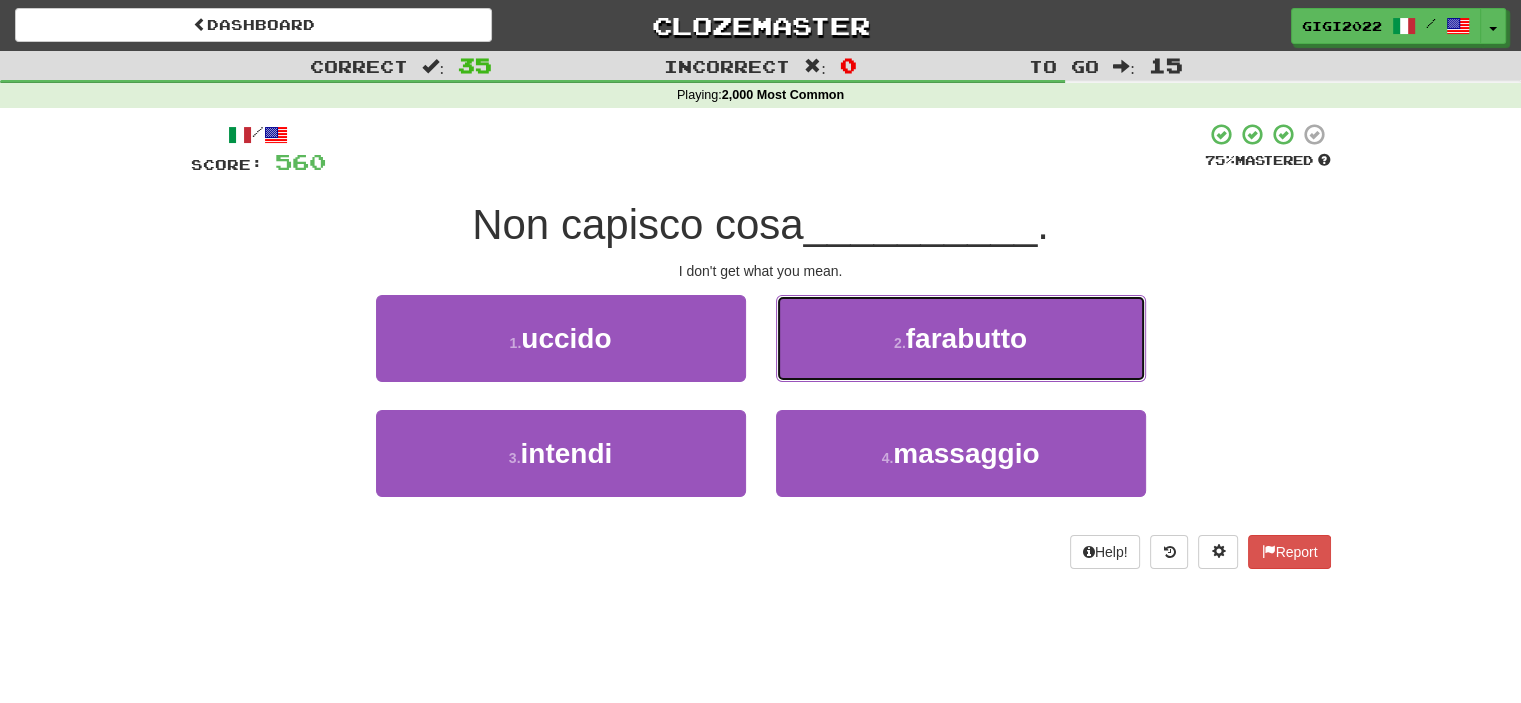 click on "2 .  farabutto" at bounding box center [961, 338] 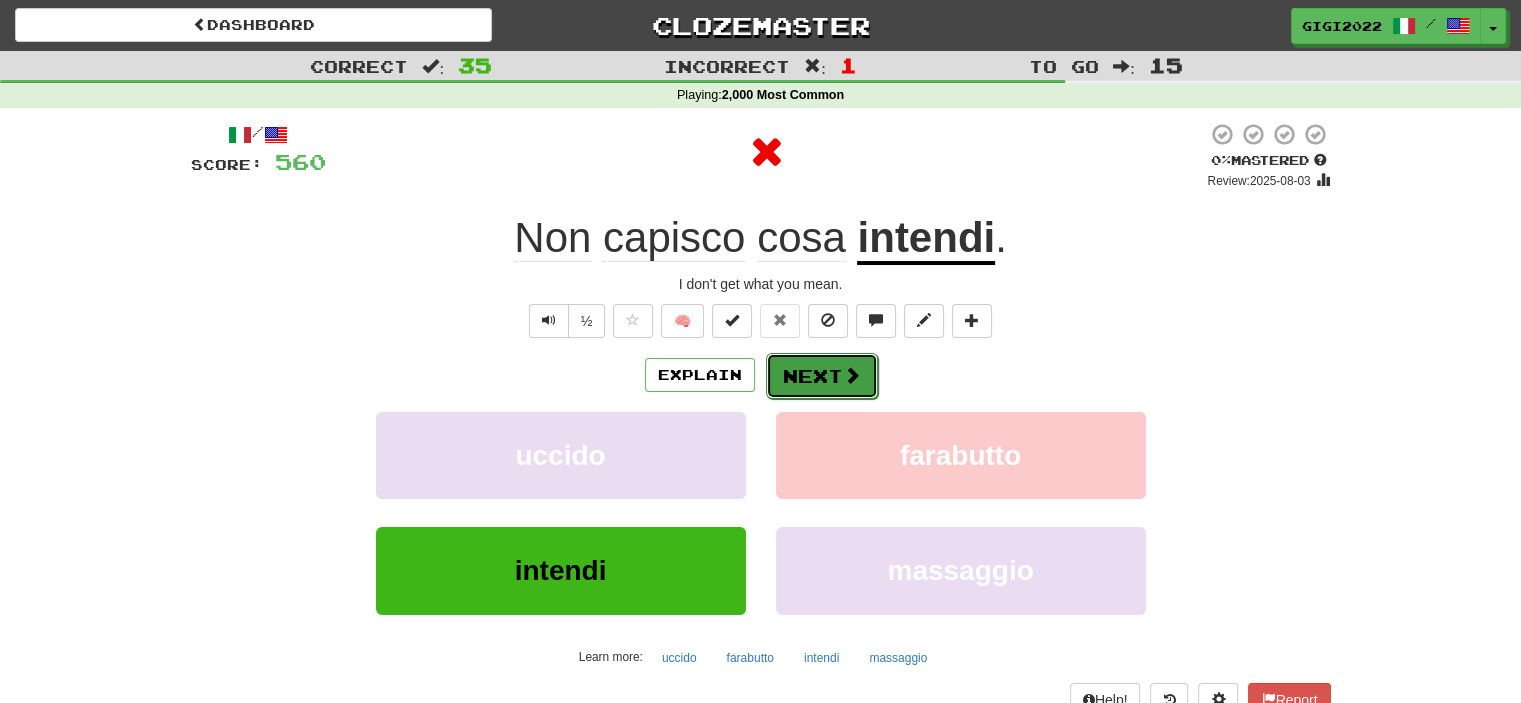 click on "Next" at bounding box center (822, 376) 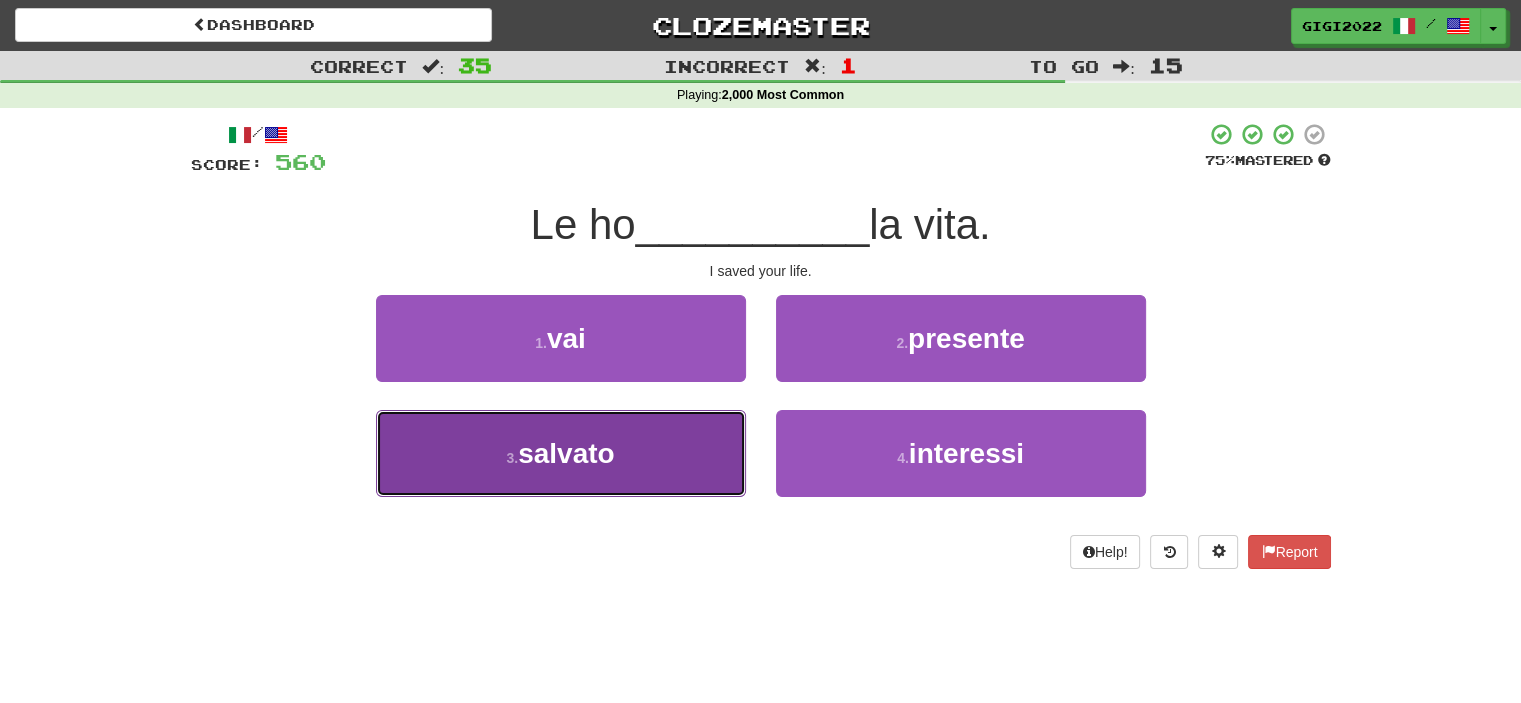 click on "3 .  salvato" at bounding box center (561, 453) 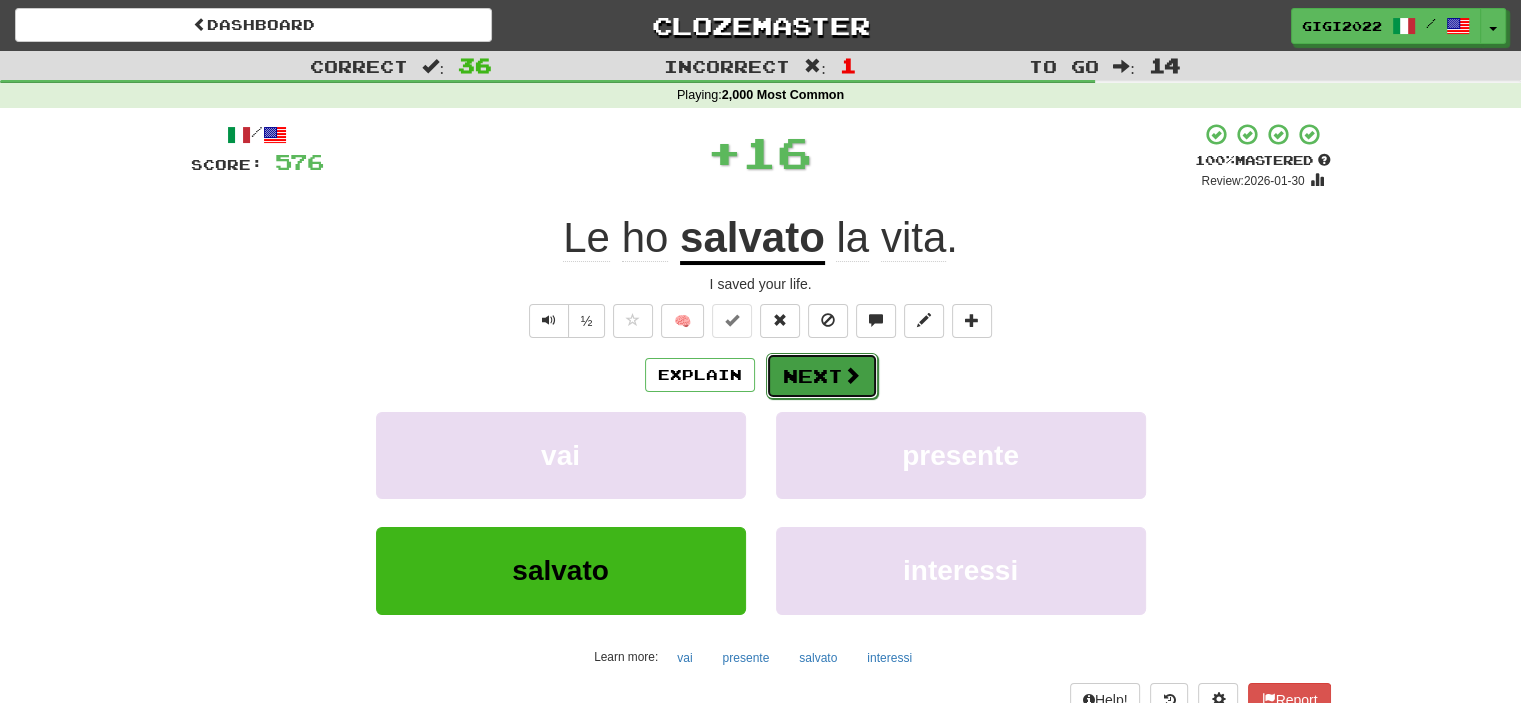 click on "Next" at bounding box center [822, 376] 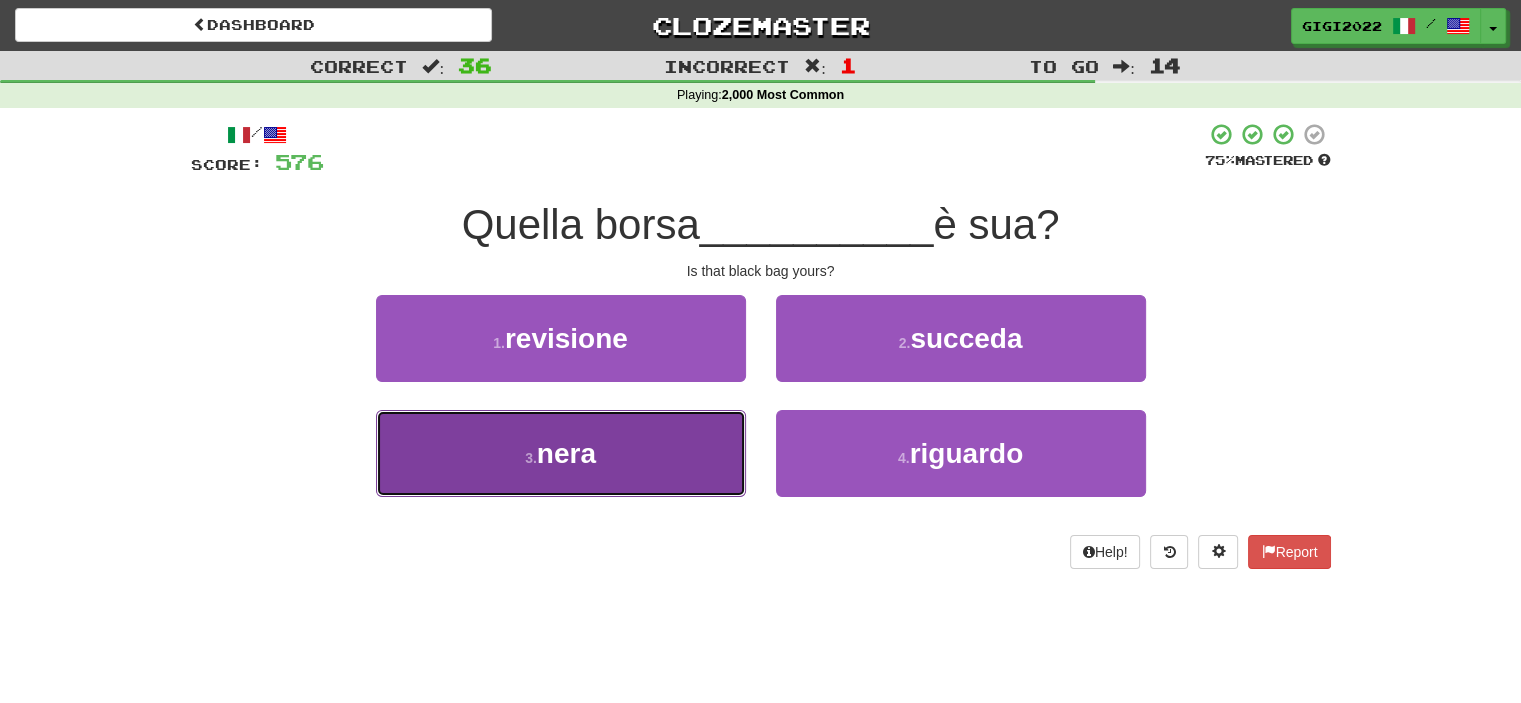click on "3 .  nera" at bounding box center (561, 453) 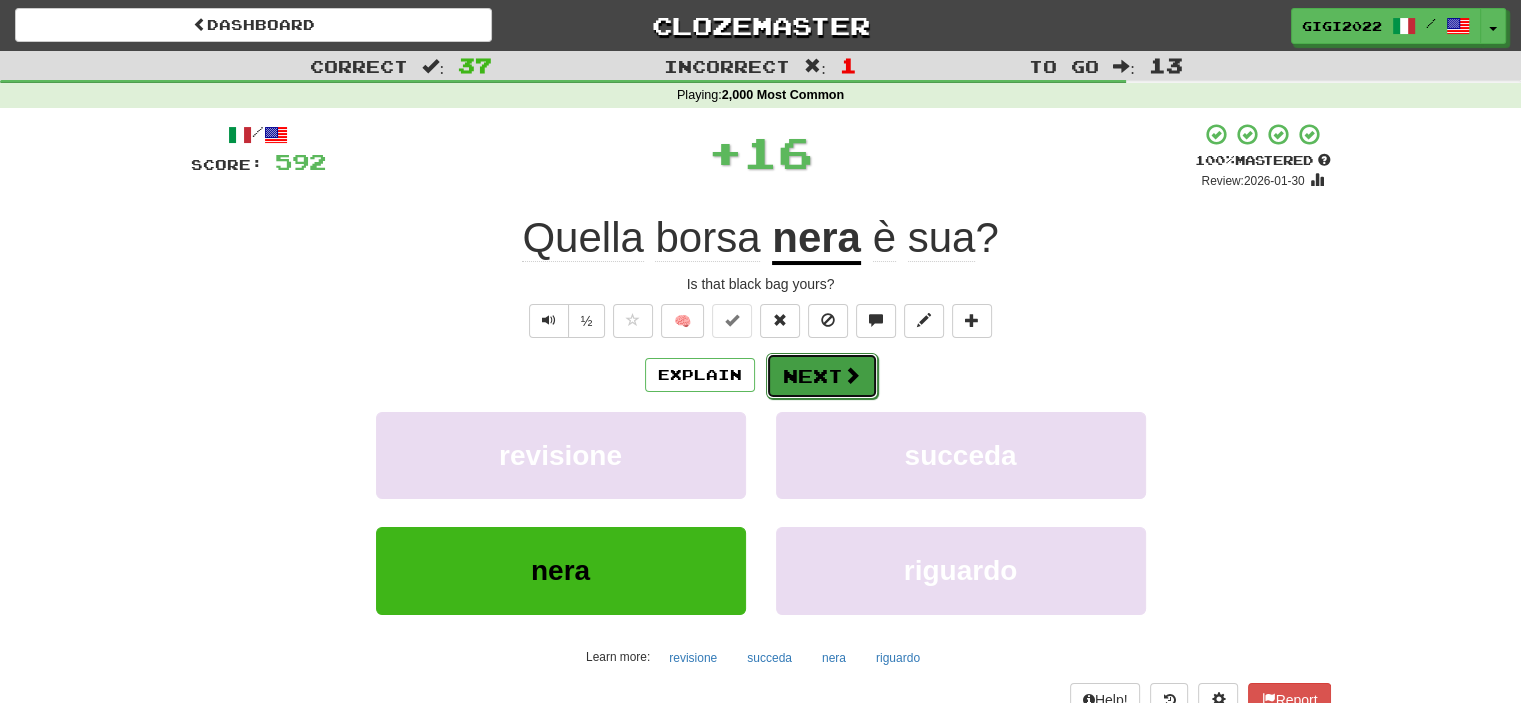click on "Next" at bounding box center [822, 376] 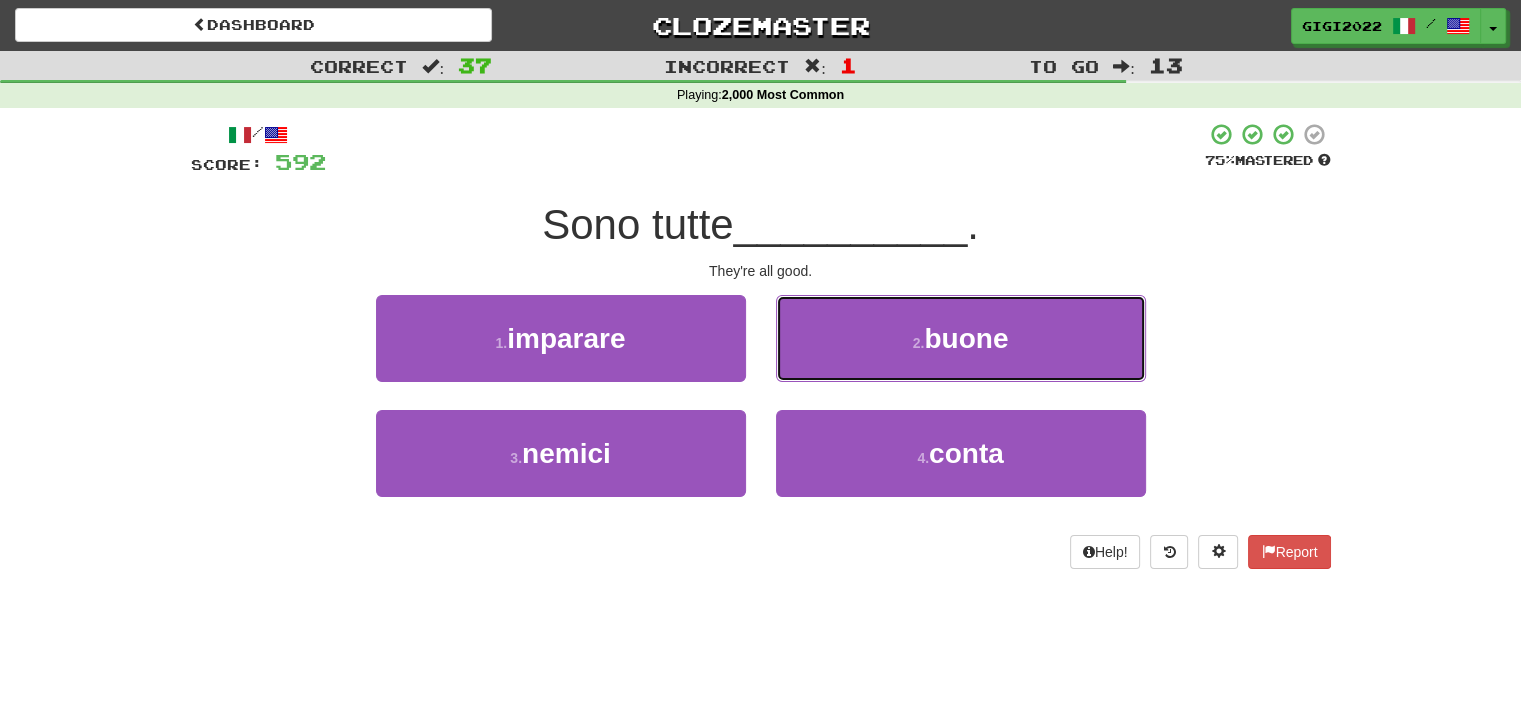 click on "2 .  buone" at bounding box center (961, 338) 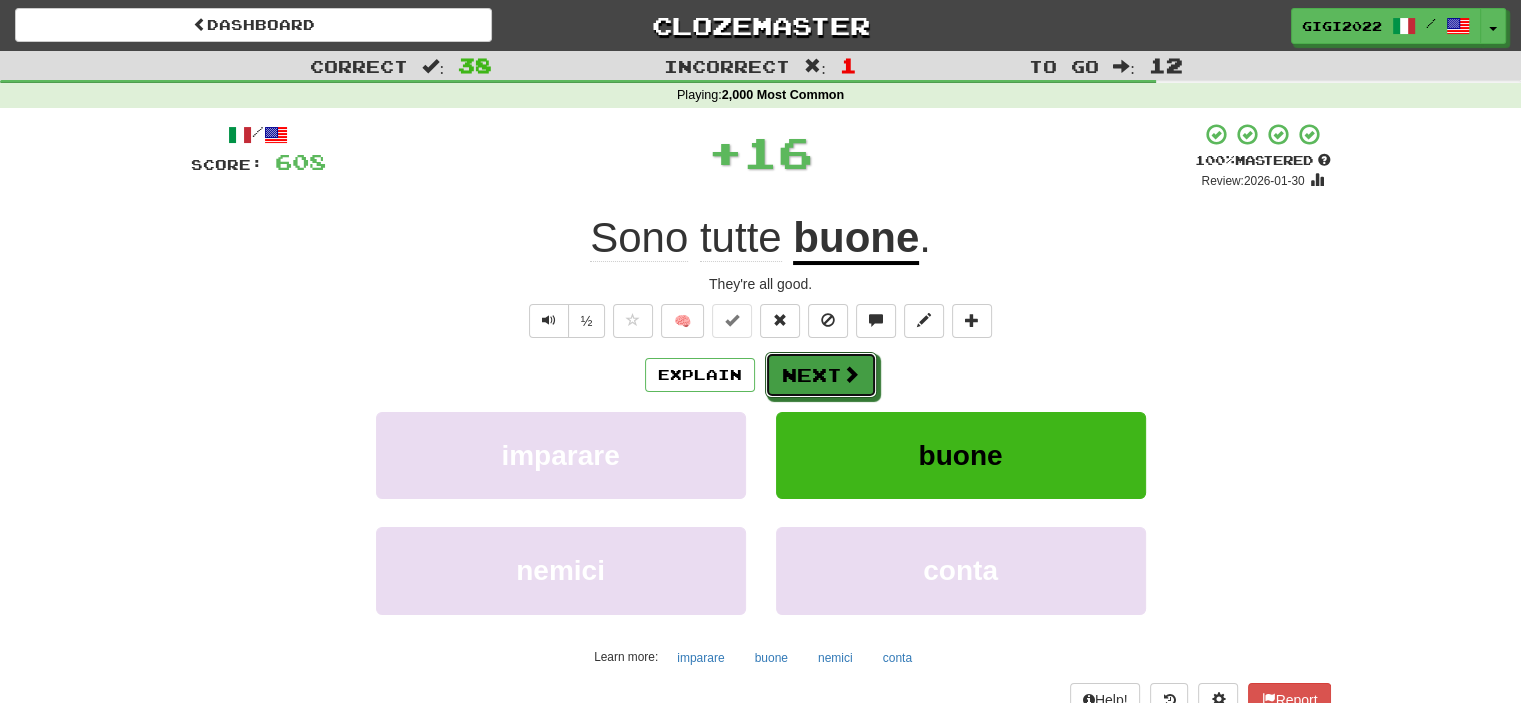 click on "Next" at bounding box center (821, 375) 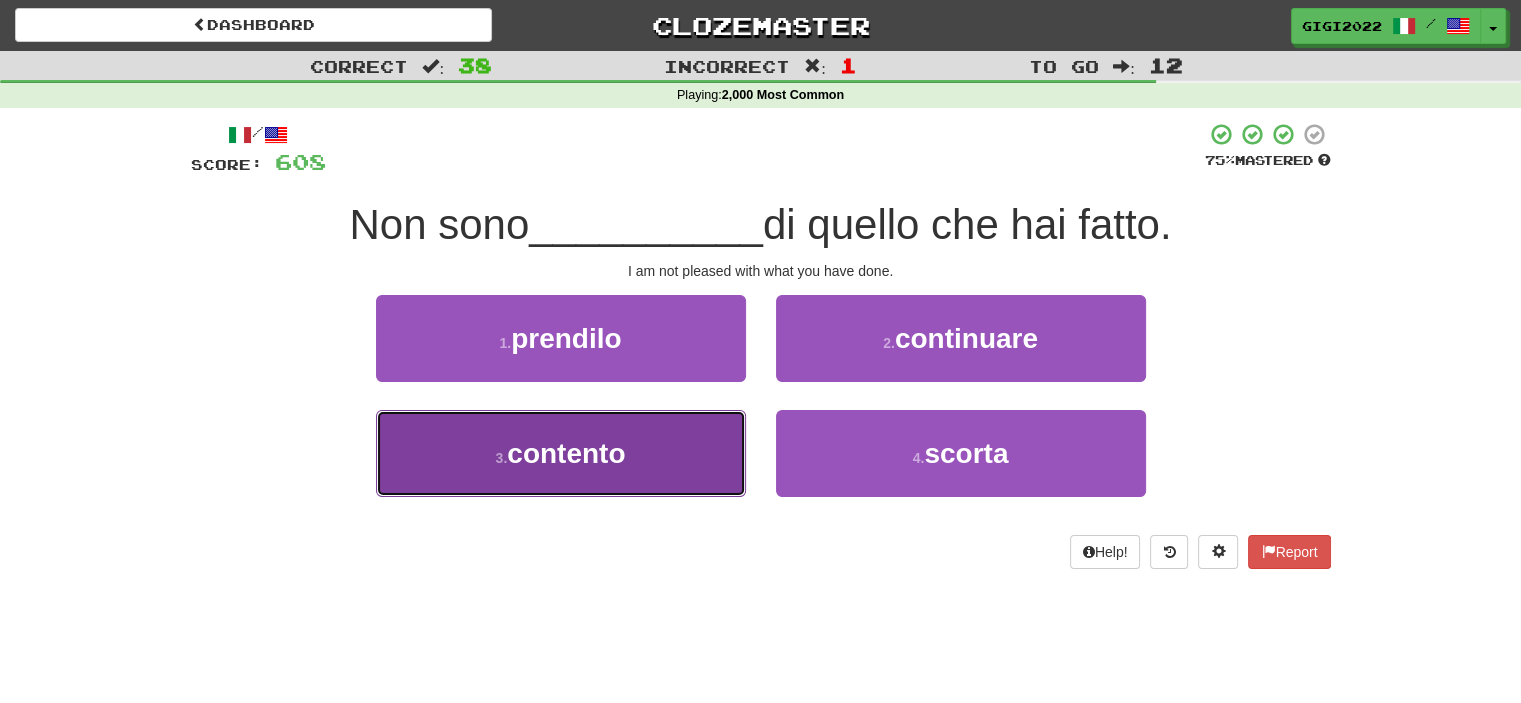 click on "3 .  contento" at bounding box center [561, 453] 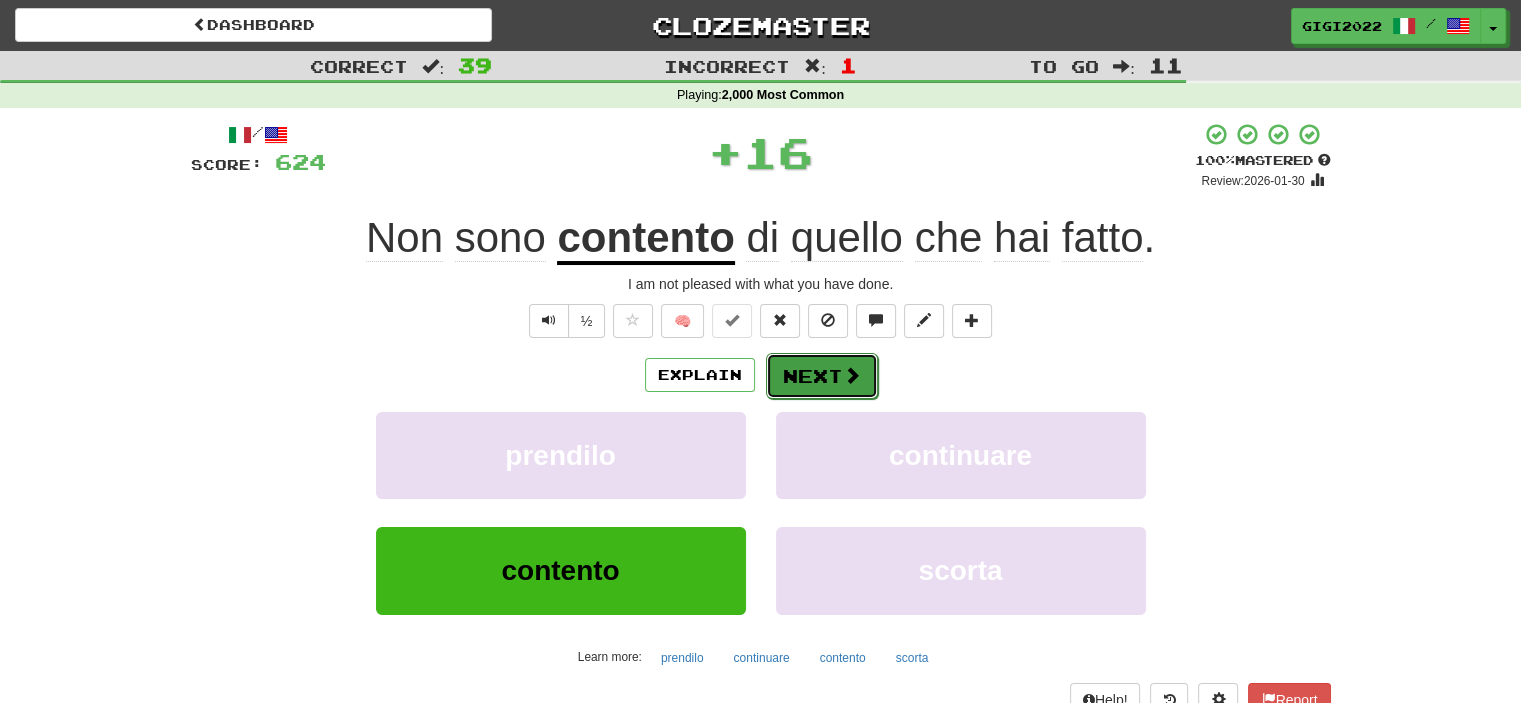click on "Next" at bounding box center [822, 376] 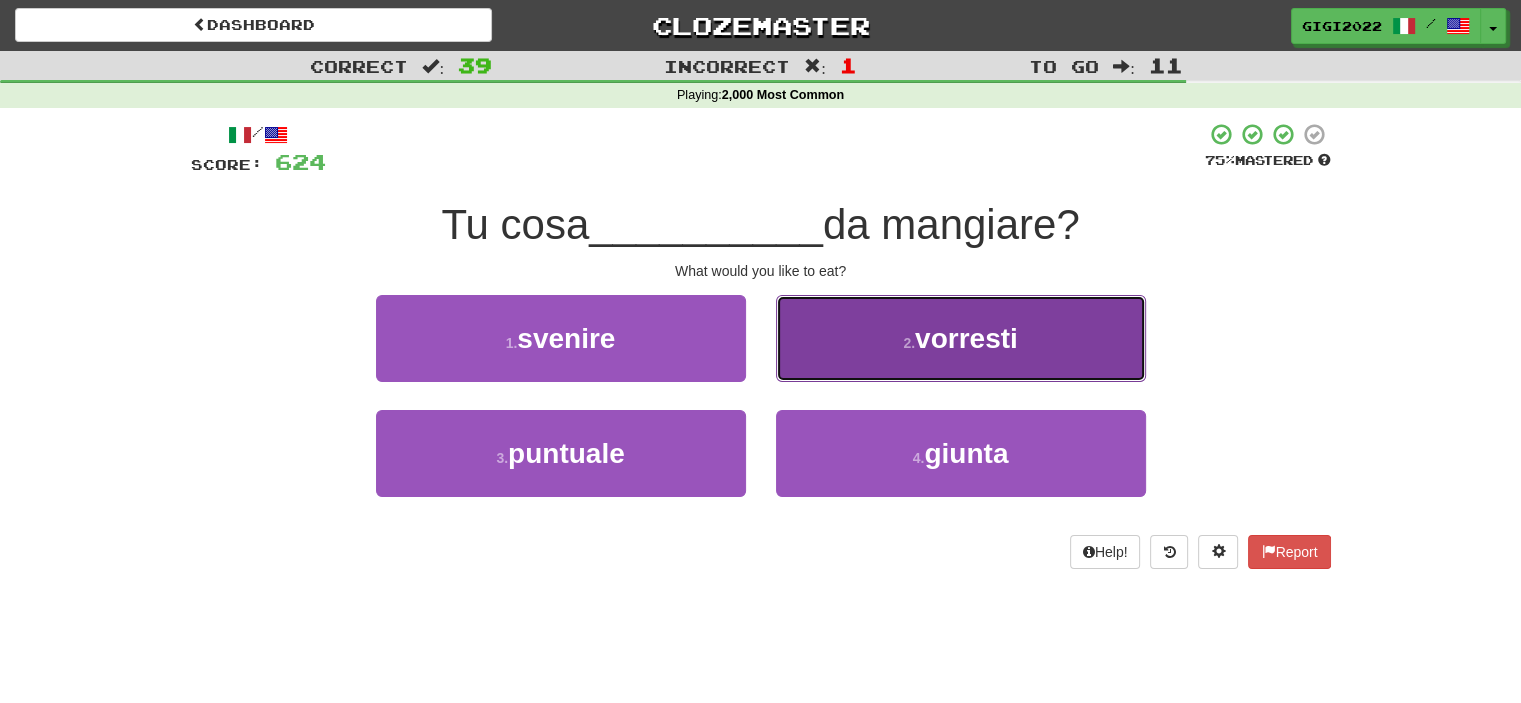 click on "2 .  vorresti" at bounding box center (961, 338) 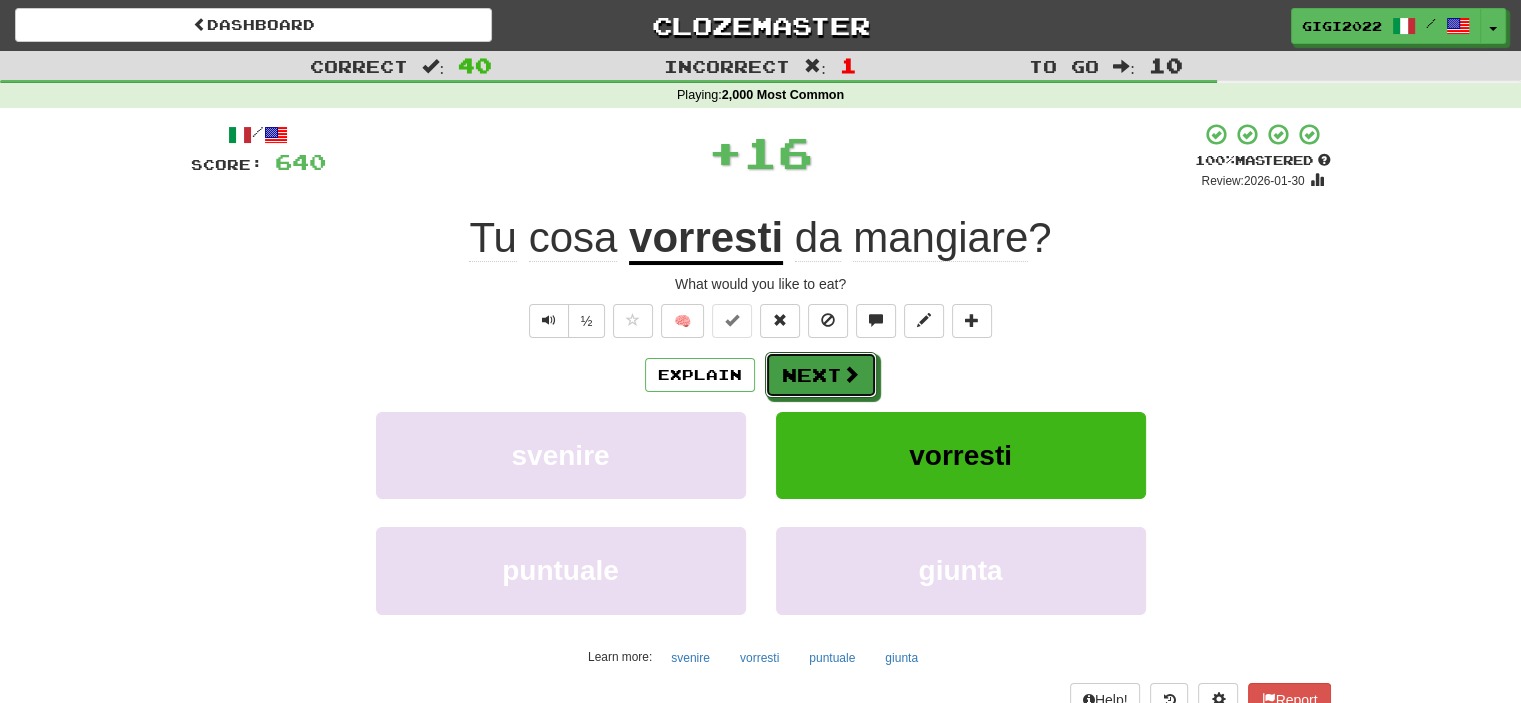 click on "Next" at bounding box center [821, 375] 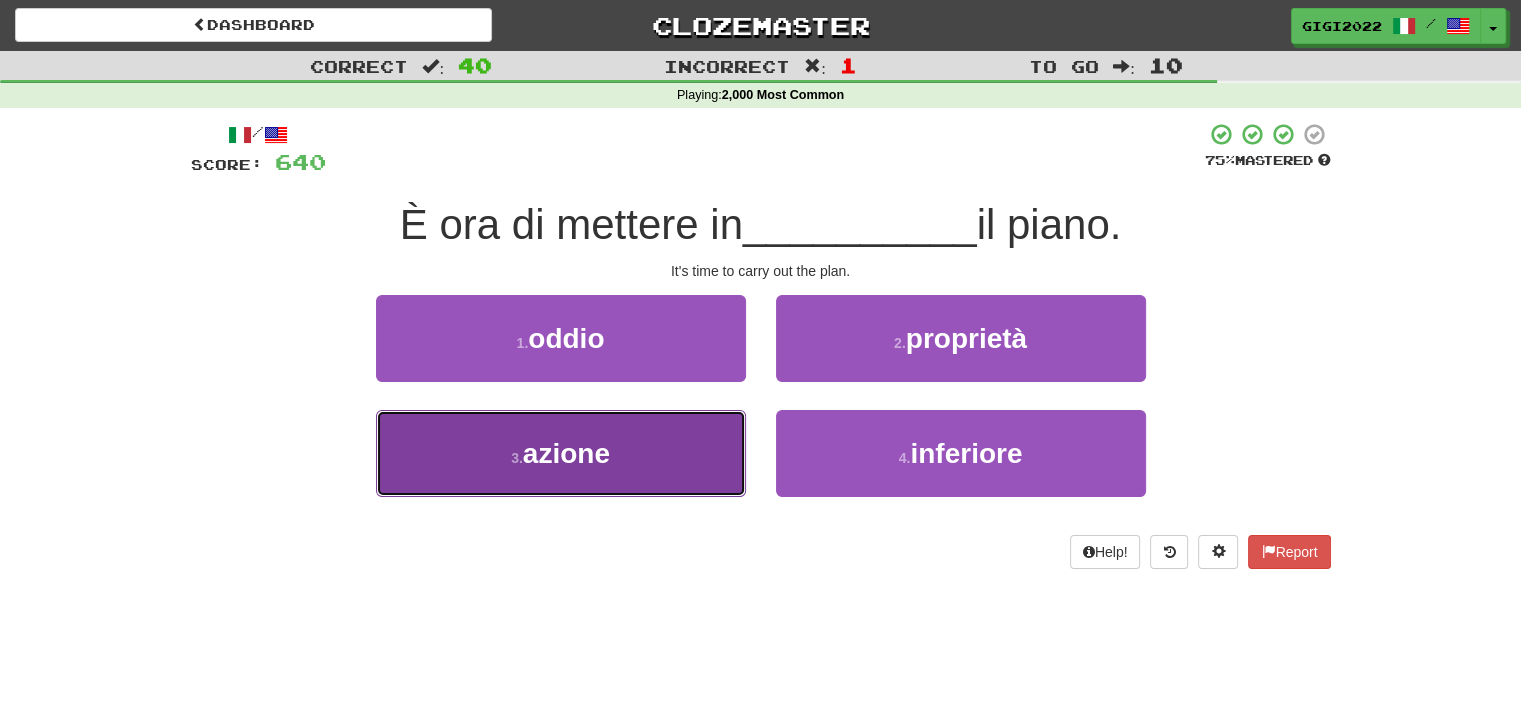 click on "3 .  azione" at bounding box center (561, 453) 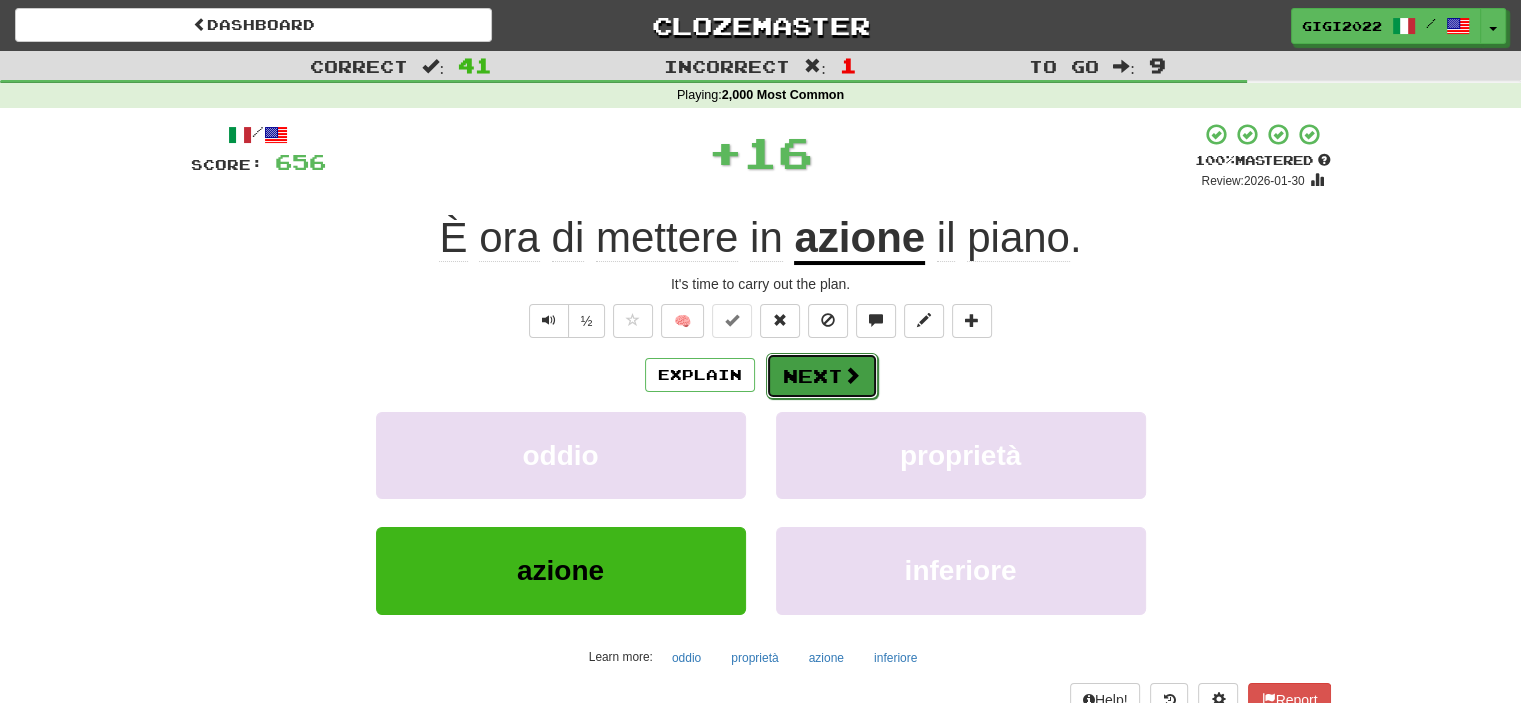 click on "Next" at bounding box center [822, 376] 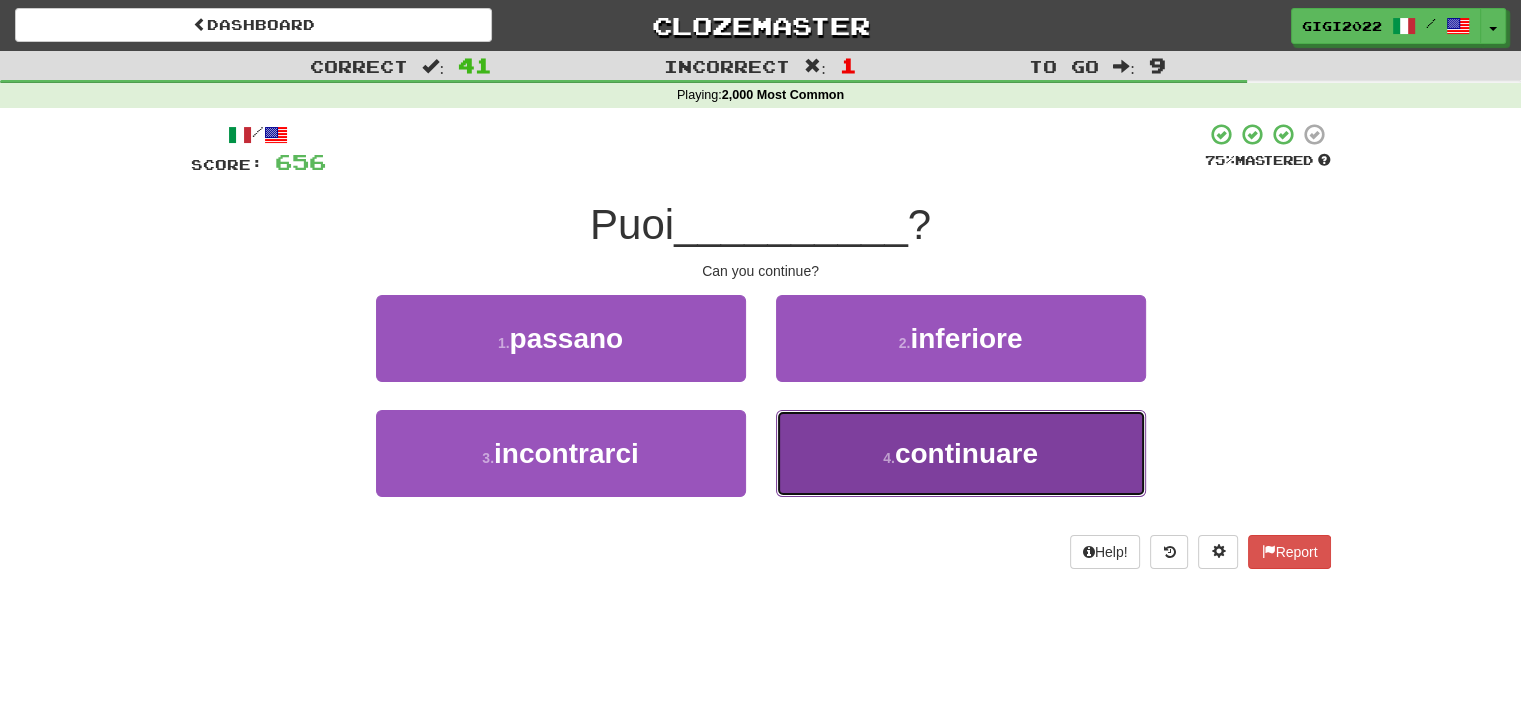 click on "4 .  continuare" at bounding box center (961, 453) 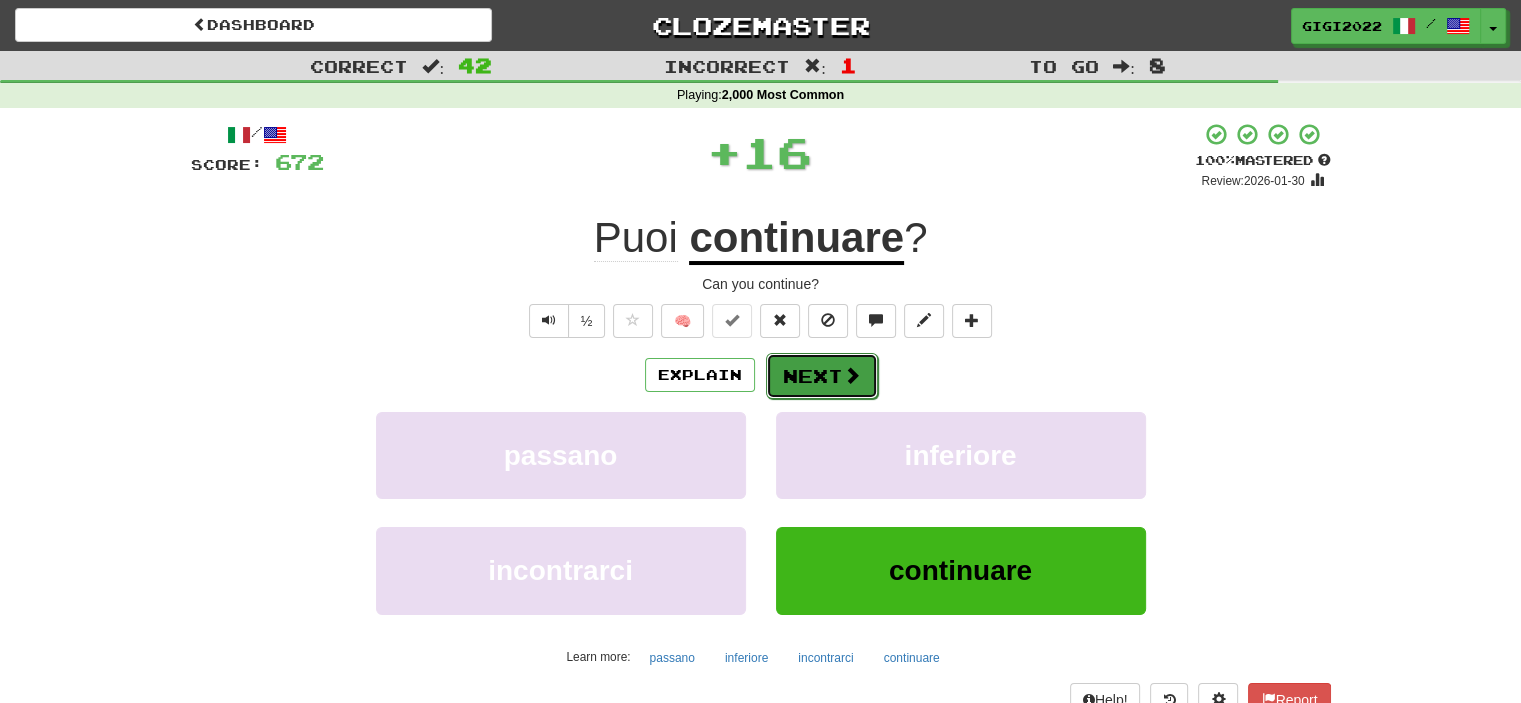 click on "Next" at bounding box center (822, 376) 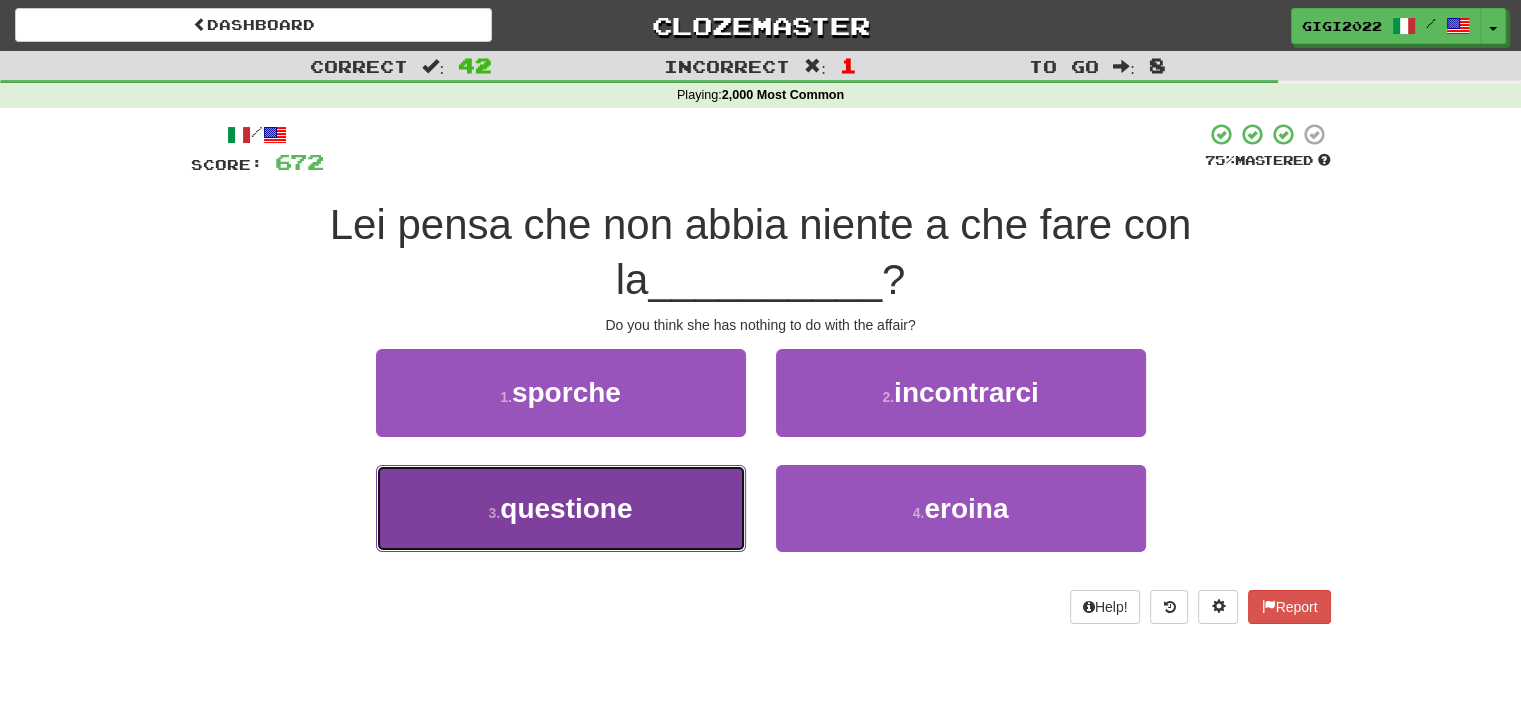 click on "3 .  questione" at bounding box center (561, 508) 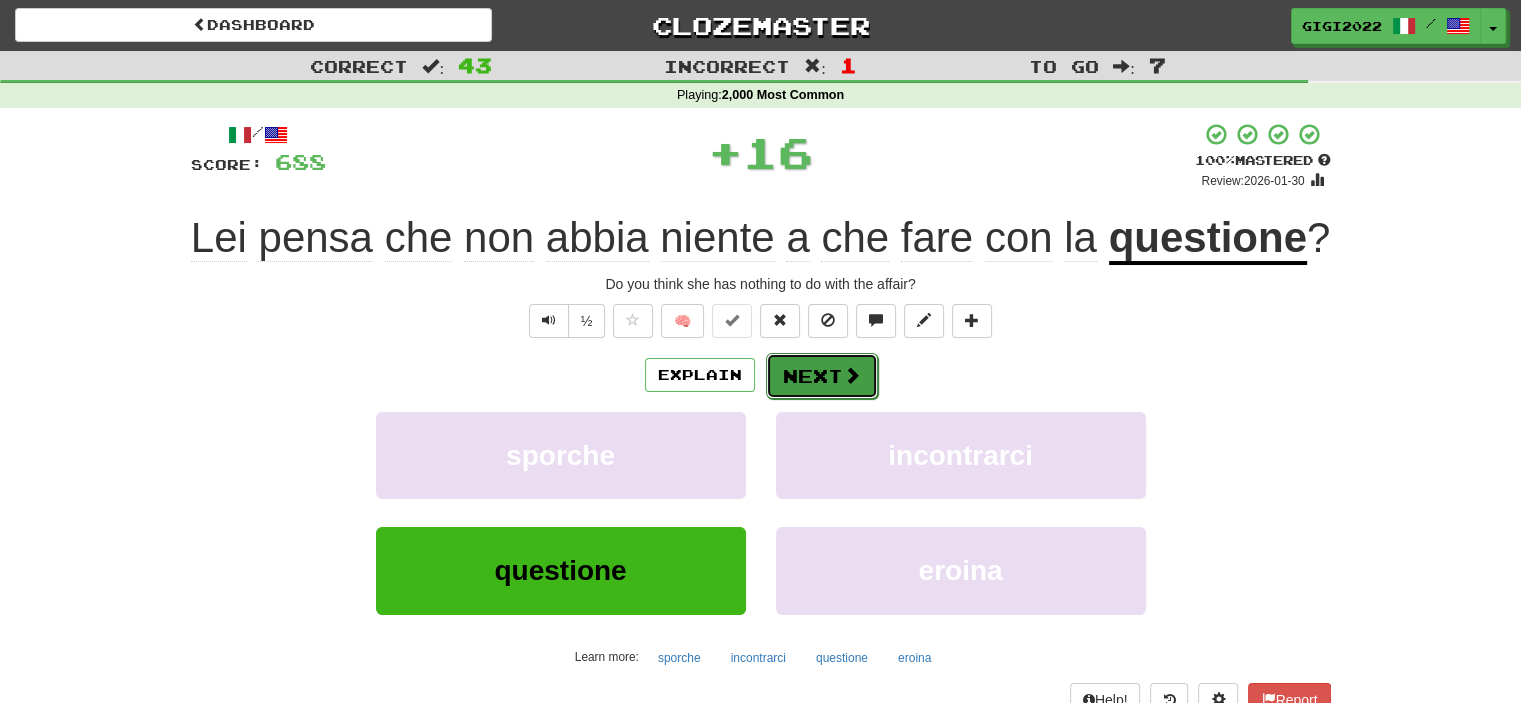 click on "Next" at bounding box center [822, 376] 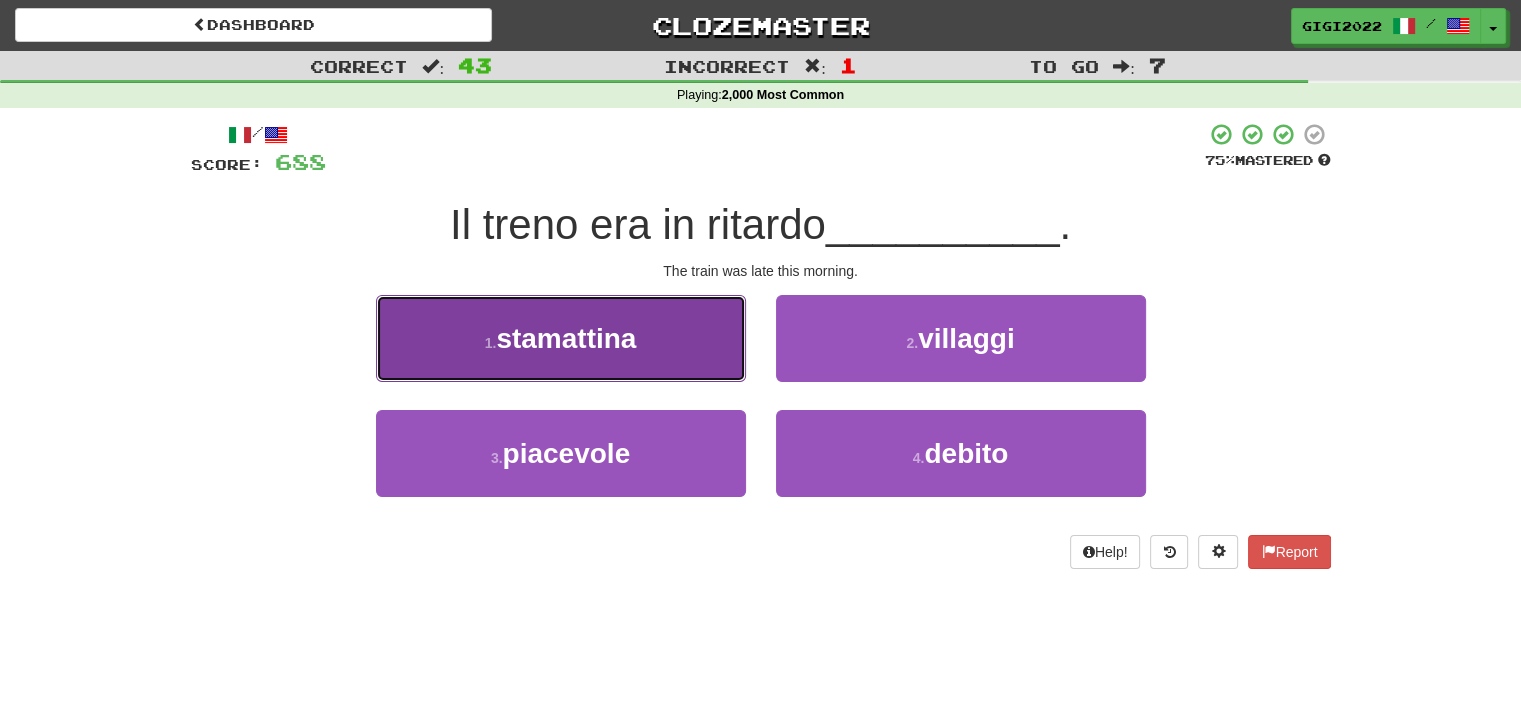 click on "1 .  stamattina" at bounding box center (561, 338) 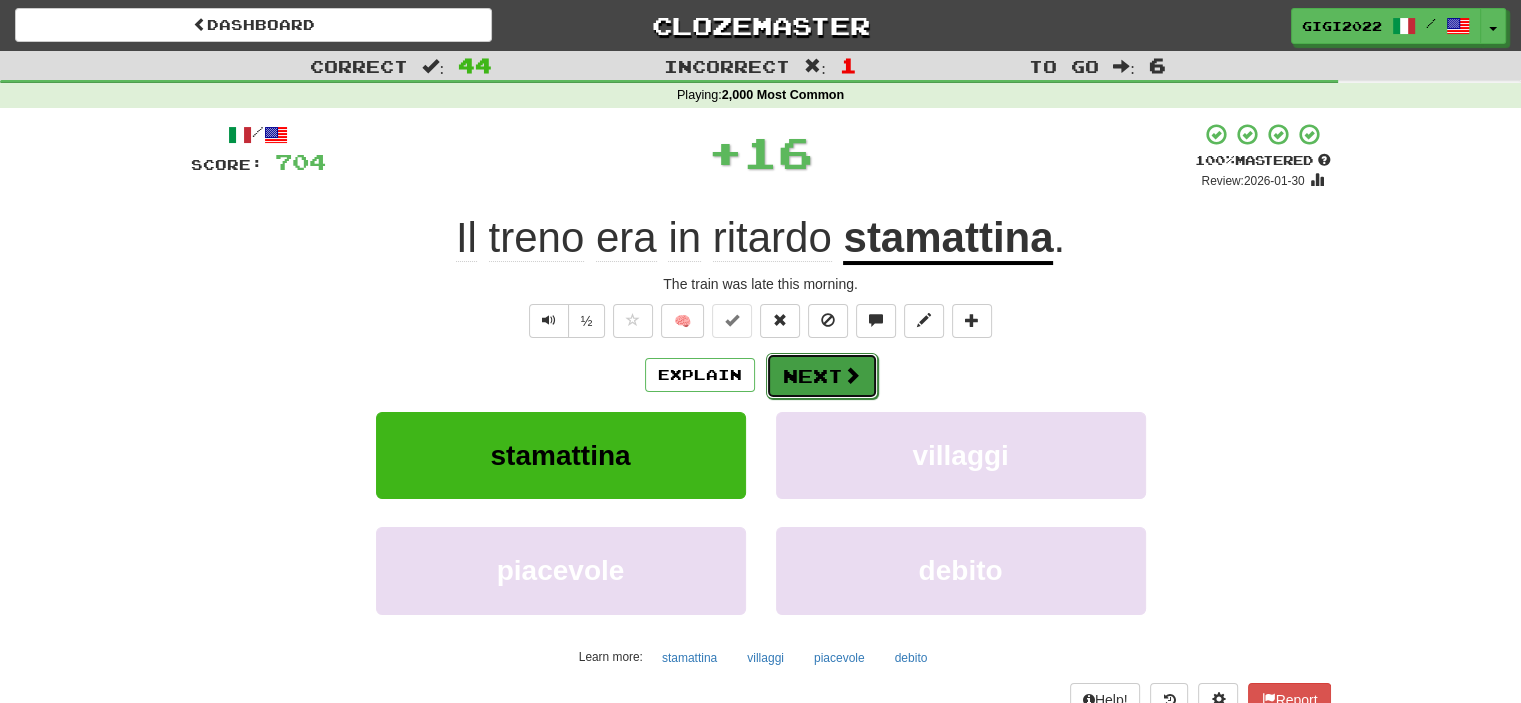 click on "Next" at bounding box center (822, 376) 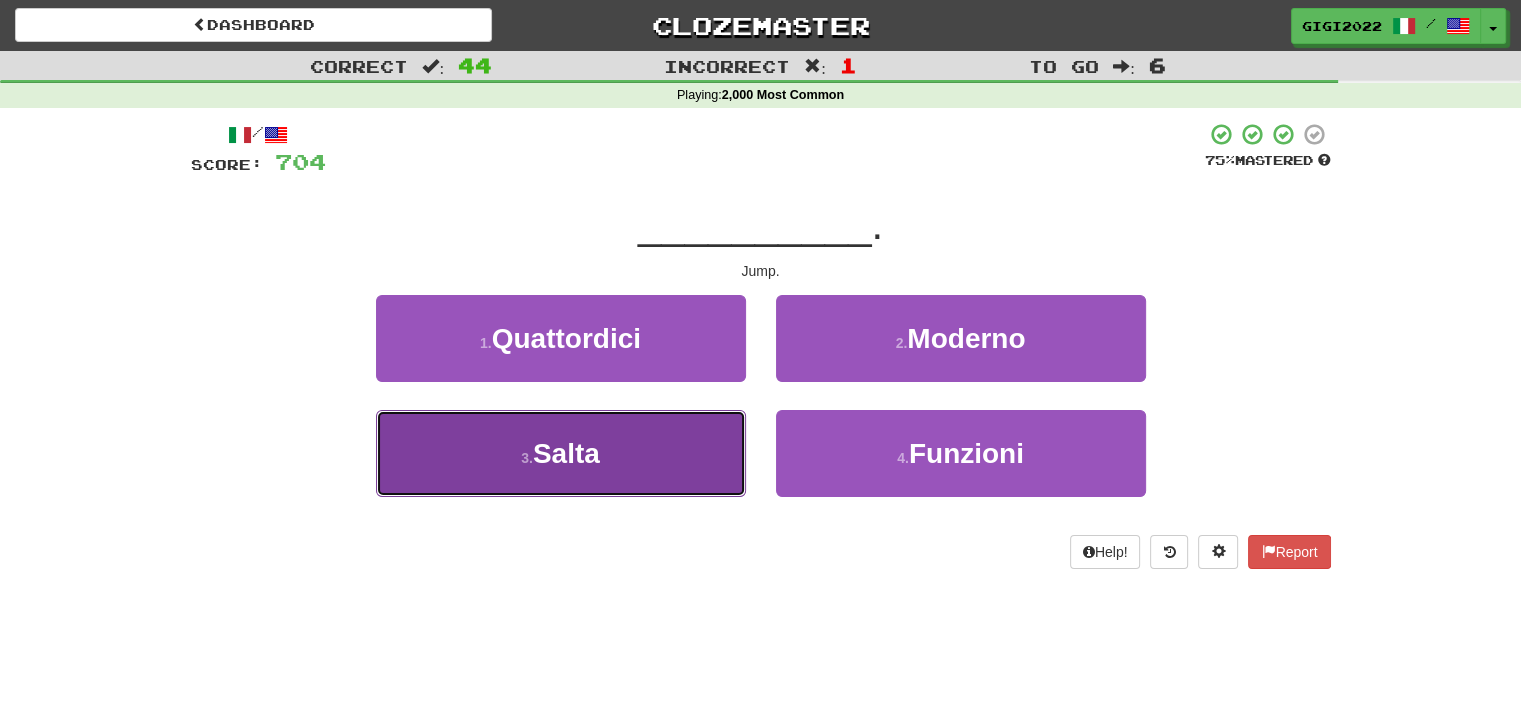 click on "3 .  Salta" at bounding box center [561, 453] 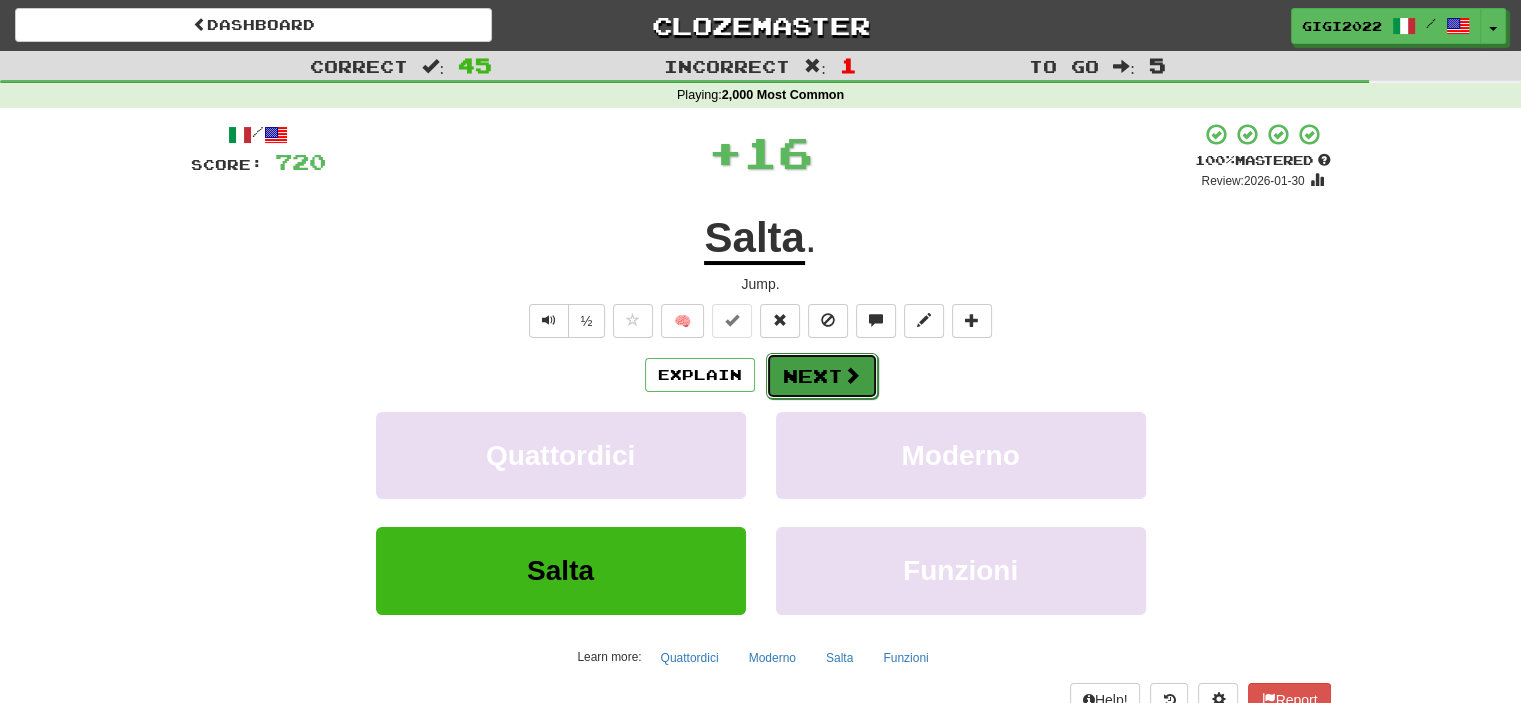 click on "Next" at bounding box center [822, 376] 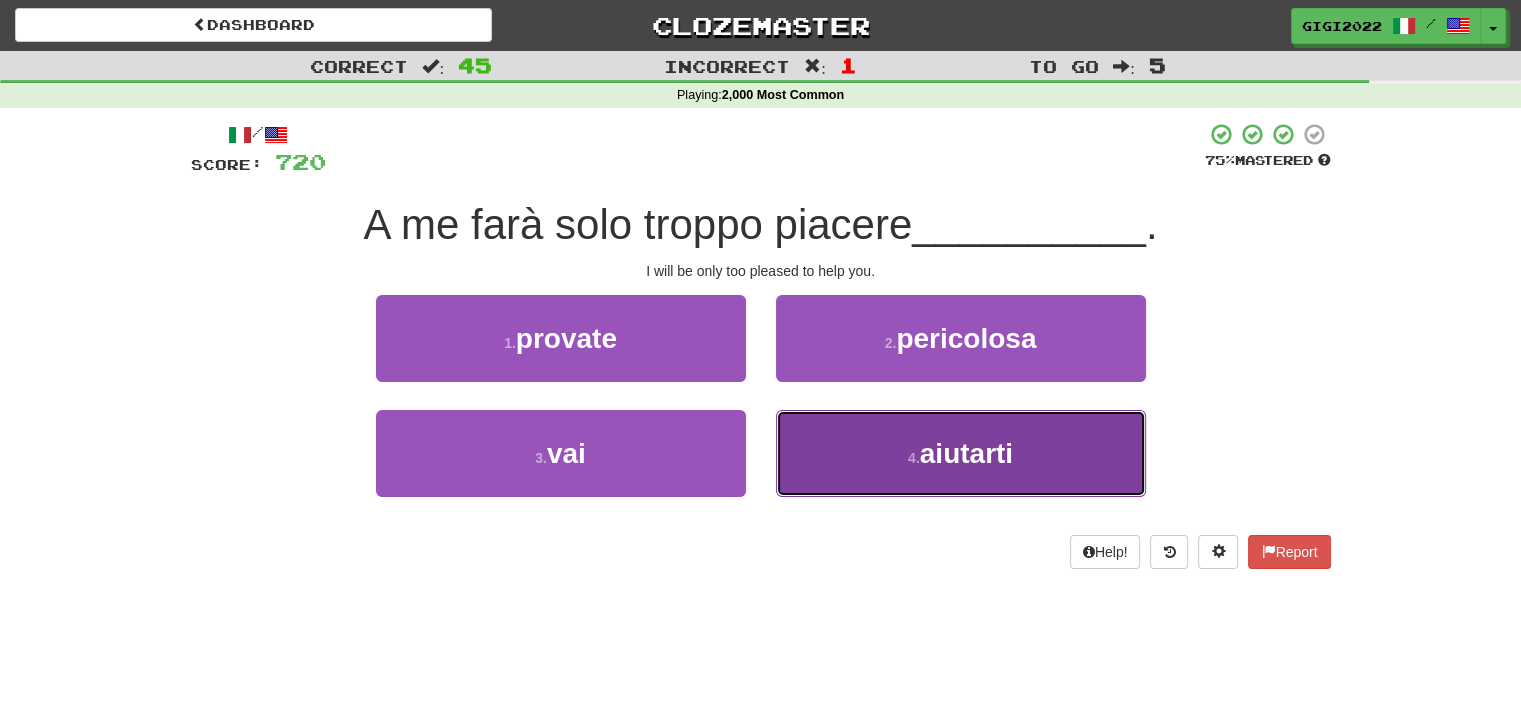 click on "4 .  aiutarti" at bounding box center [961, 453] 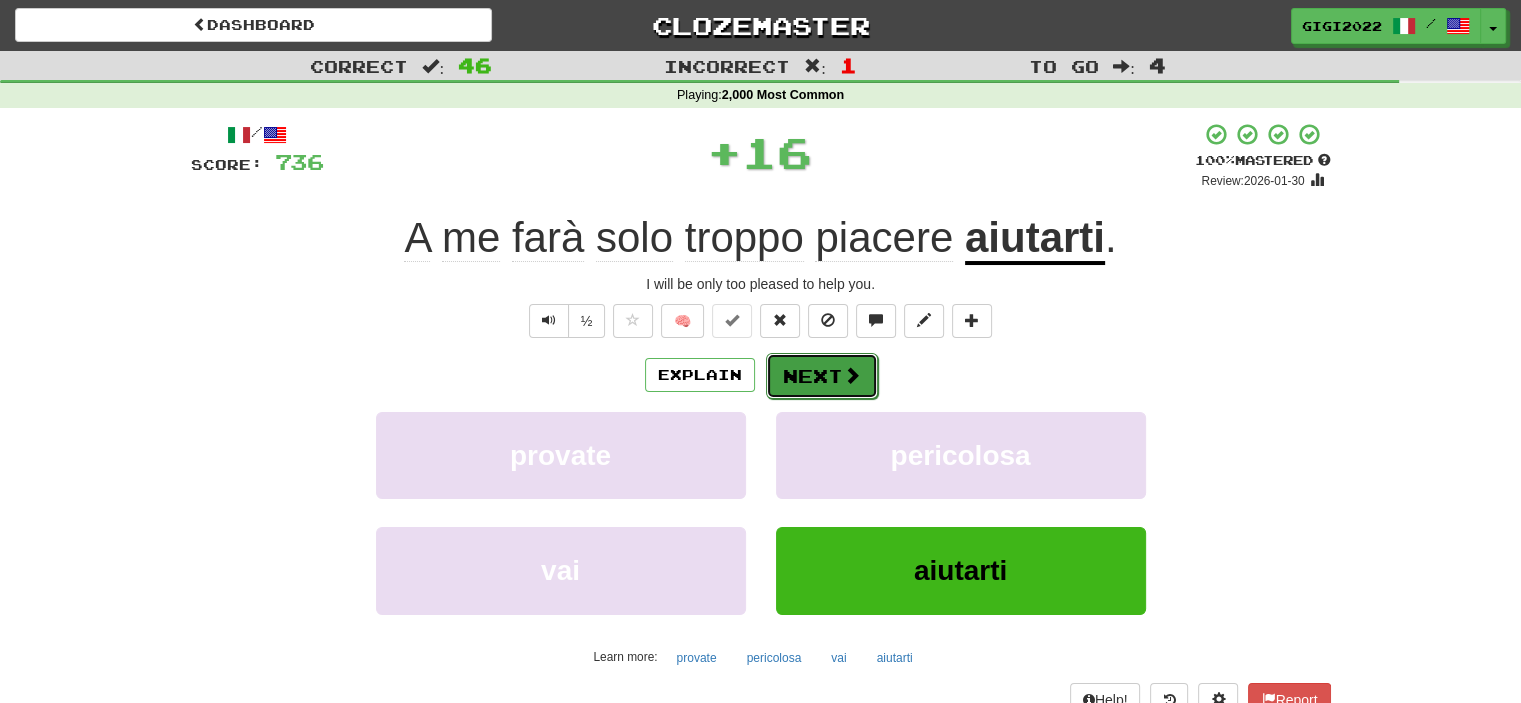 click on "Next" at bounding box center (822, 376) 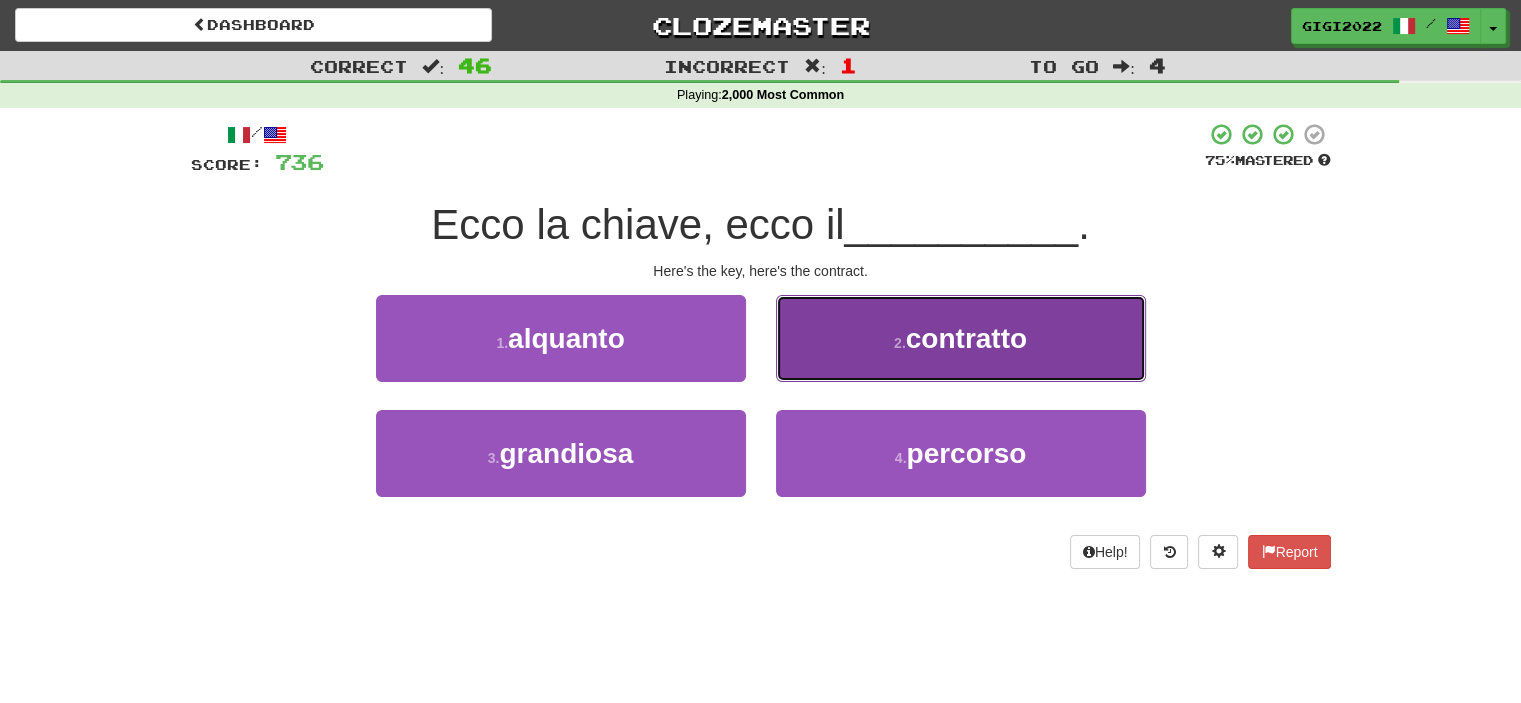 click on "2 .  contratto" at bounding box center [961, 338] 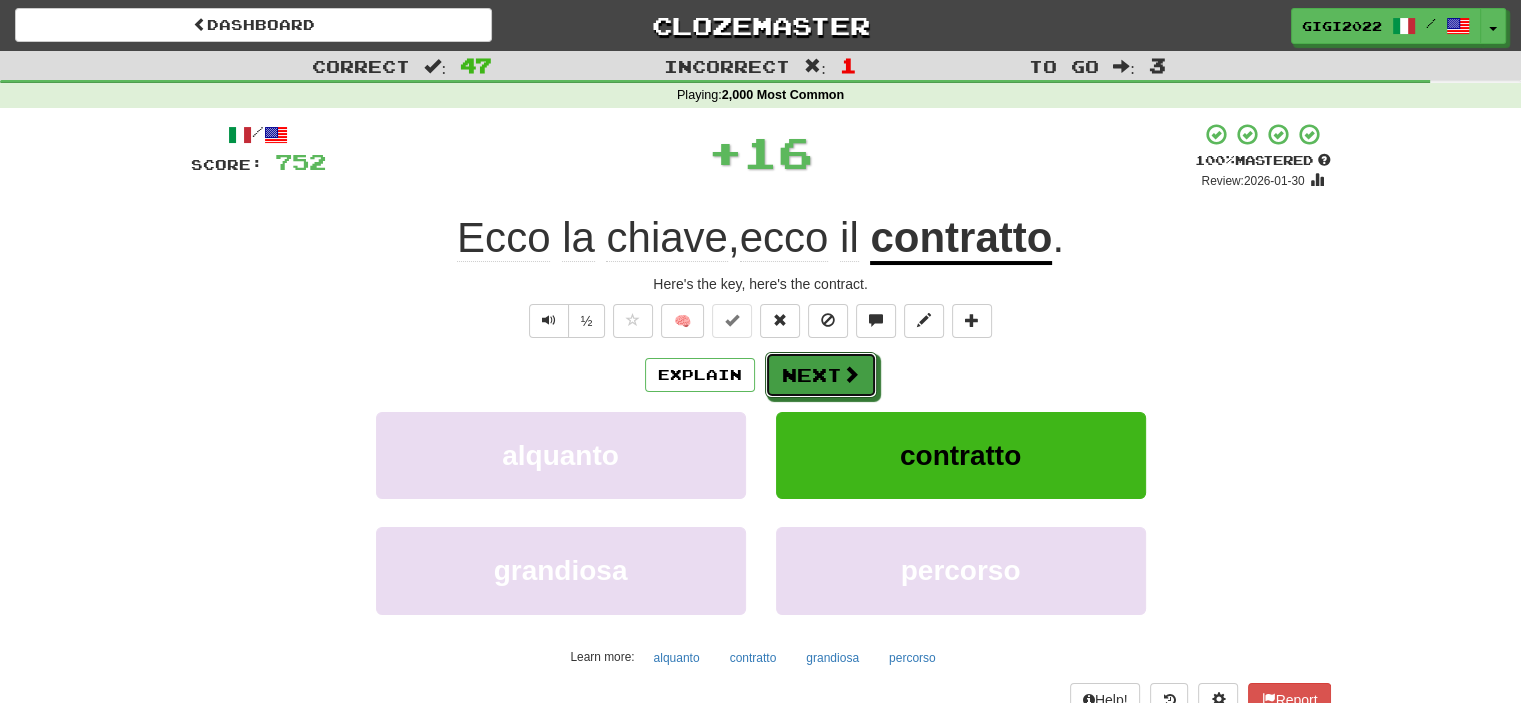 click on "Next" at bounding box center (821, 375) 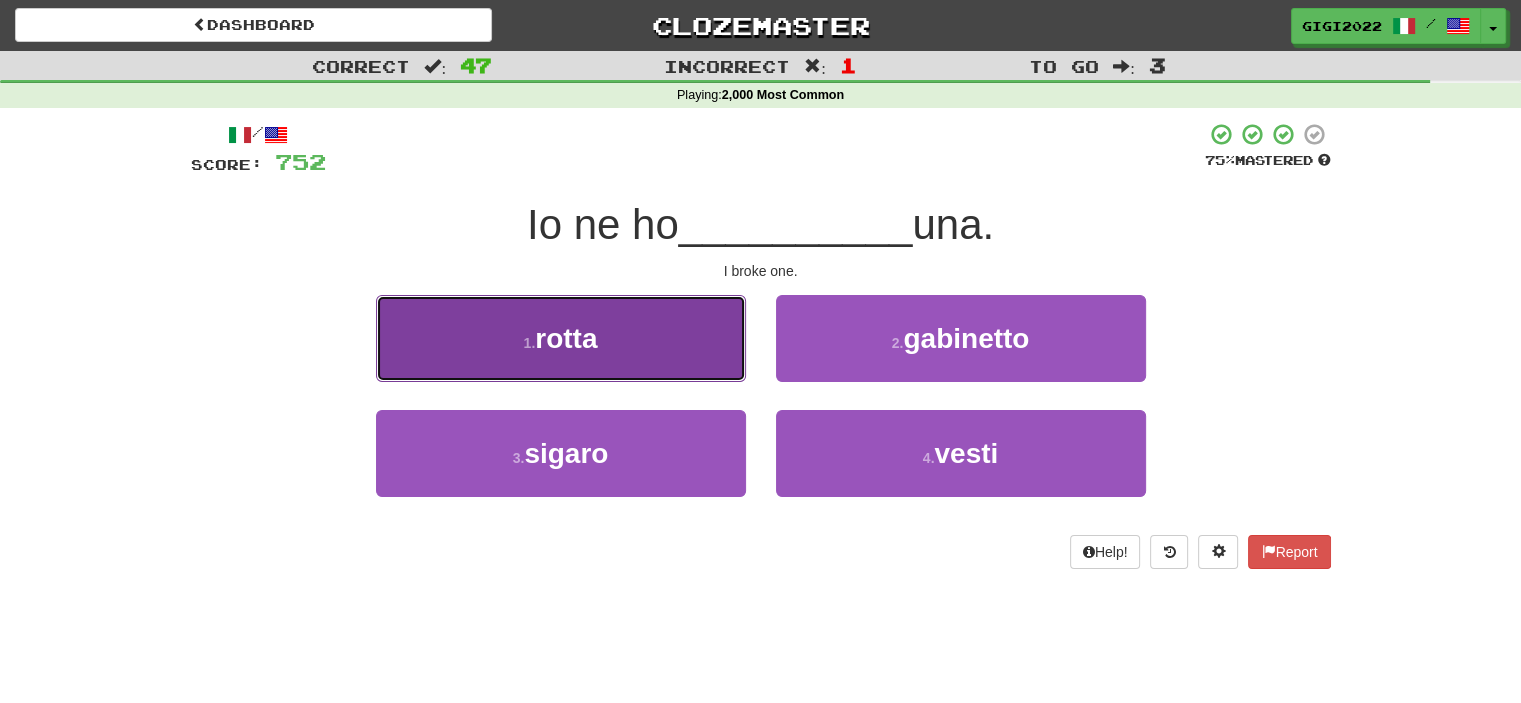click on "1 .  rotta" at bounding box center (561, 338) 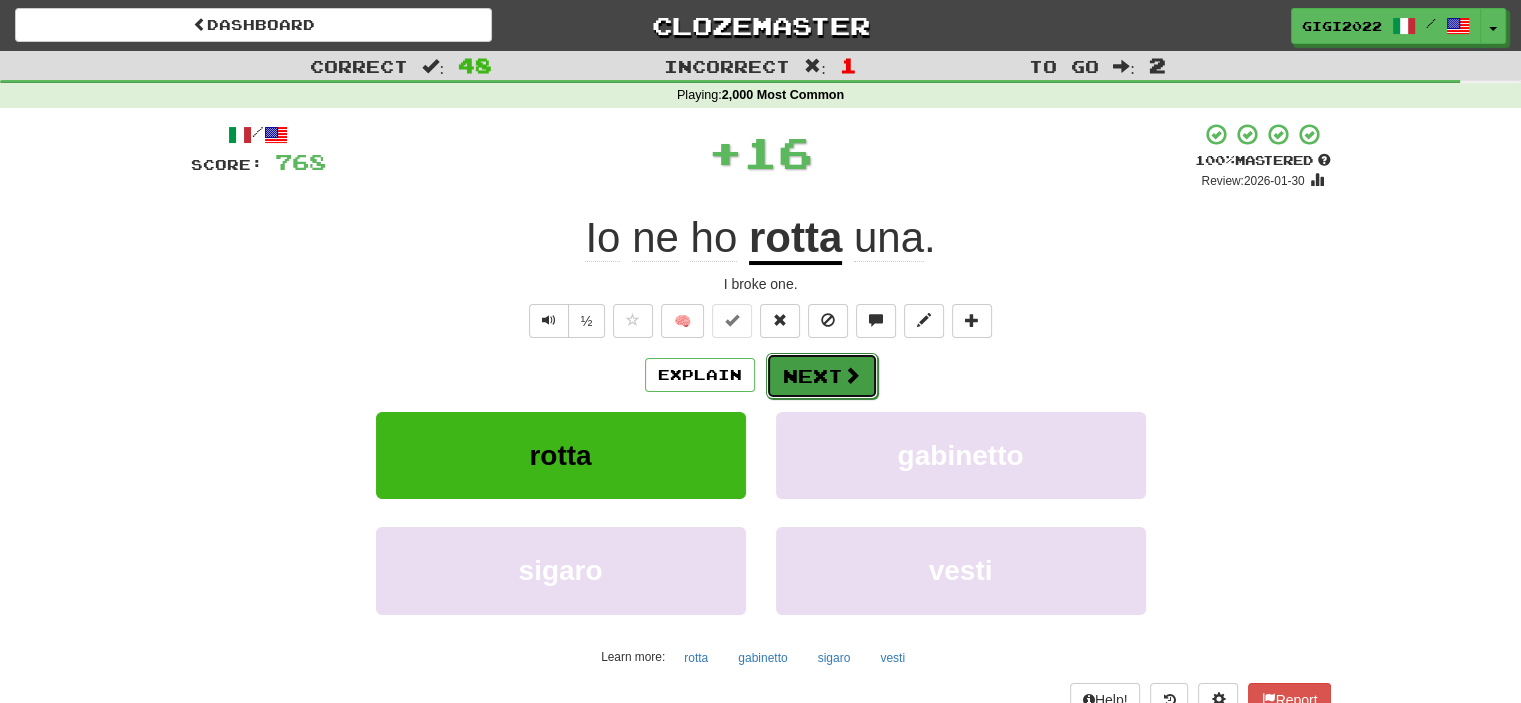 click on "Next" at bounding box center [822, 376] 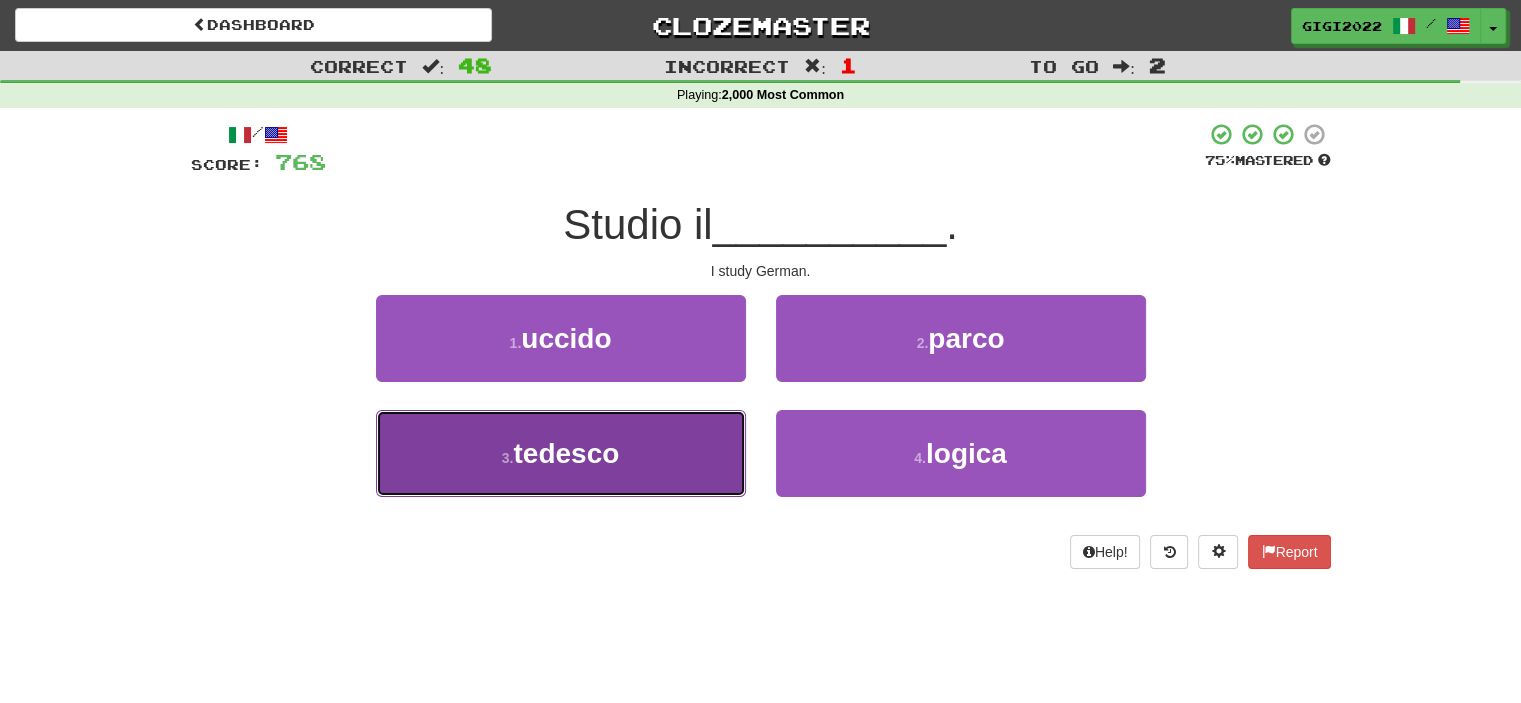 click on "3 .  tedesco" at bounding box center (561, 453) 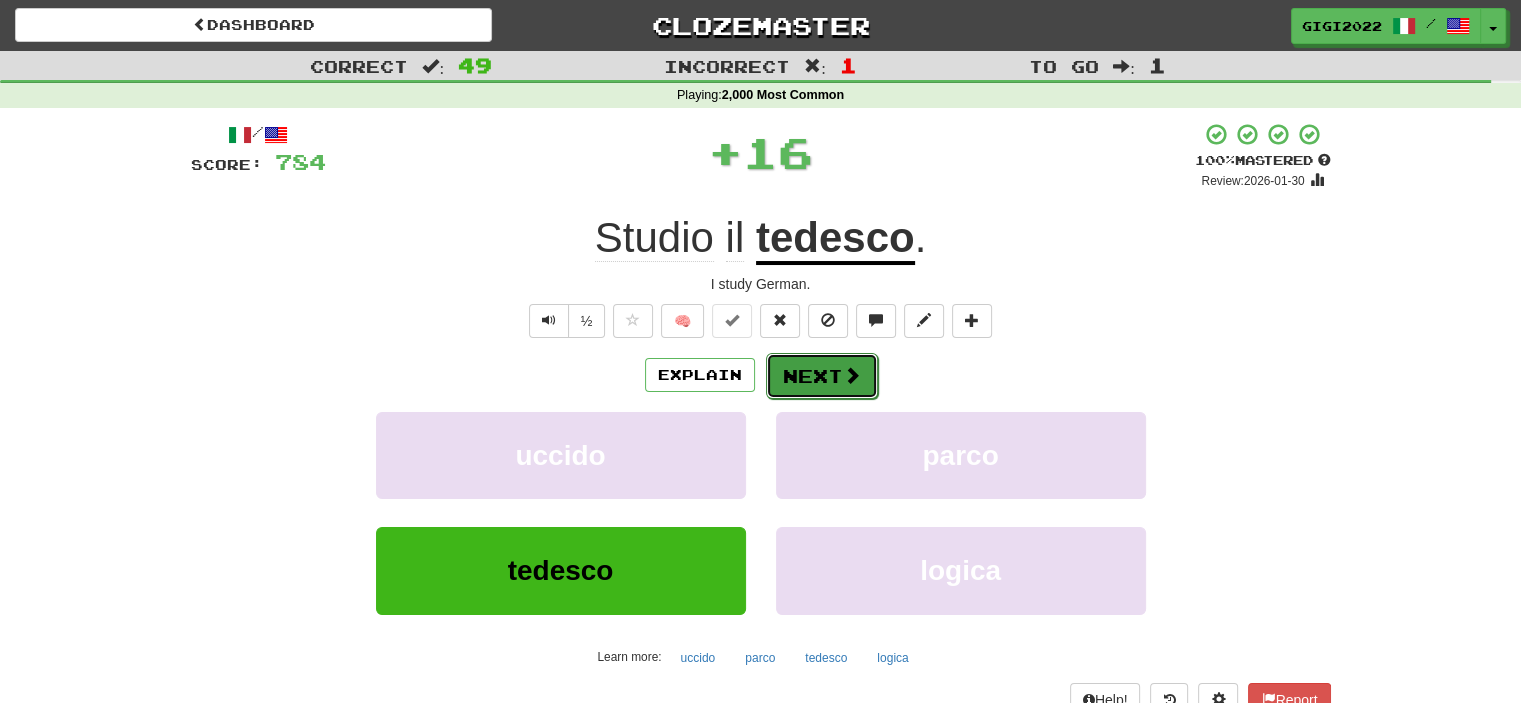 click on "Next" at bounding box center (822, 376) 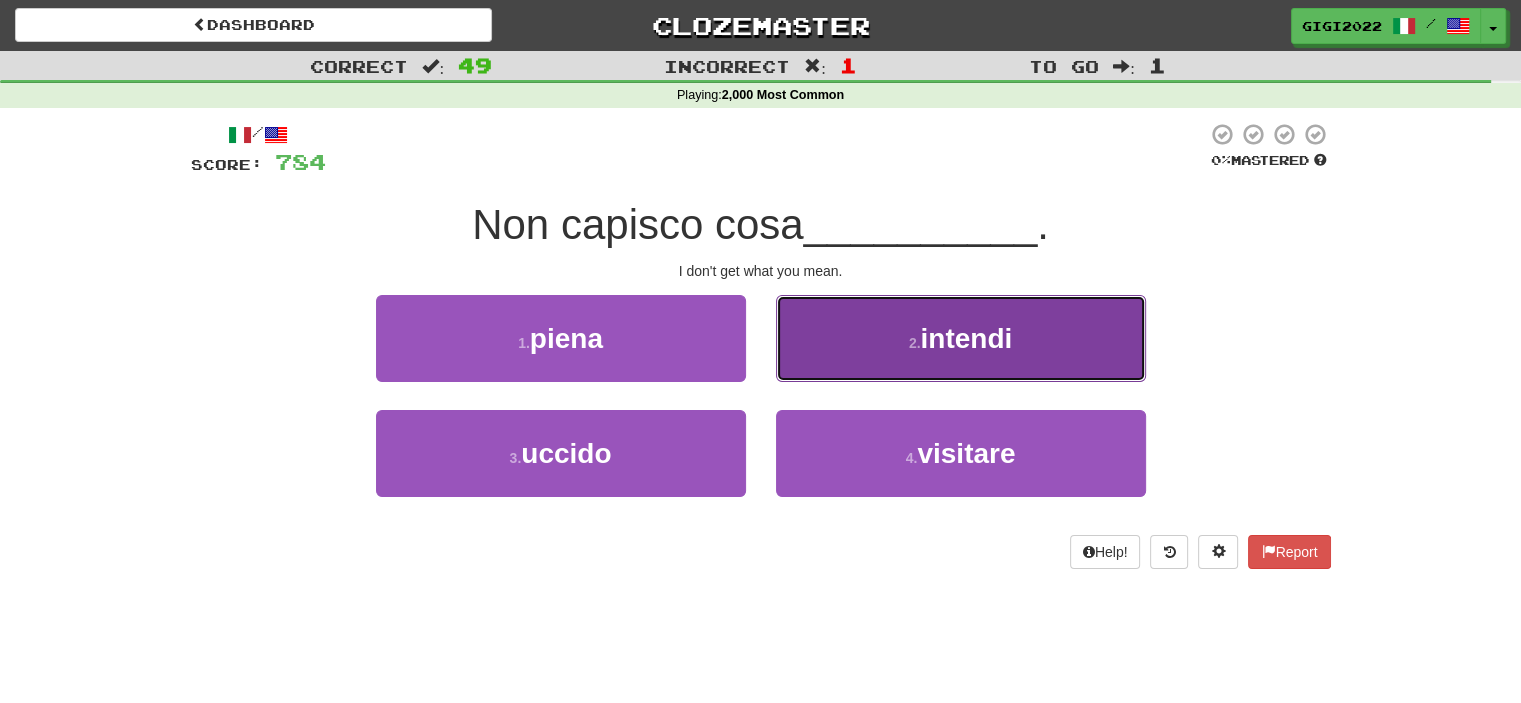 click on "2 .  intendi" at bounding box center [961, 338] 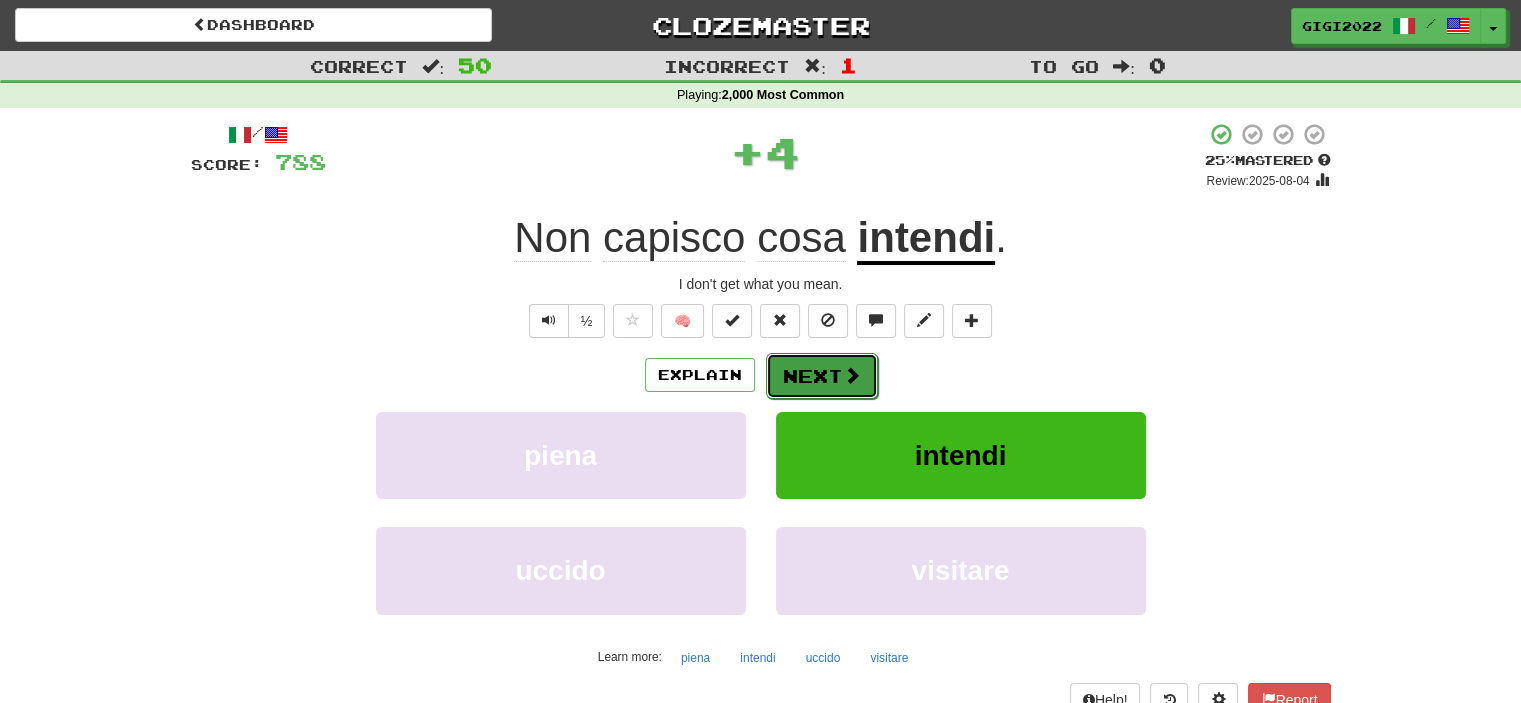 click on "Next" at bounding box center (822, 376) 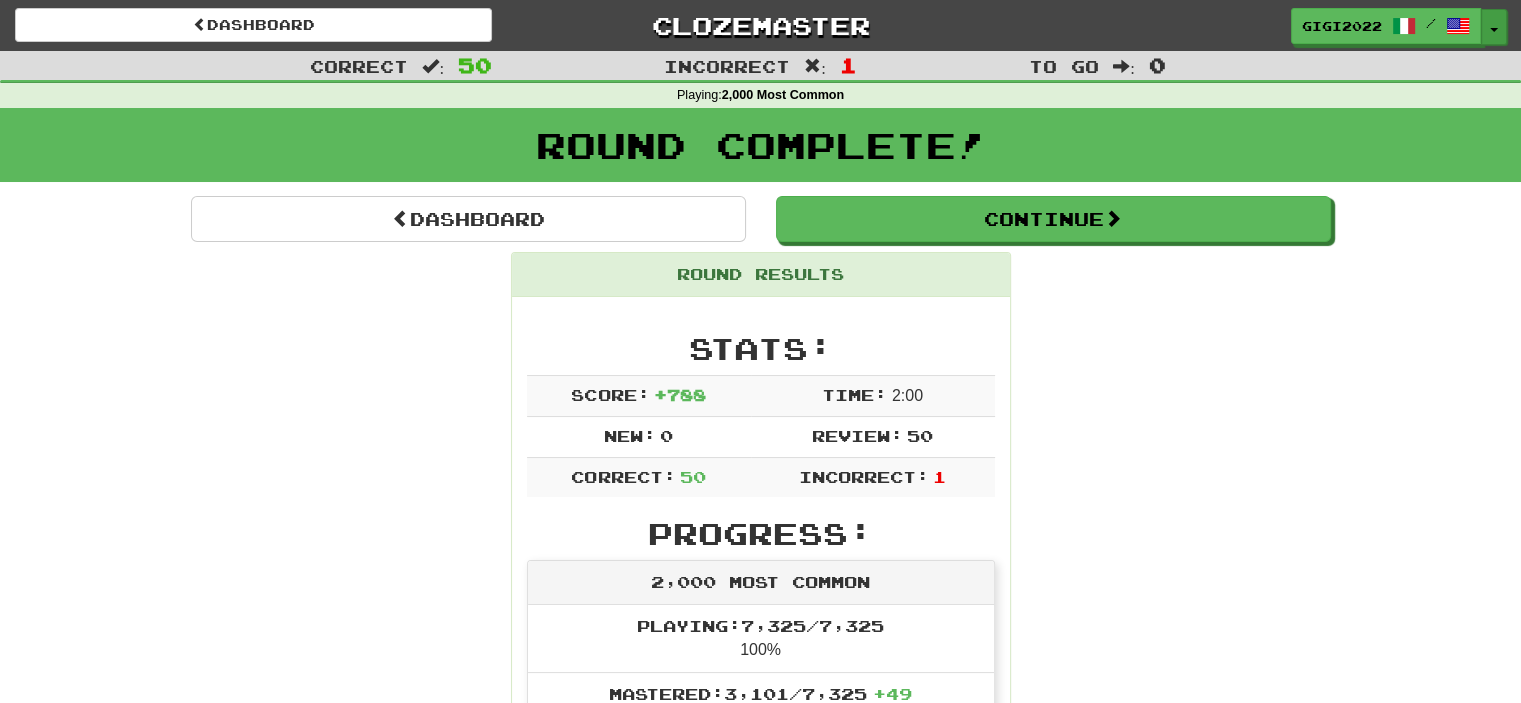 click on "Toggle Dropdown" at bounding box center (1494, 27) 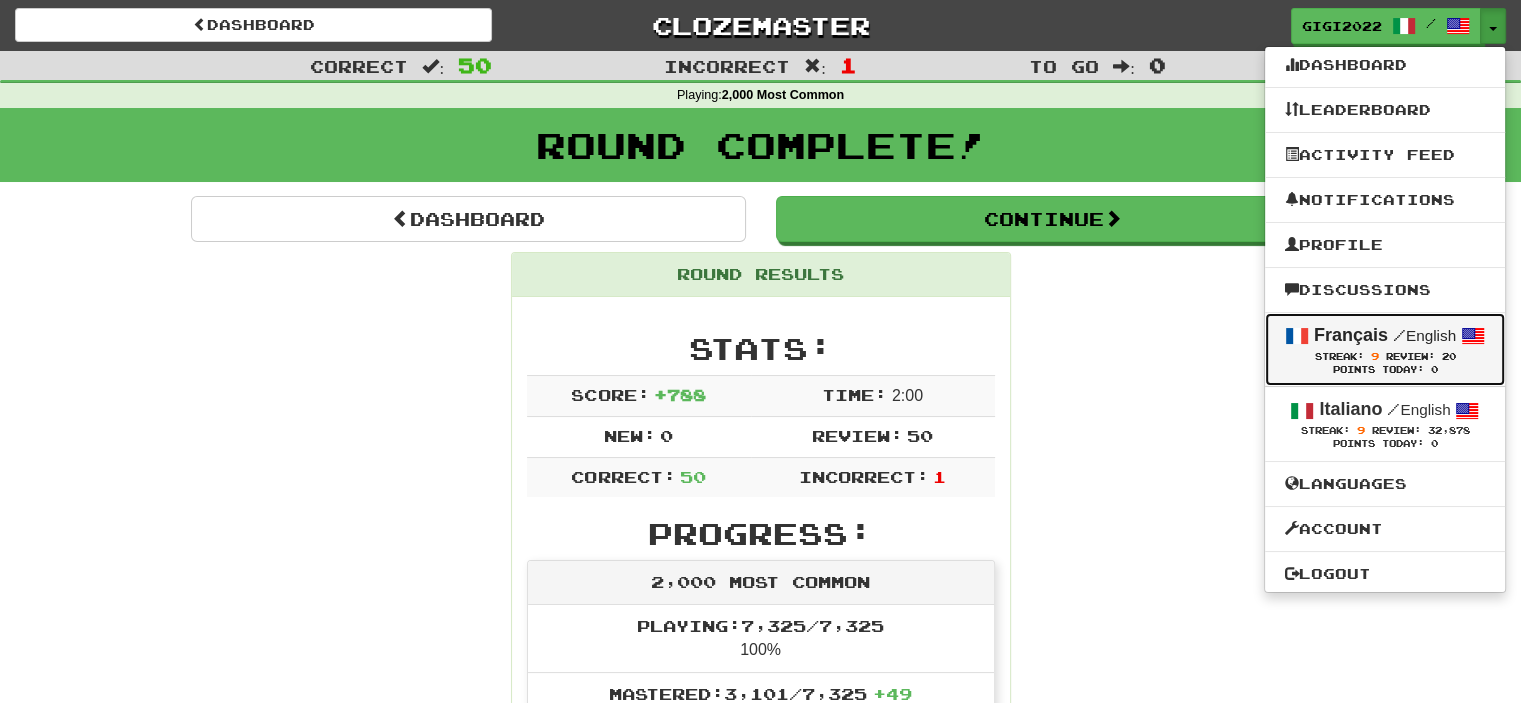 click on "Français" at bounding box center (1351, 335) 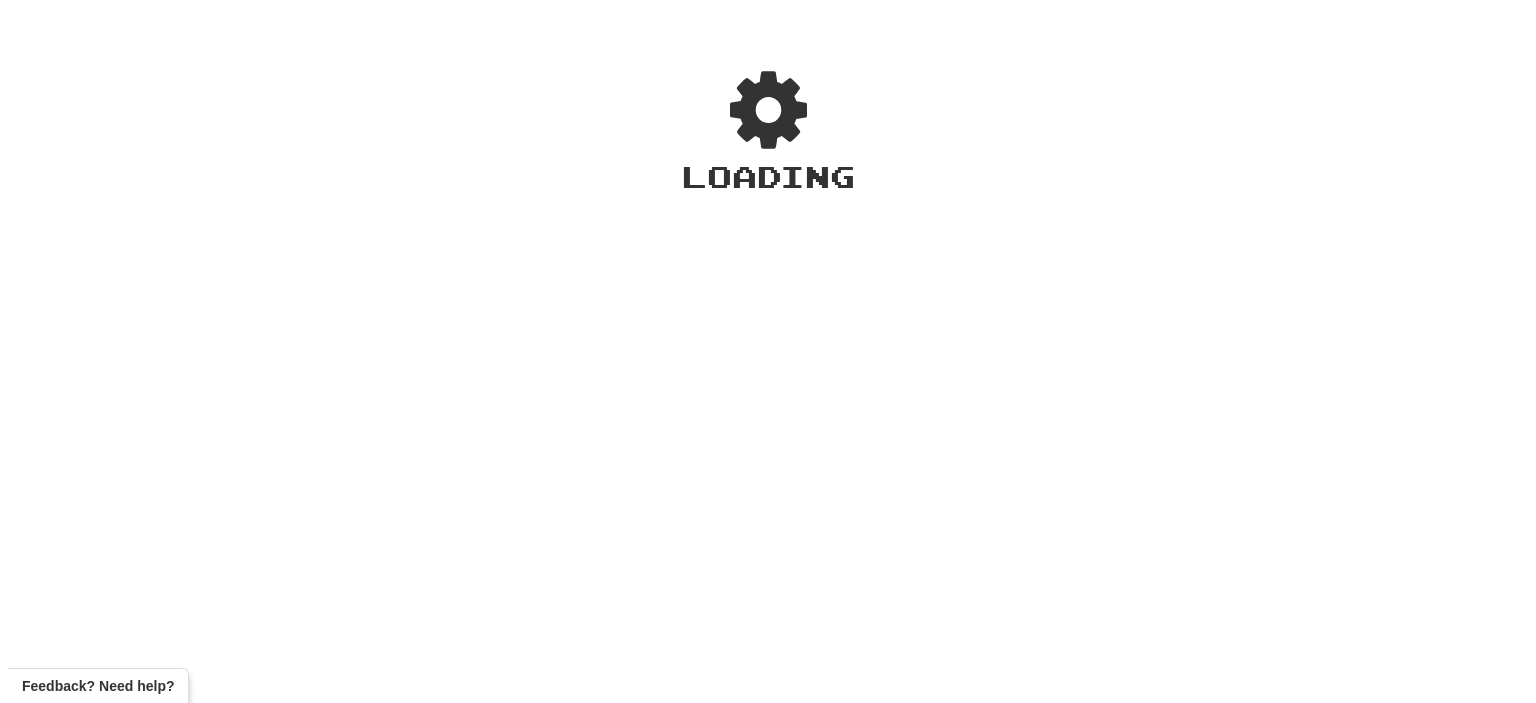 scroll, scrollTop: 0, scrollLeft: 0, axis: both 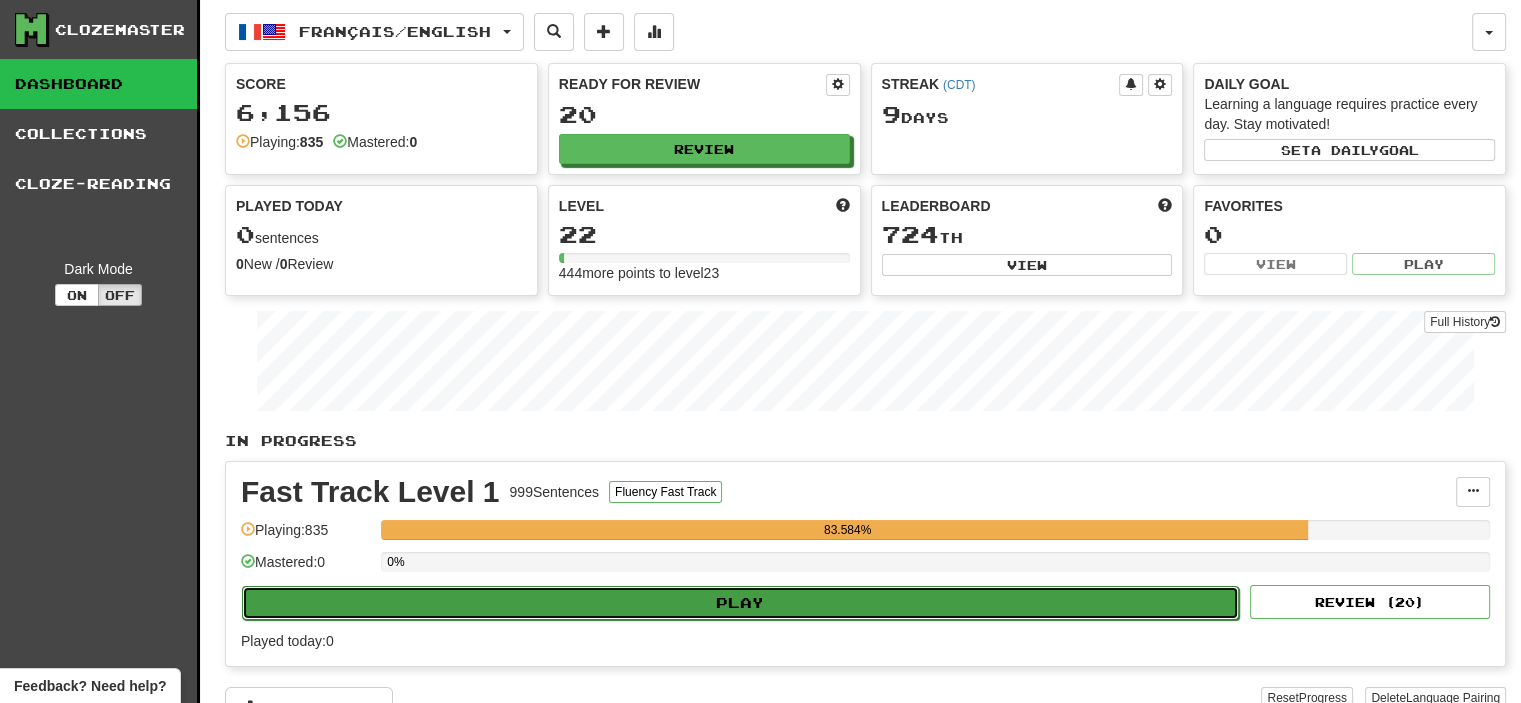 click on "Play" at bounding box center (740, 603) 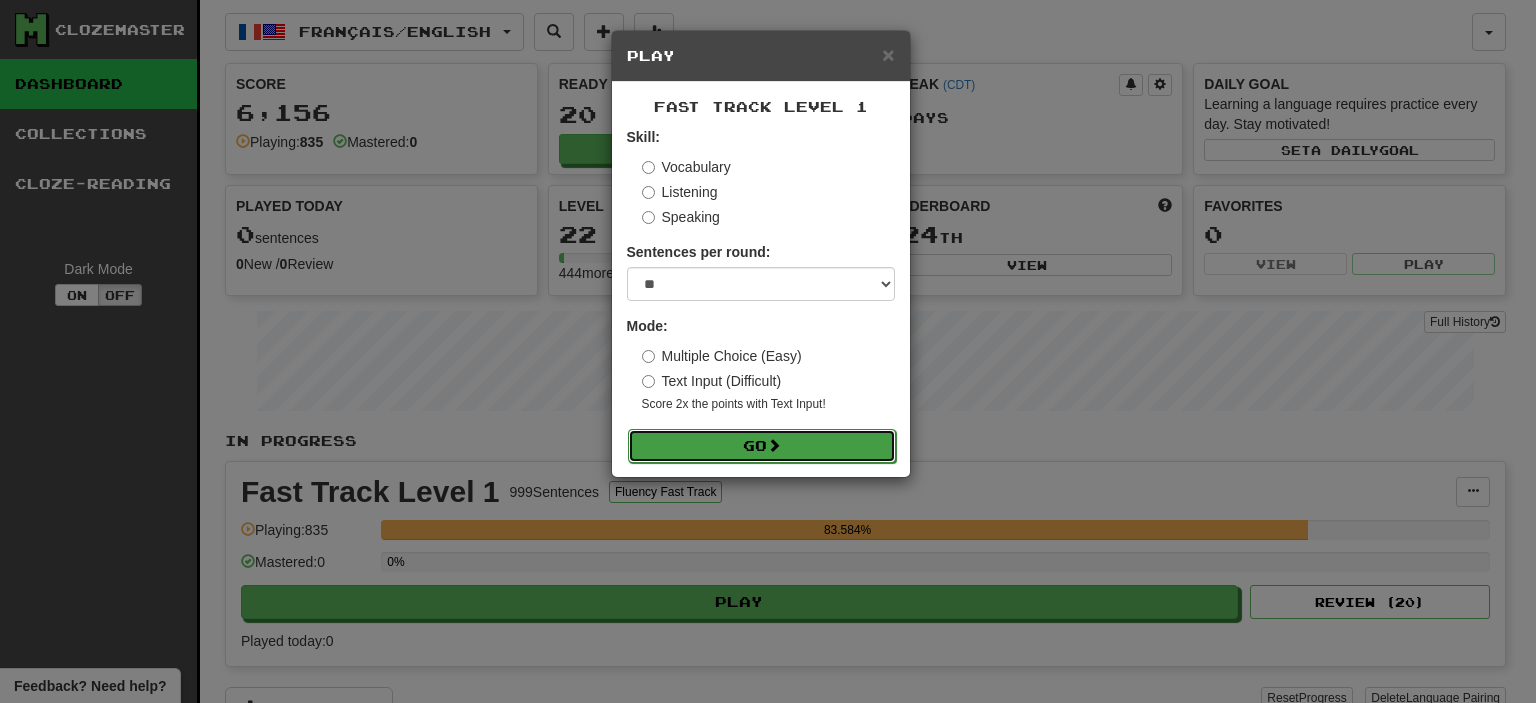 click on "Go" at bounding box center [762, 446] 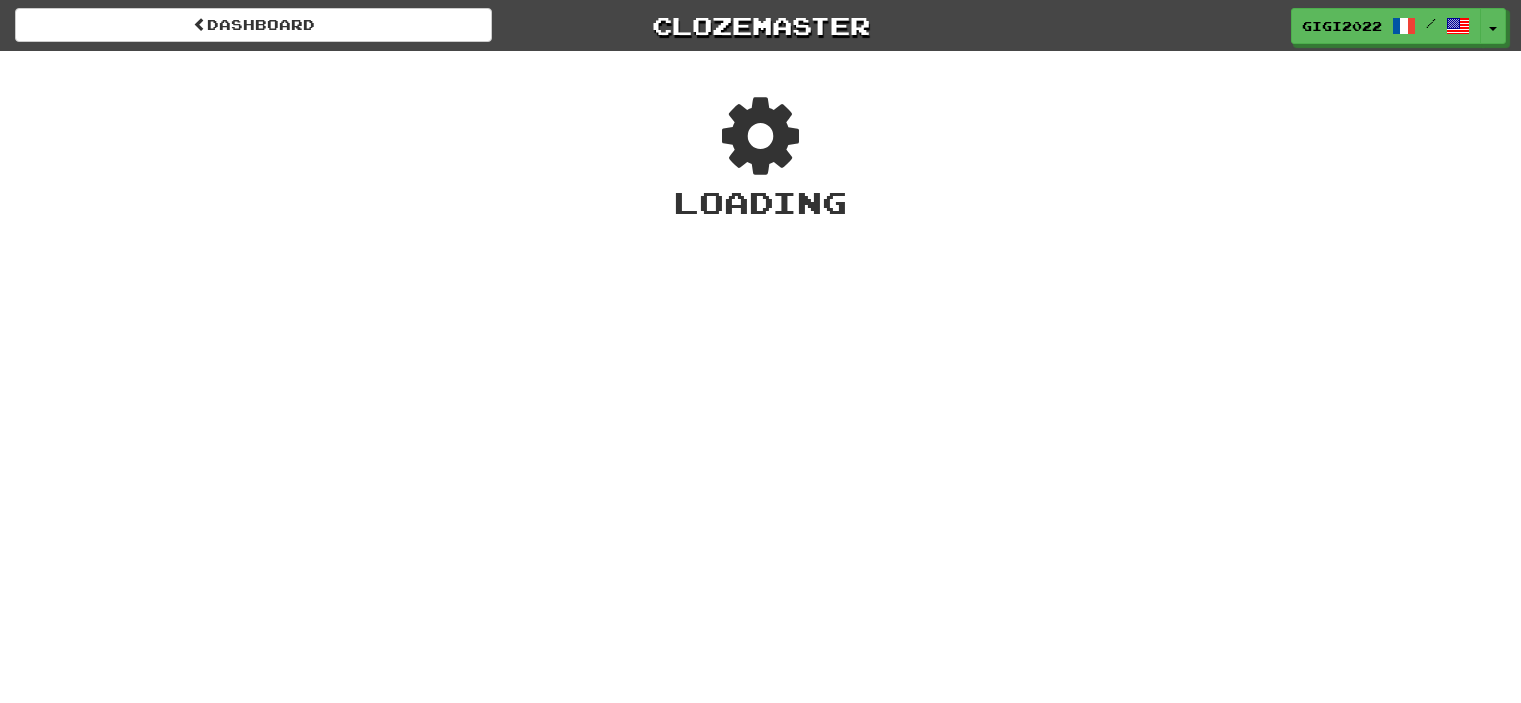scroll, scrollTop: 0, scrollLeft: 0, axis: both 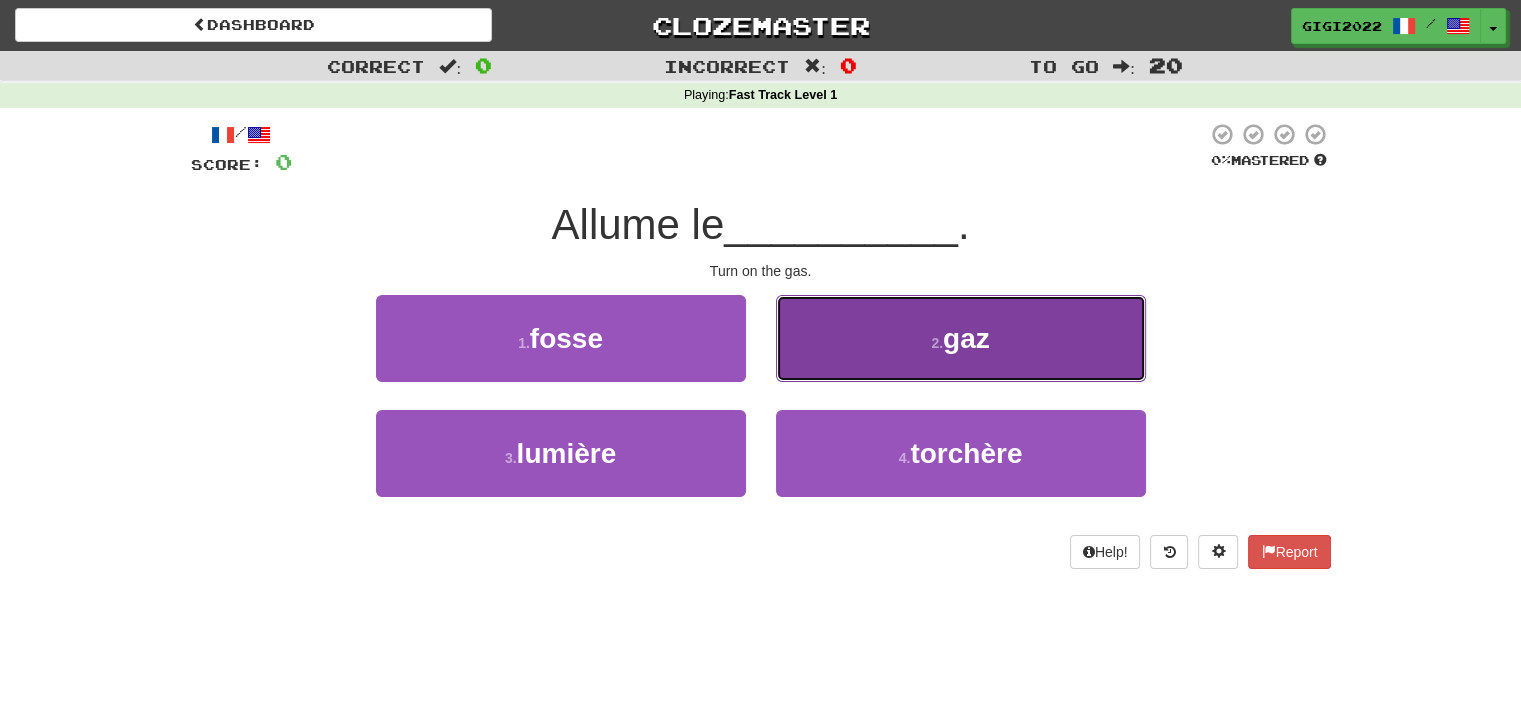 click on "2 .  gaz" at bounding box center [961, 338] 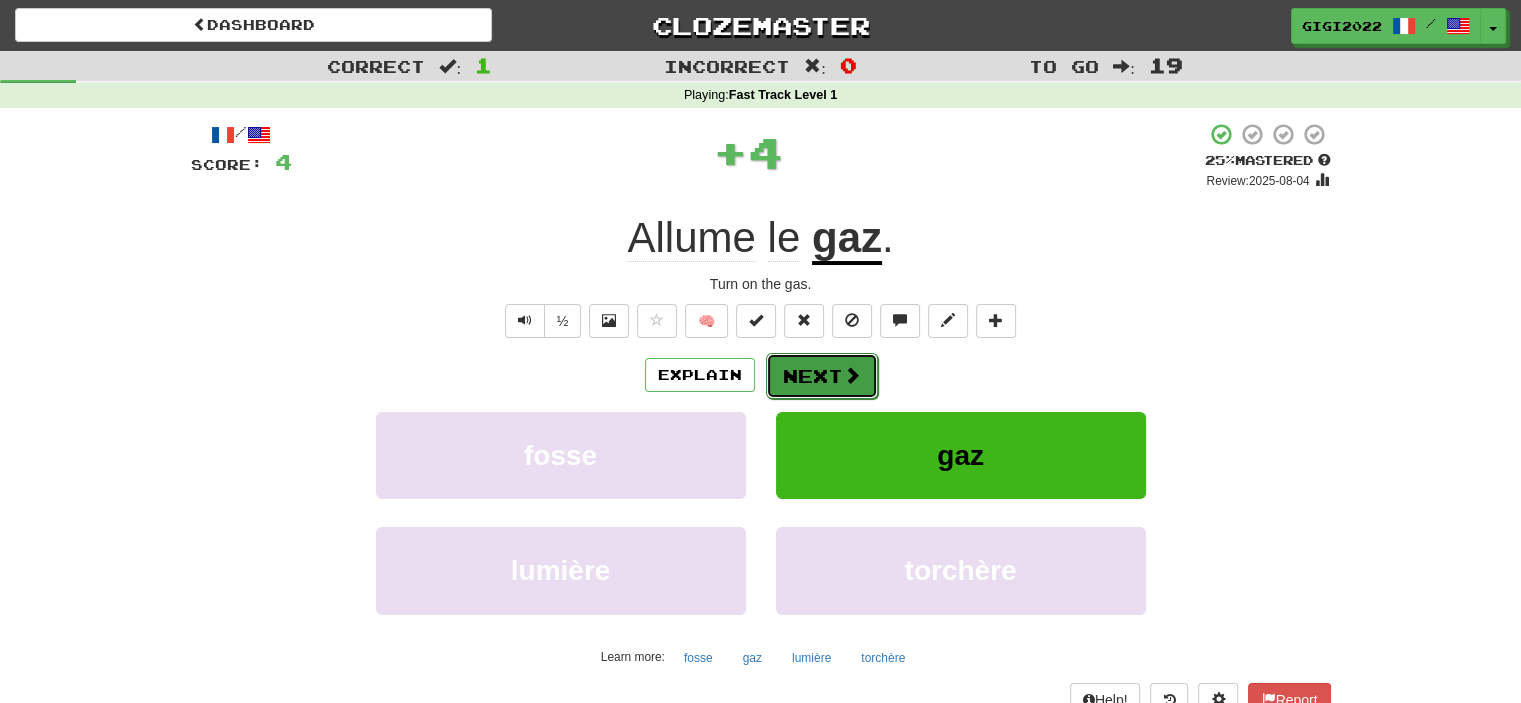 click on "Next" at bounding box center [822, 376] 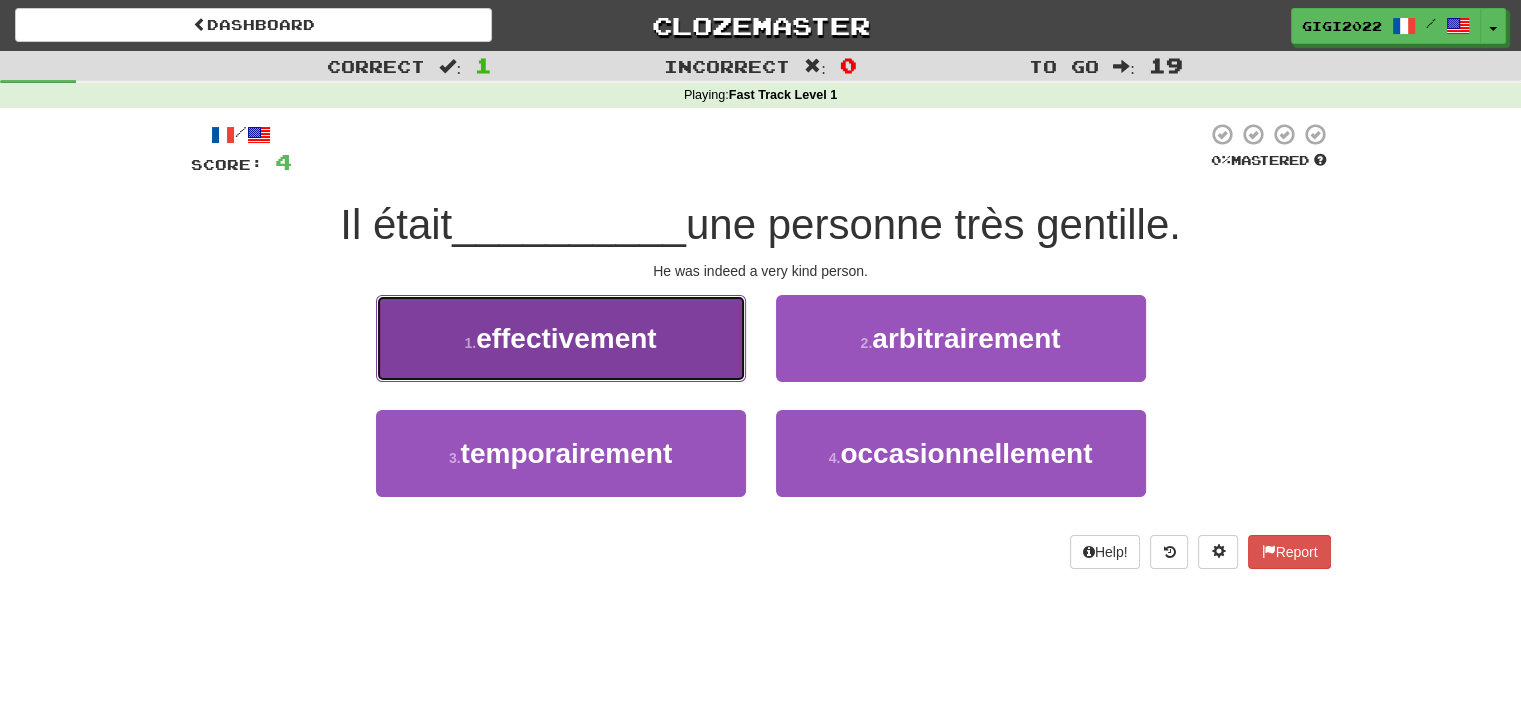 click on "1 .  effectivement" at bounding box center (561, 338) 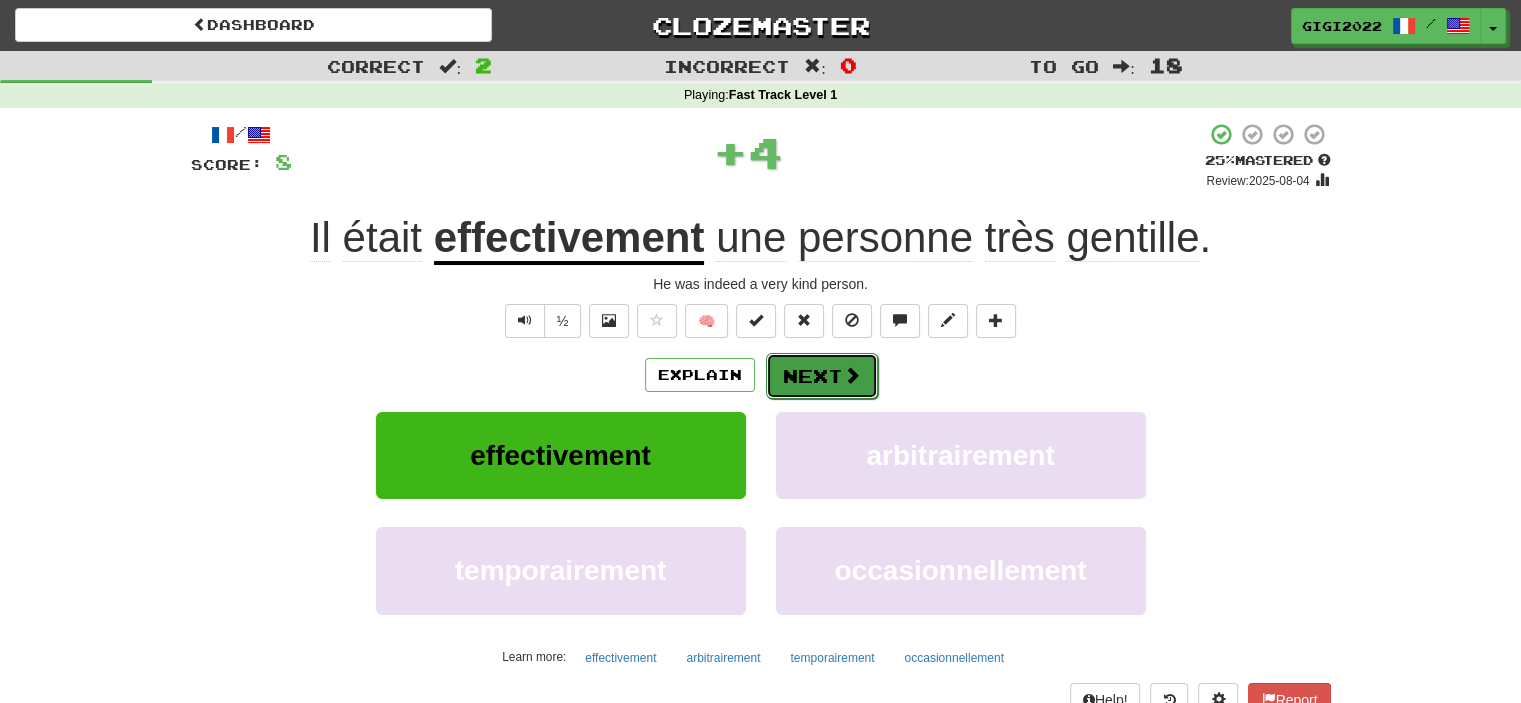click on "Next" at bounding box center (822, 376) 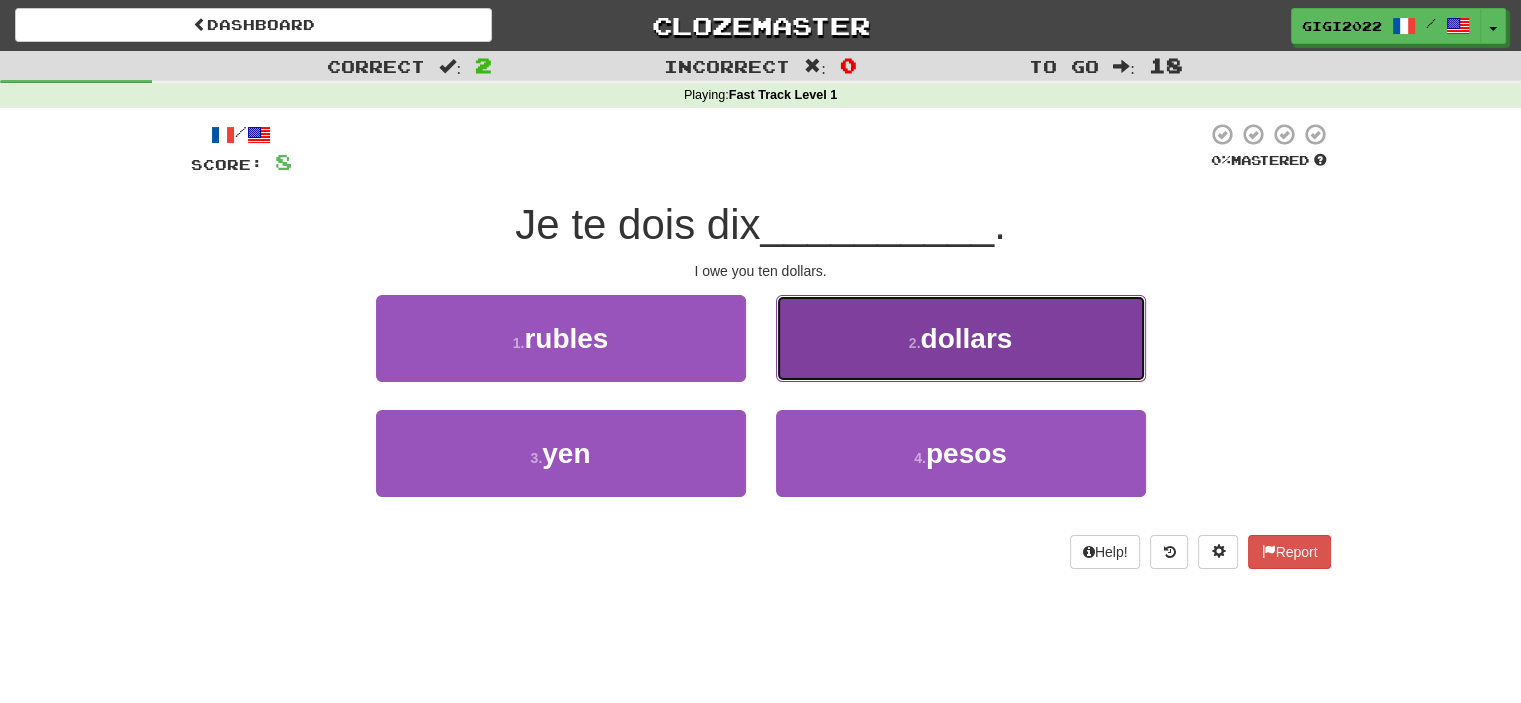 click on "2 .  dollars" at bounding box center (961, 338) 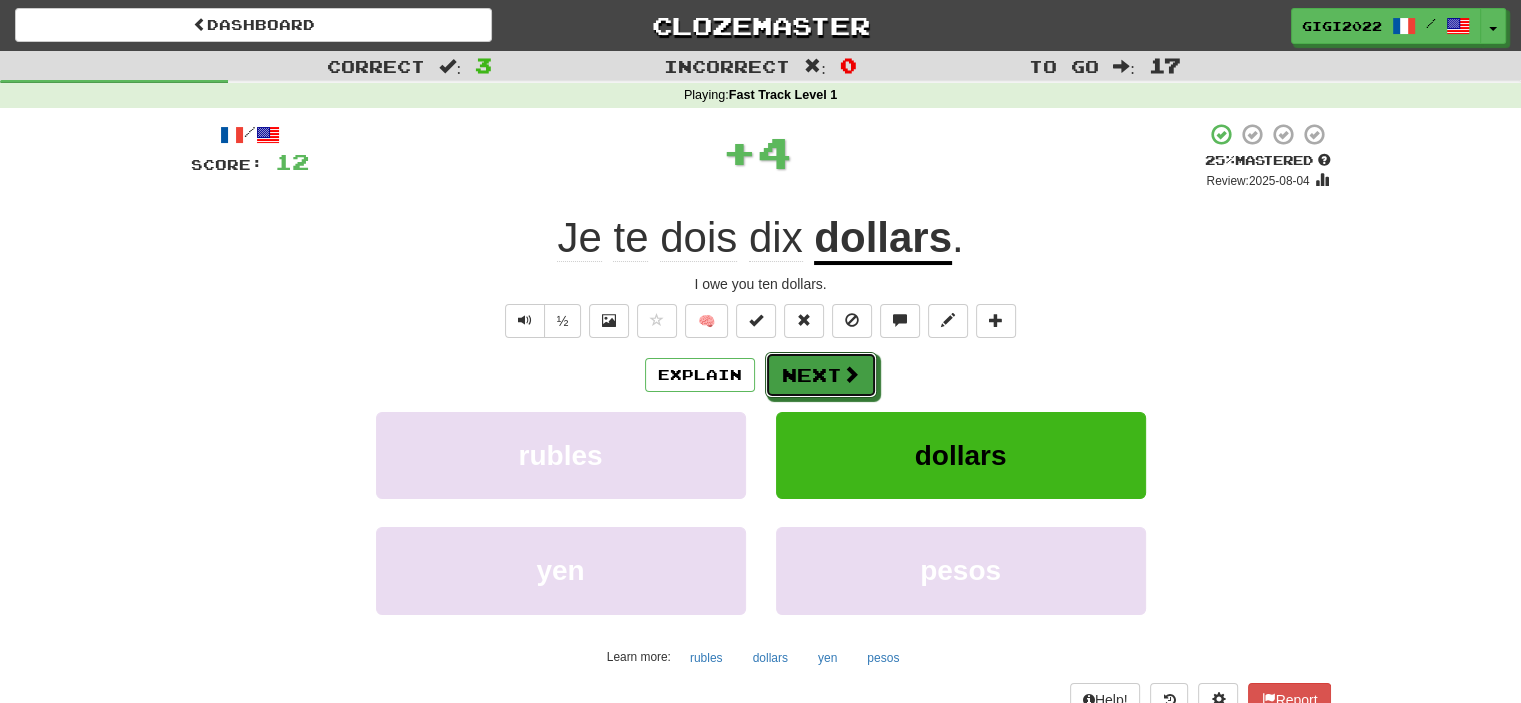 click on "Next" at bounding box center [821, 375] 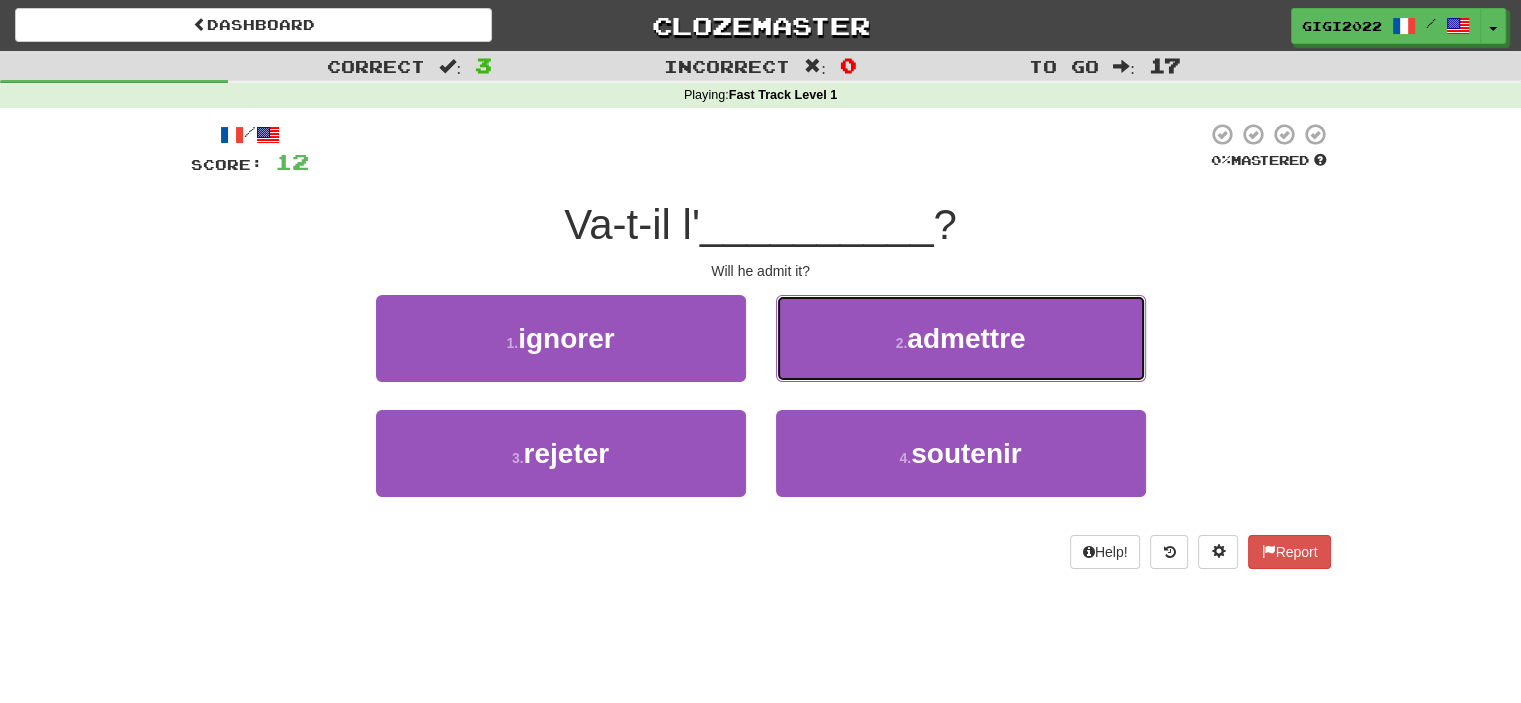 click on "2 .  admettre" at bounding box center (961, 338) 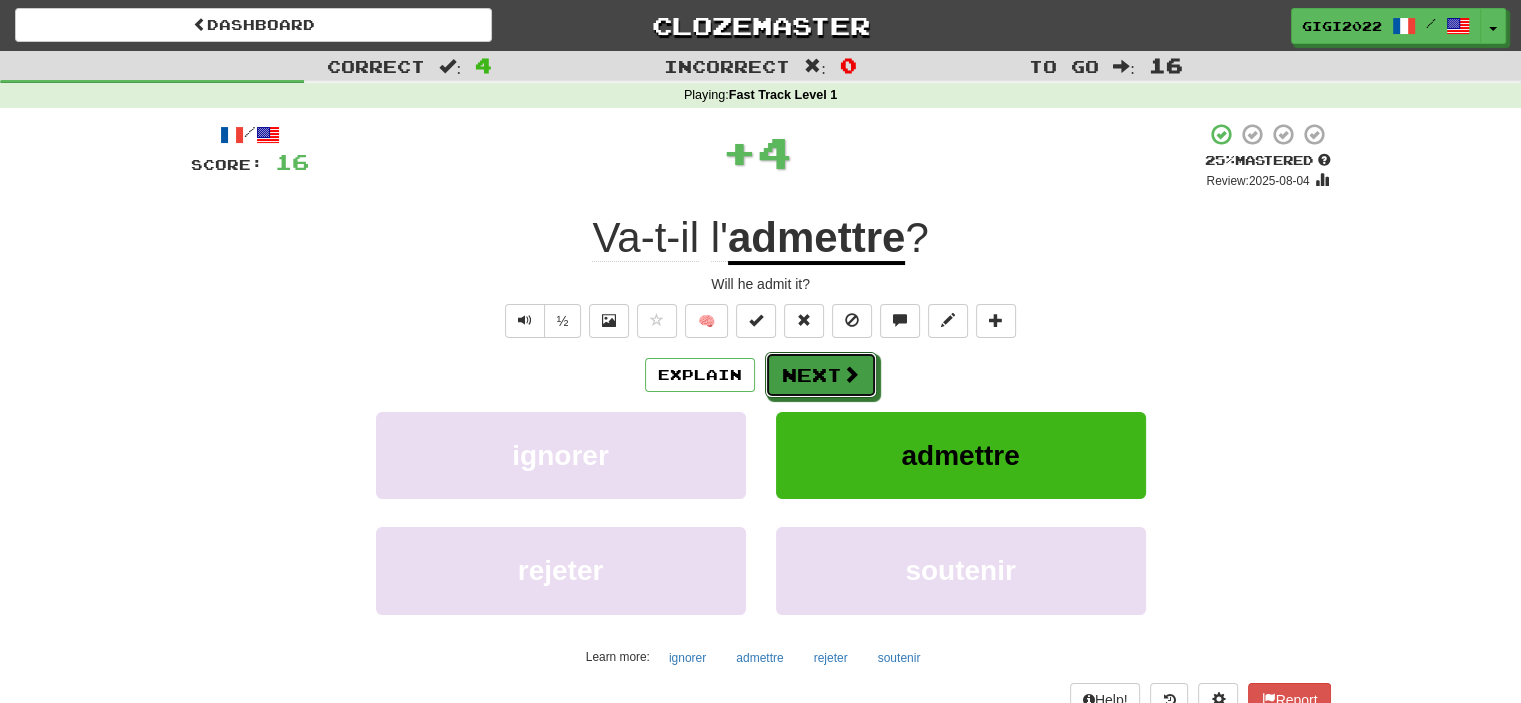 click on "Next" at bounding box center [821, 375] 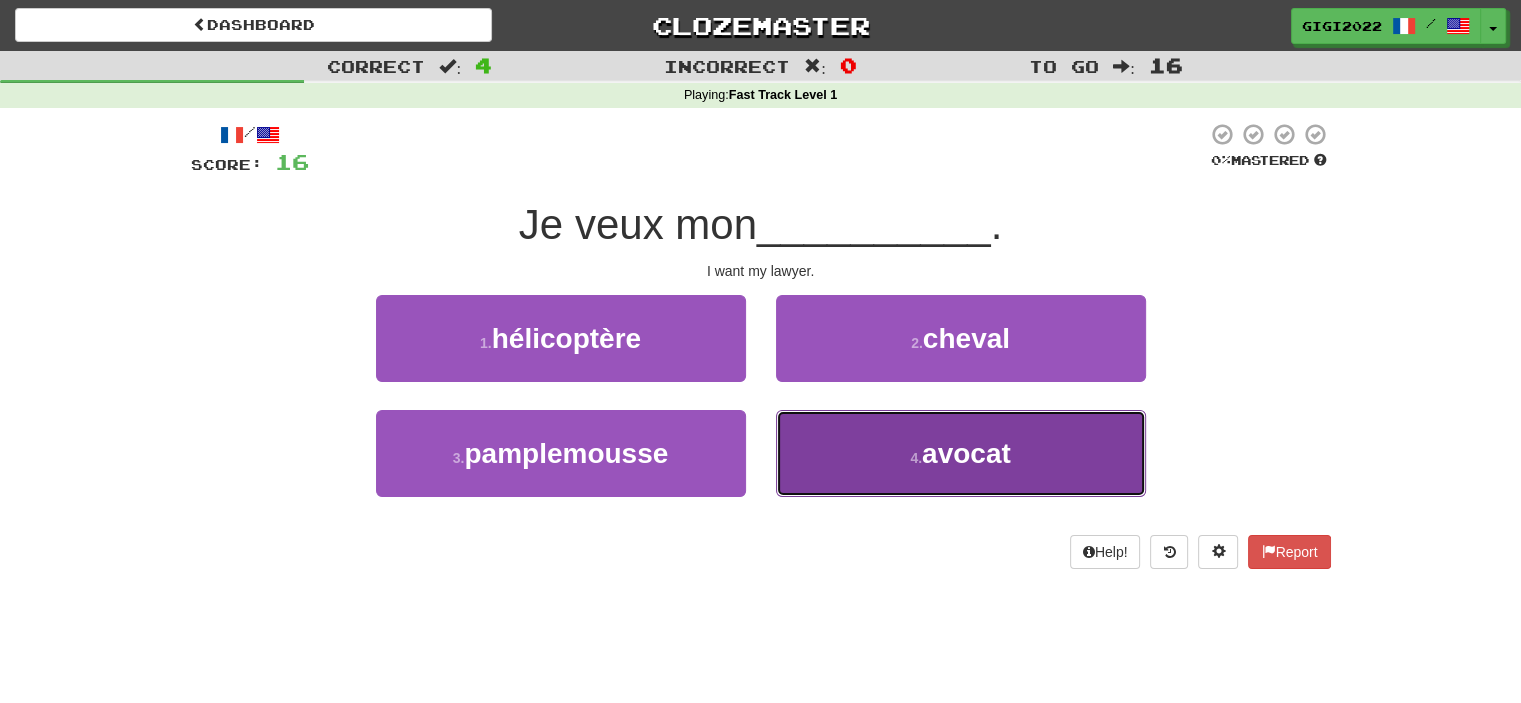 click on "4 .  avocat" at bounding box center (961, 453) 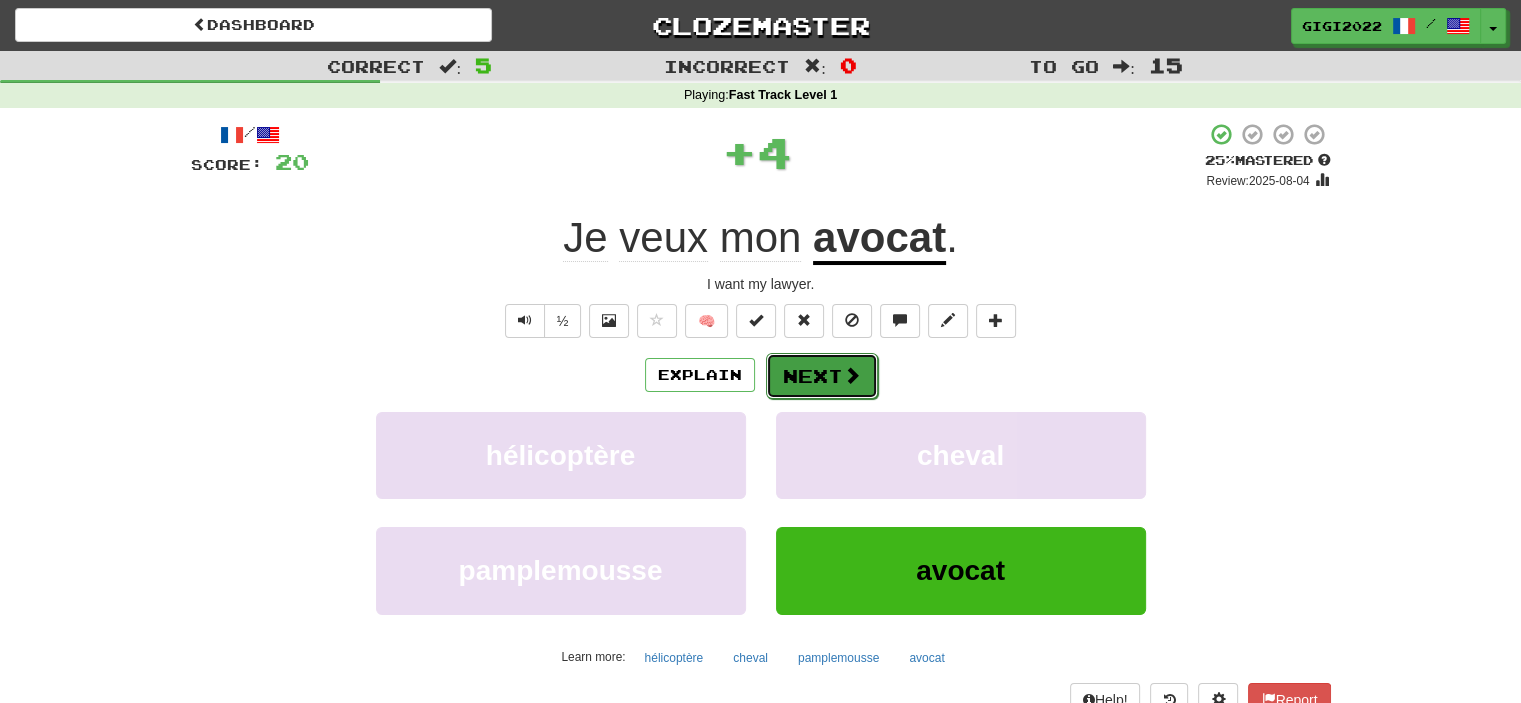 click on "Next" at bounding box center [822, 376] 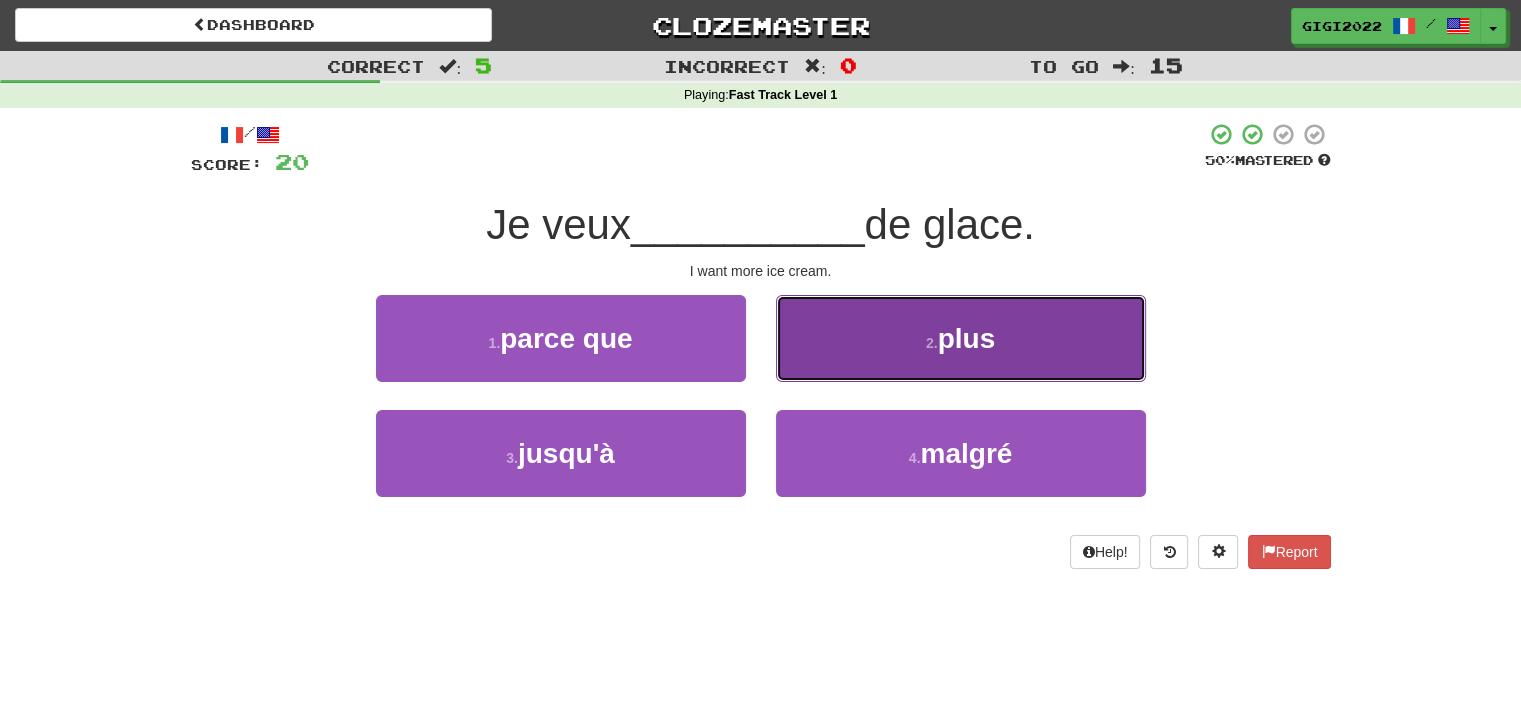 click on "2 .  plus" at bounding box center (961, 338) 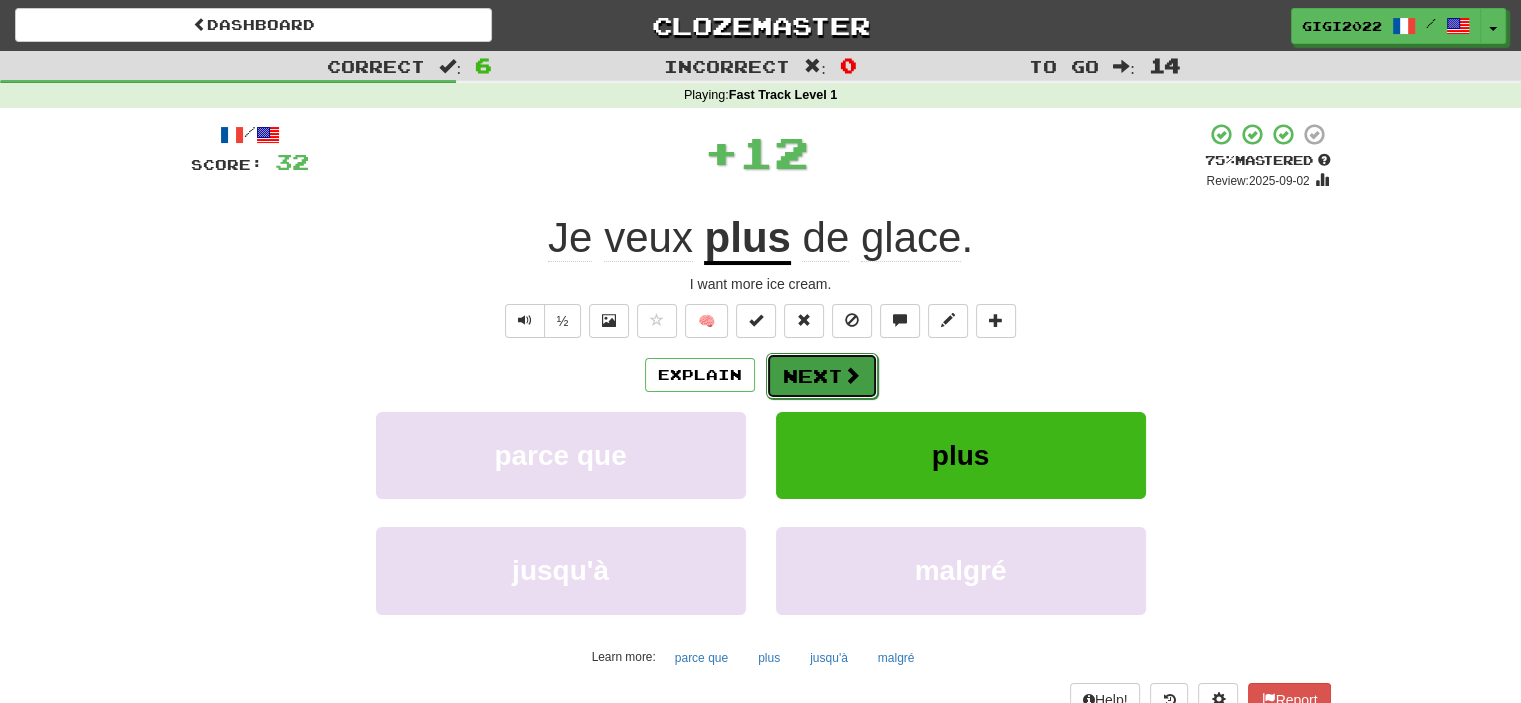 click on "Next" at bounding box center [822, 376] 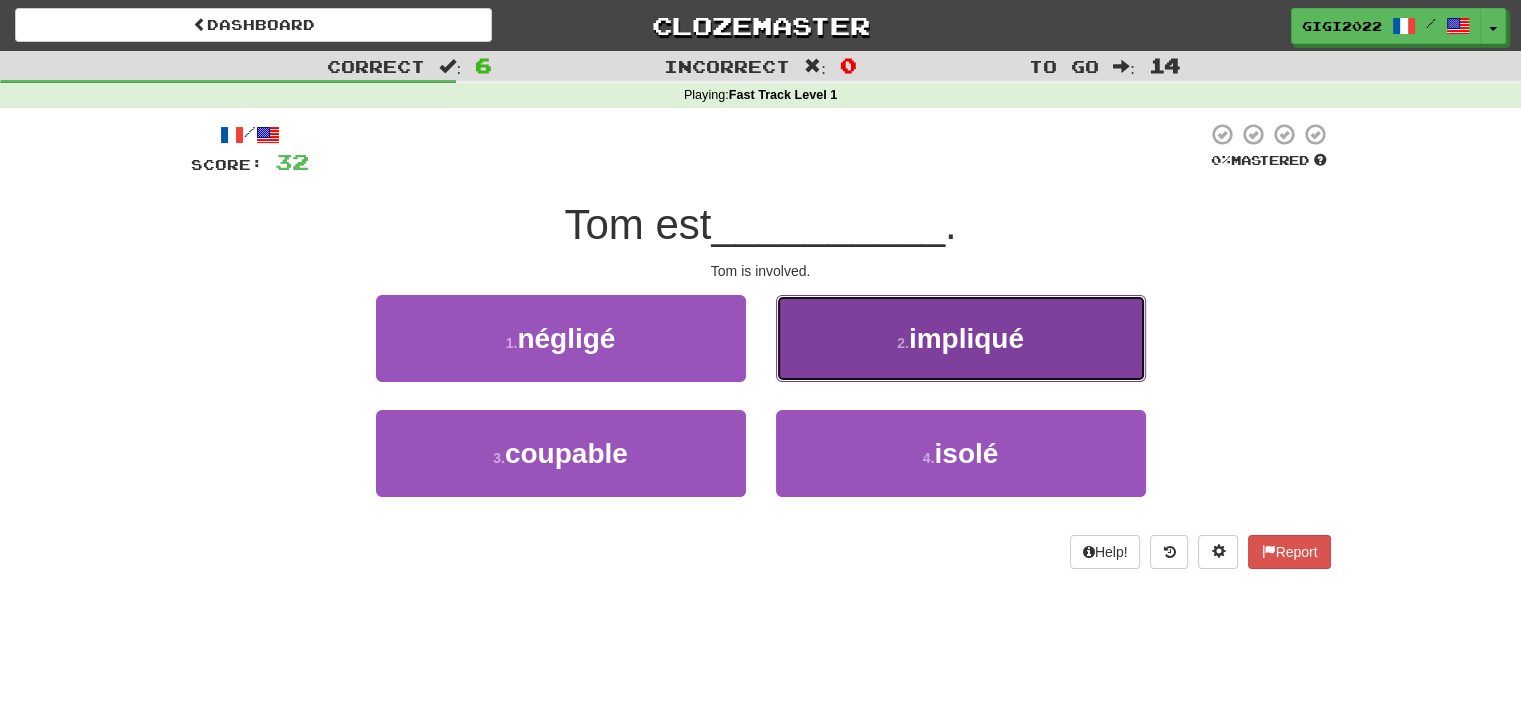click on "2 .  impliqué" at bounding box center (961, 338) 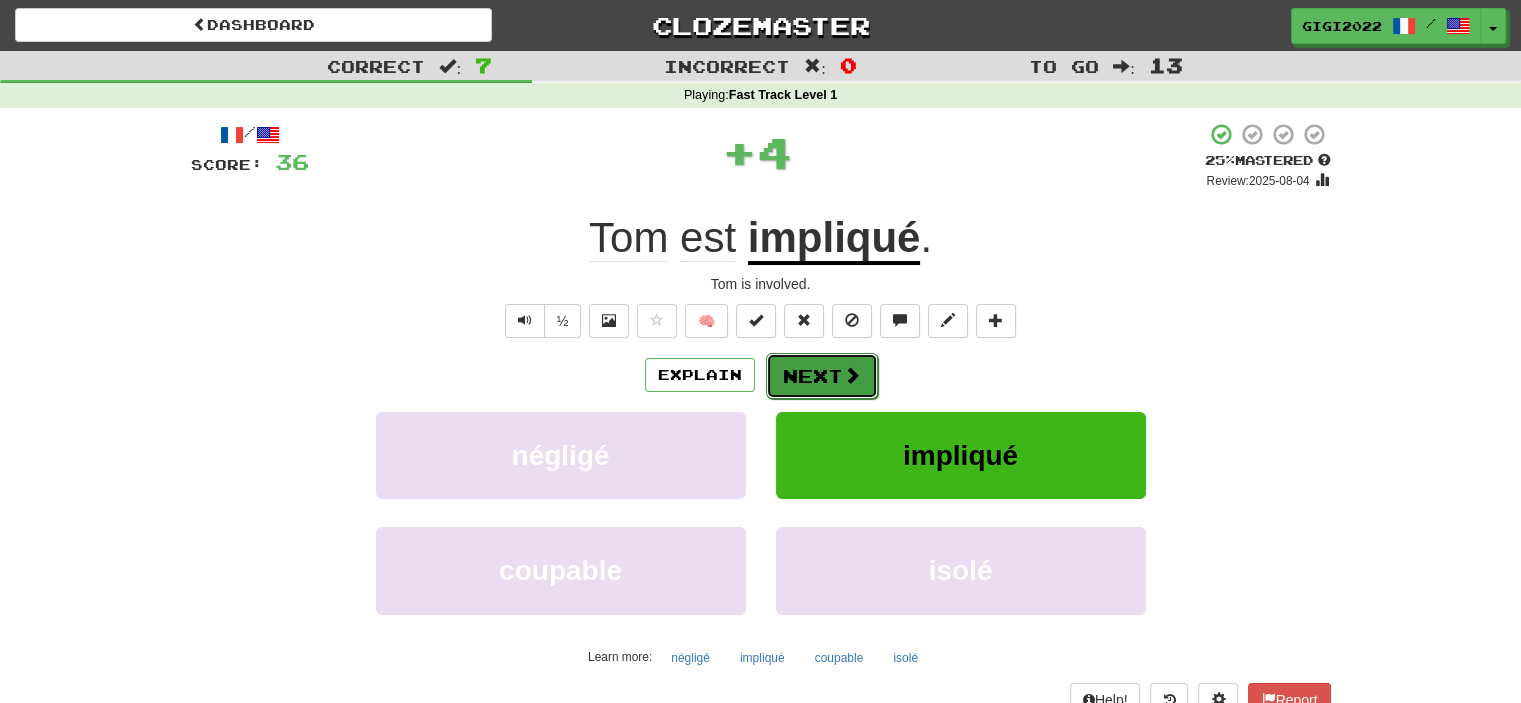 click on "Next" at bounding box center (822, 376) 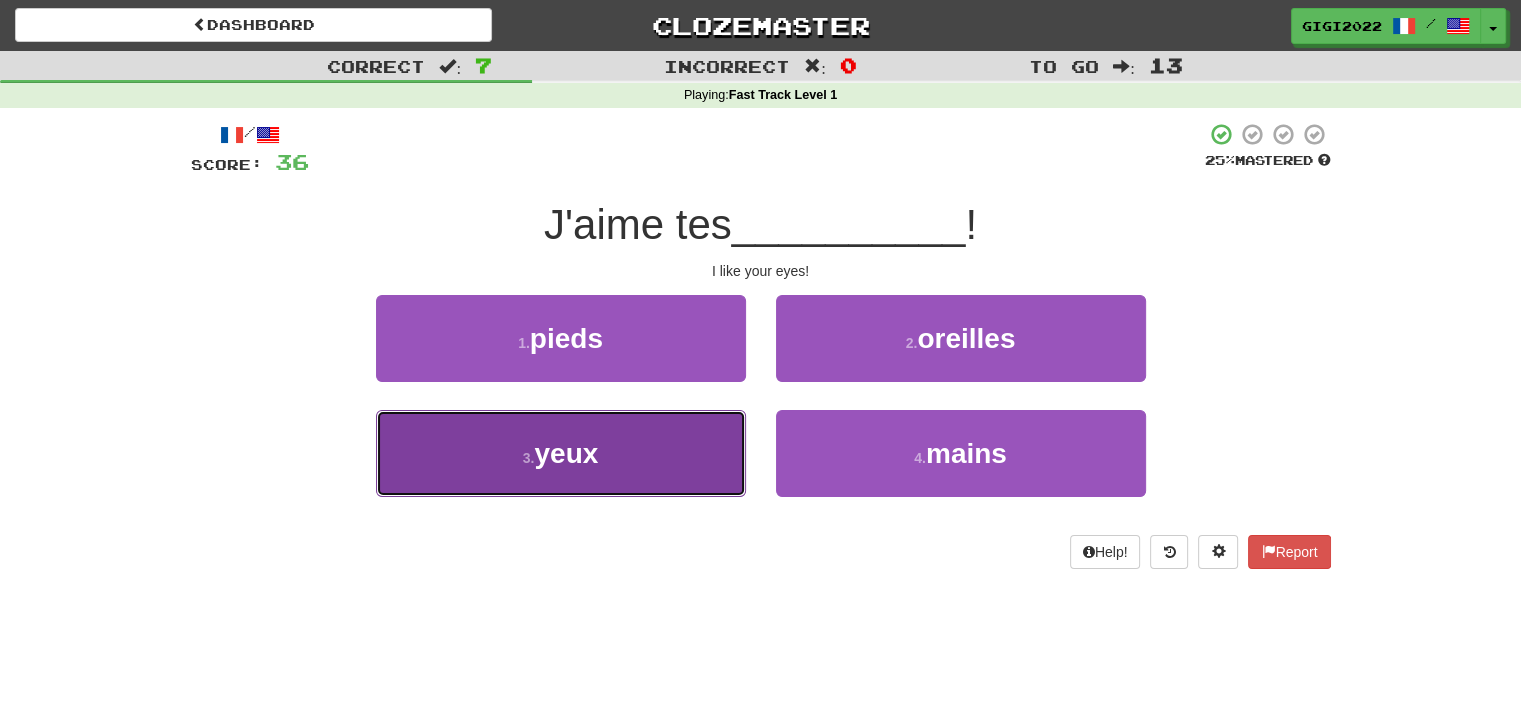 click on "3 .  yeux" at bounding box center [561, 453] 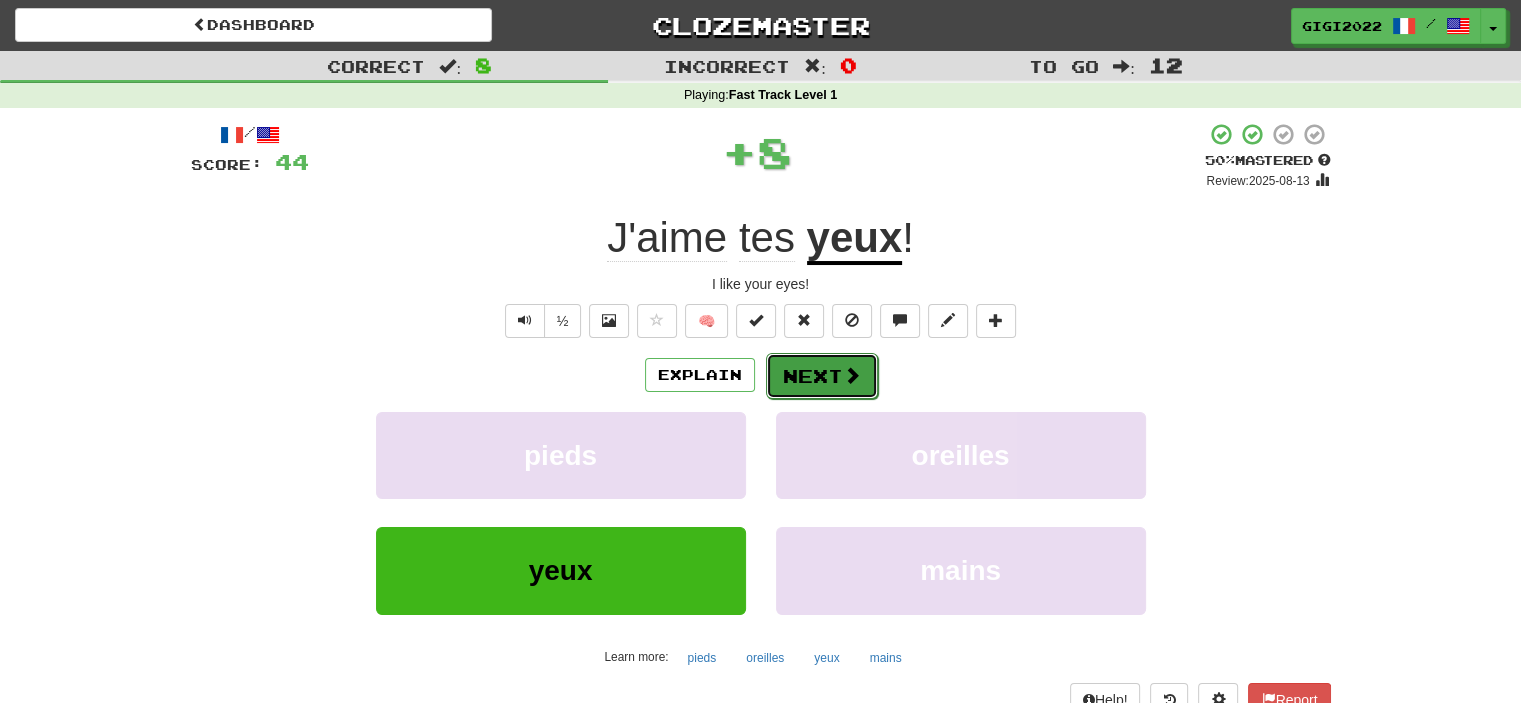 click on "Next" at bounding box center [822, 376] 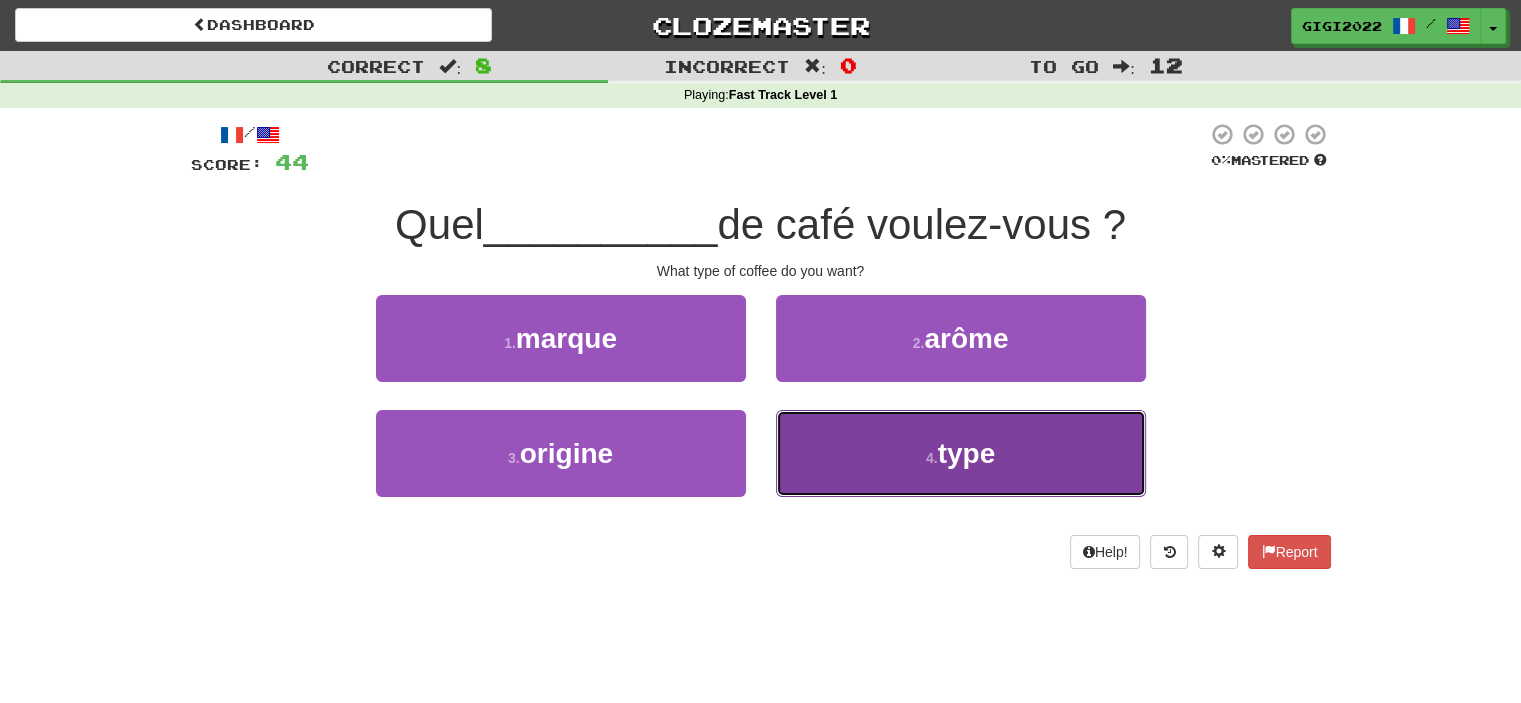 click on "4 .  type" at bounding box center [961, 453] 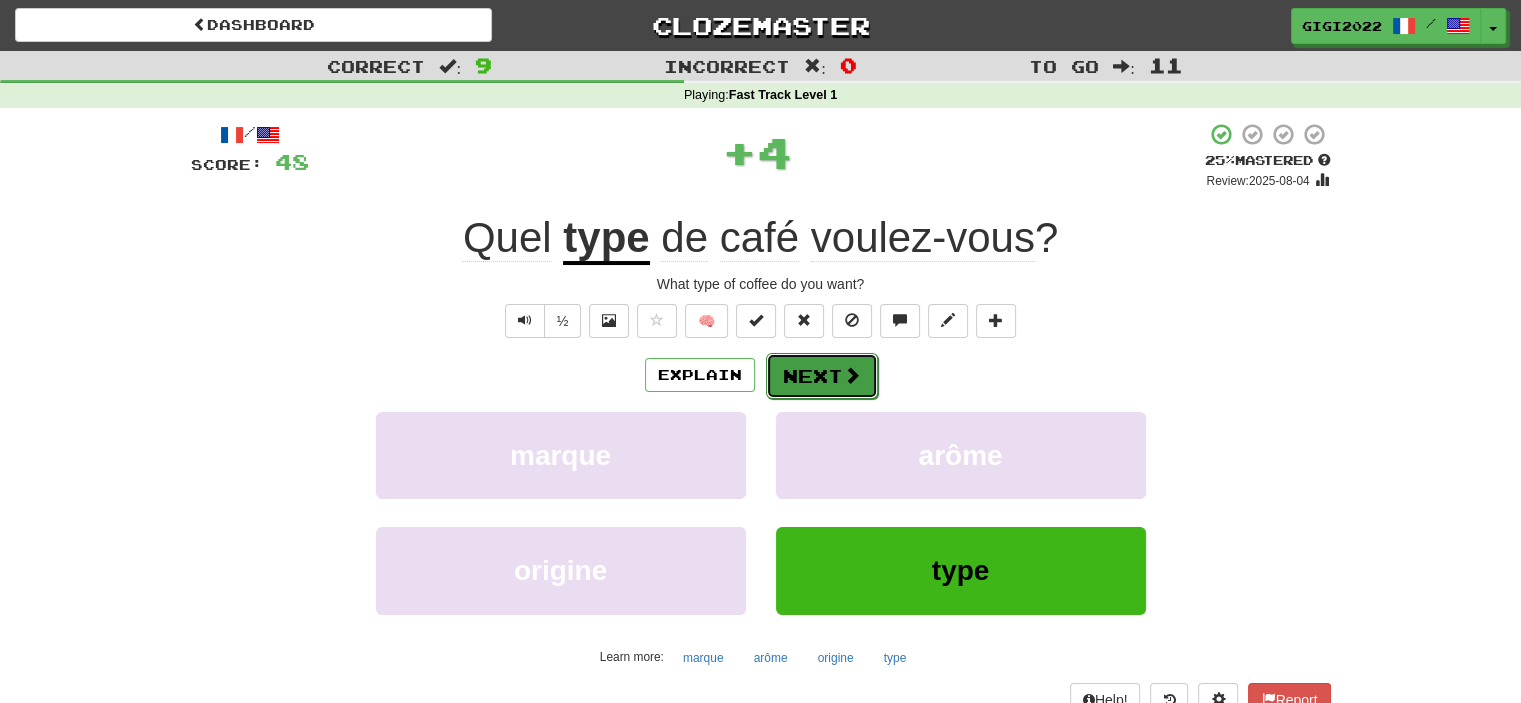 click on "Next" at bounding box center (822, 376) 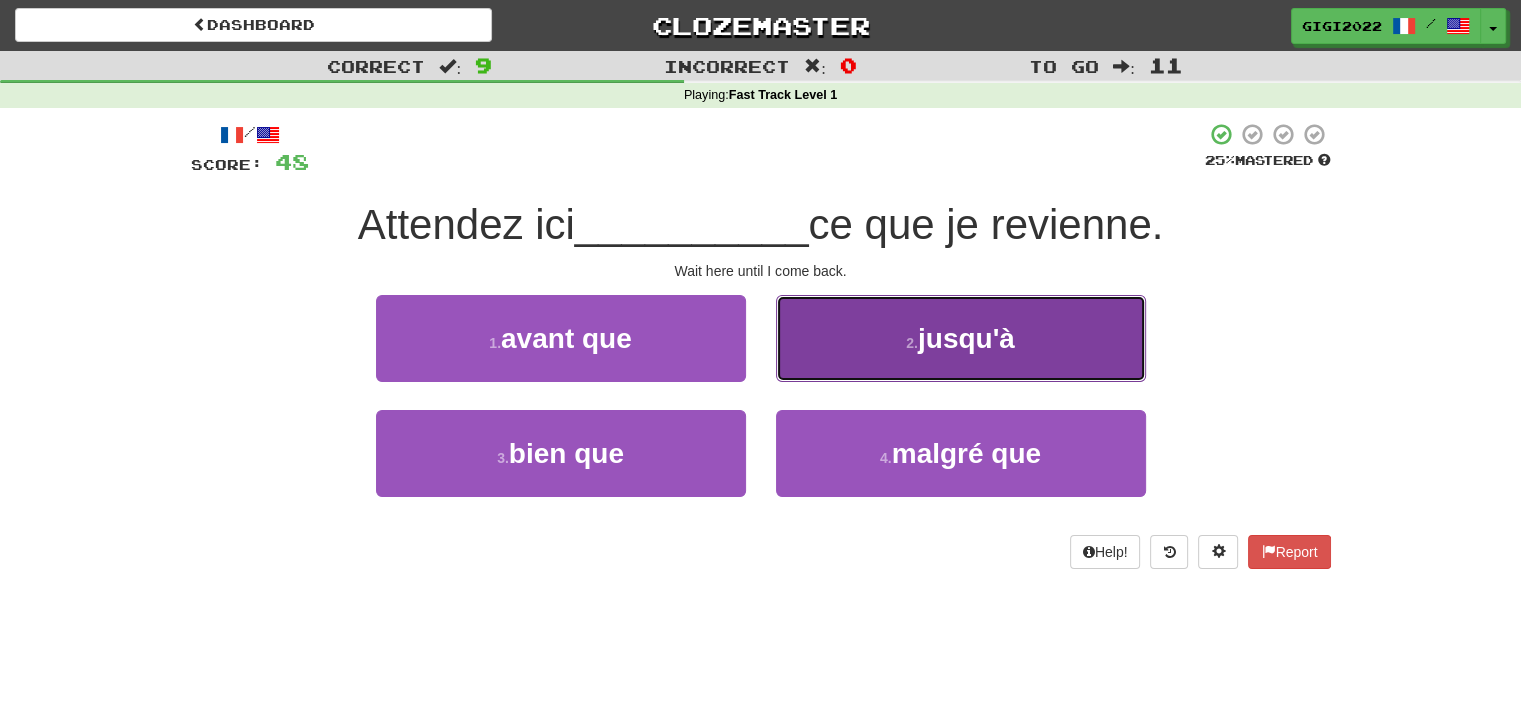click on "2 .  jusqu'à" at bounding box center (961, 338) 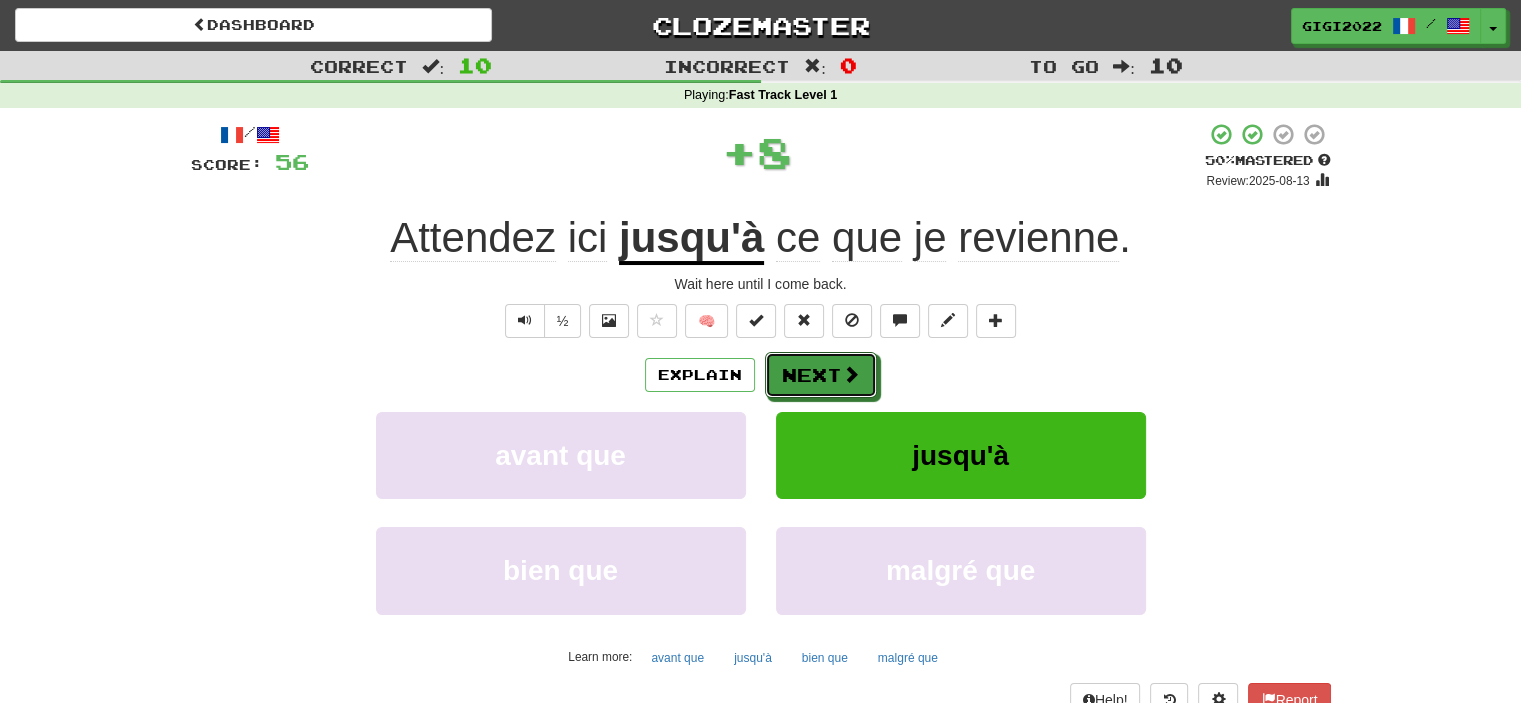 click on "Next" at bounding box center [821, 375] 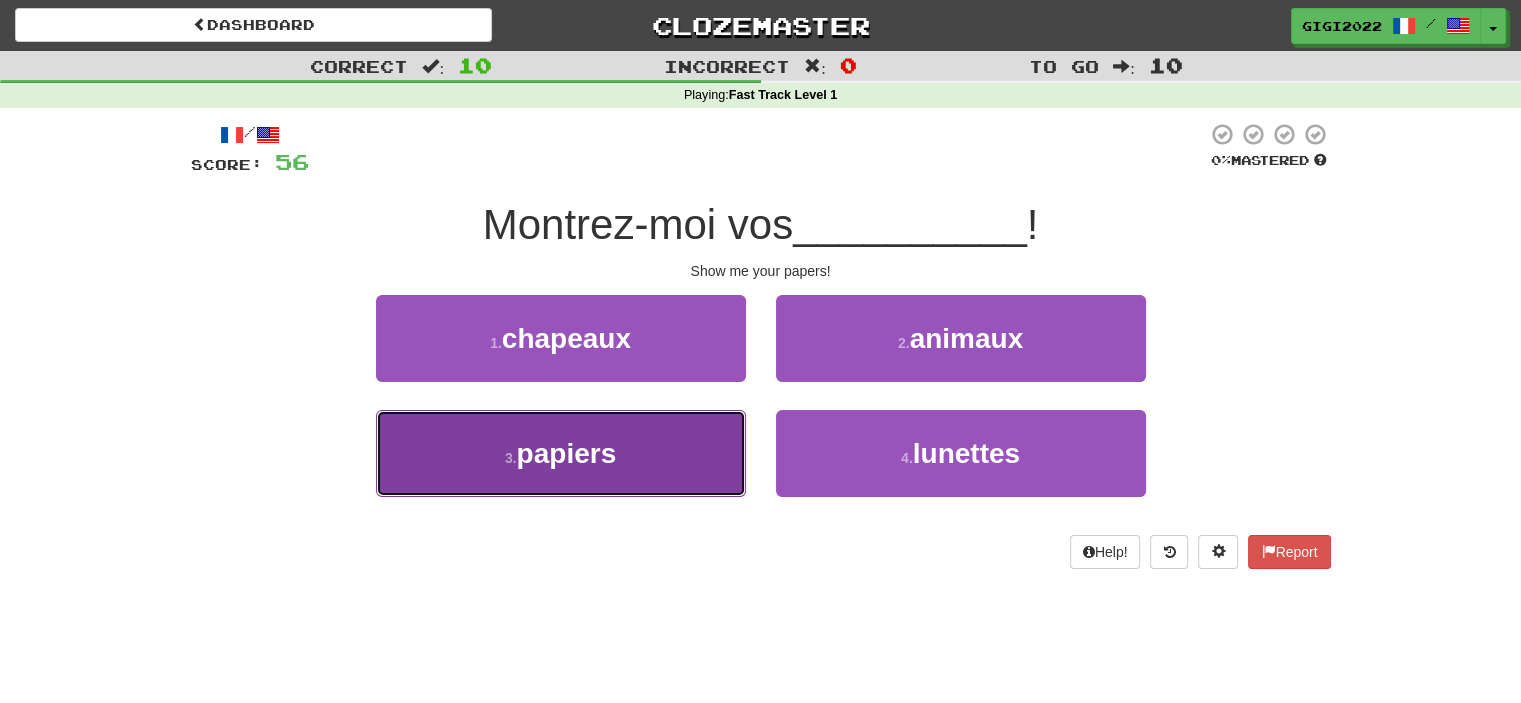 click on "3 .  papiers" at bounding box center (561, 453) 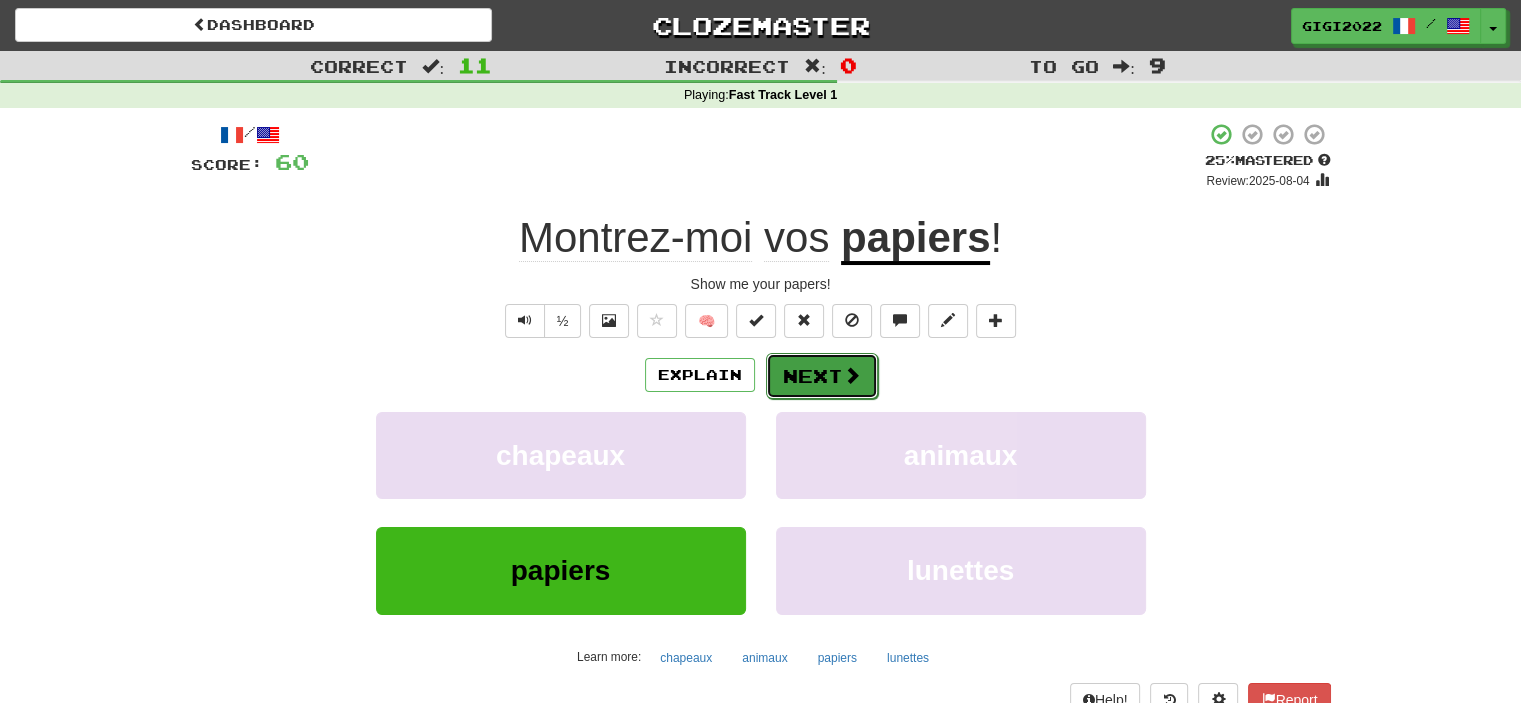 click on "Next" at bounding box center (822, 376) 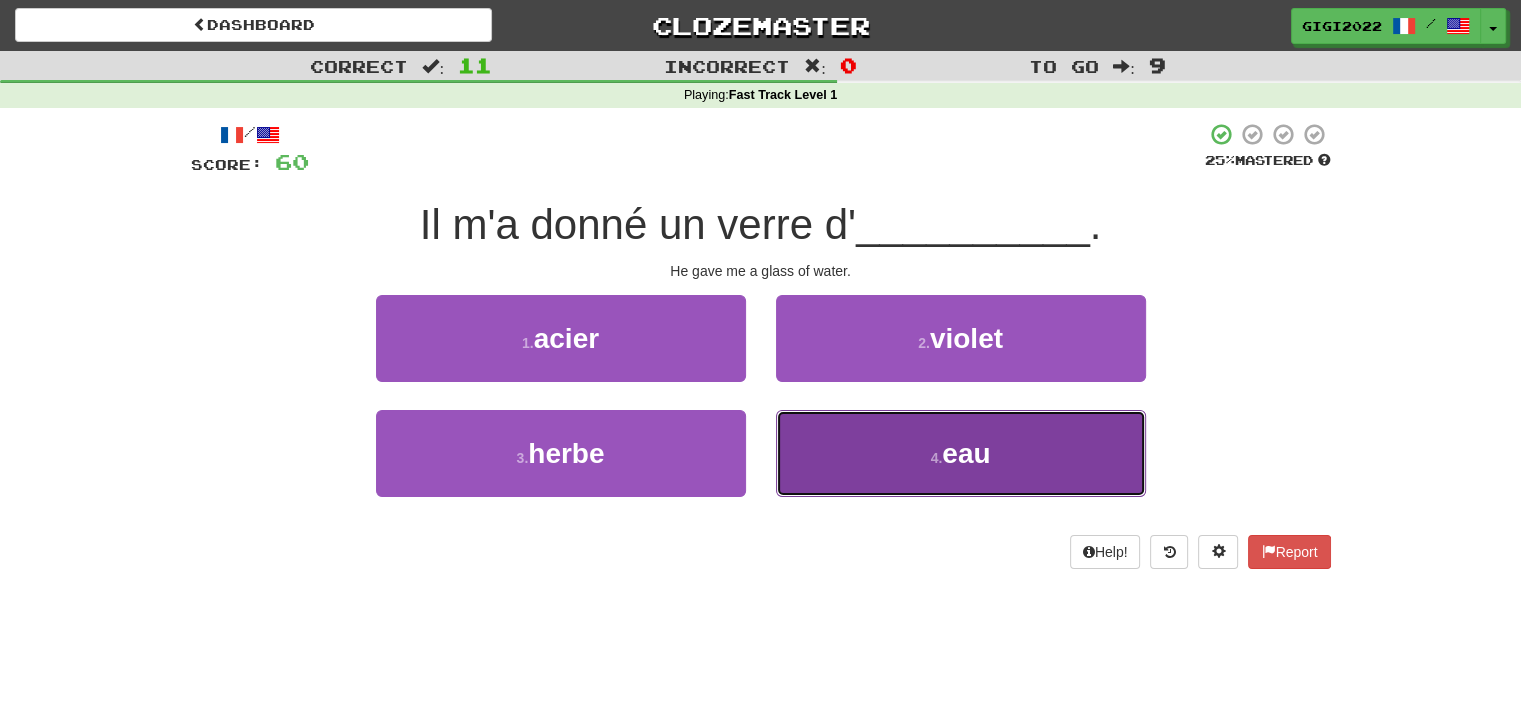 click on "4 .  eau" at bounding box center (961, 453) 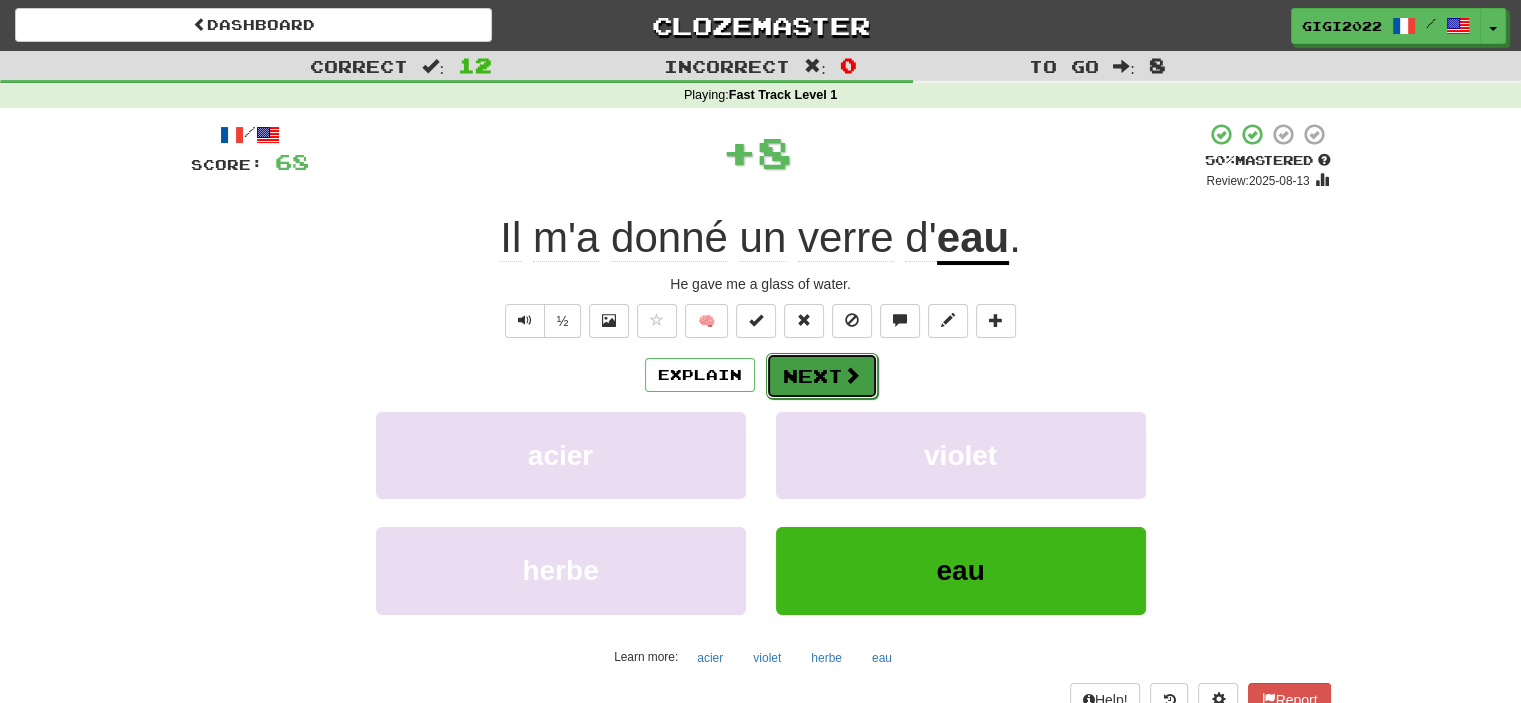 click on "Next" at bounding box center [822, 376] 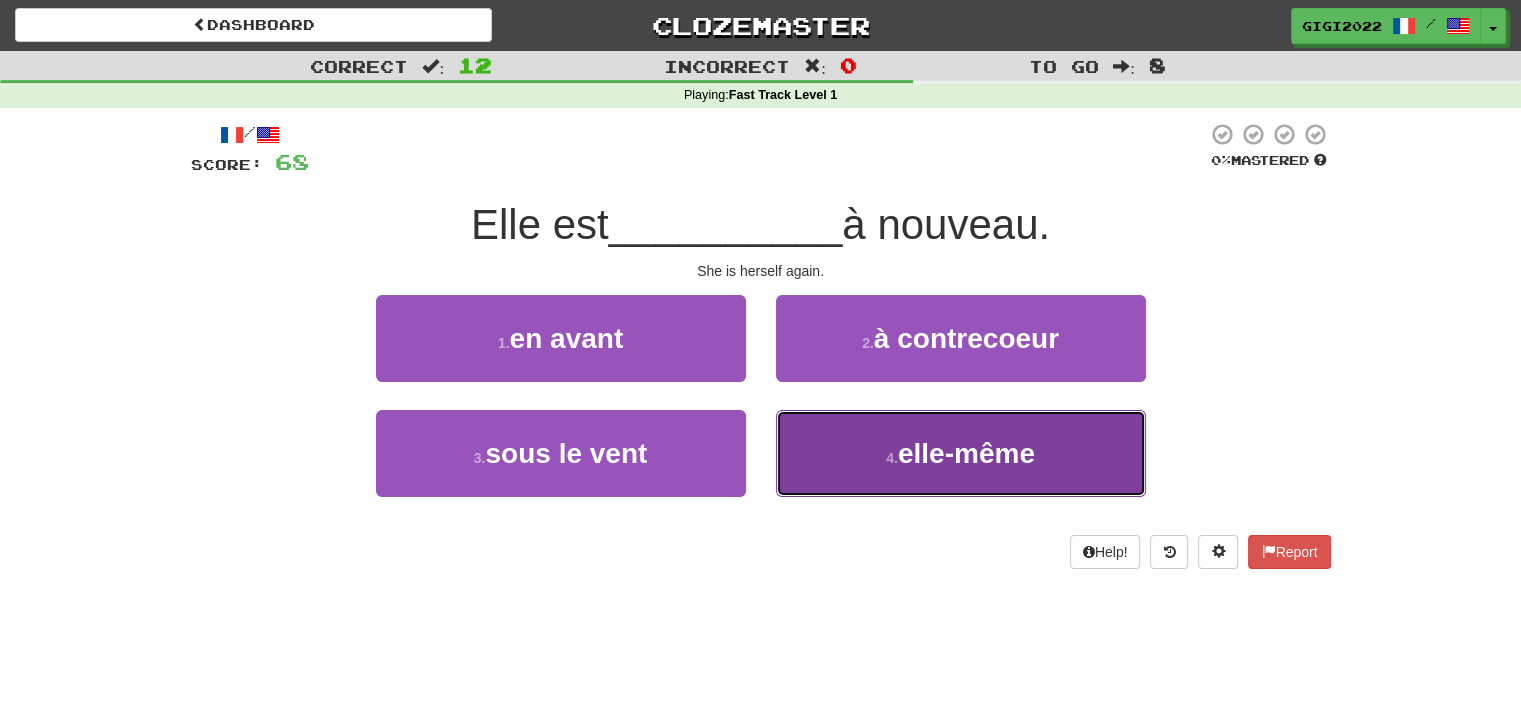 click on "4 .  elle-même" at bounding box center [961, 453] 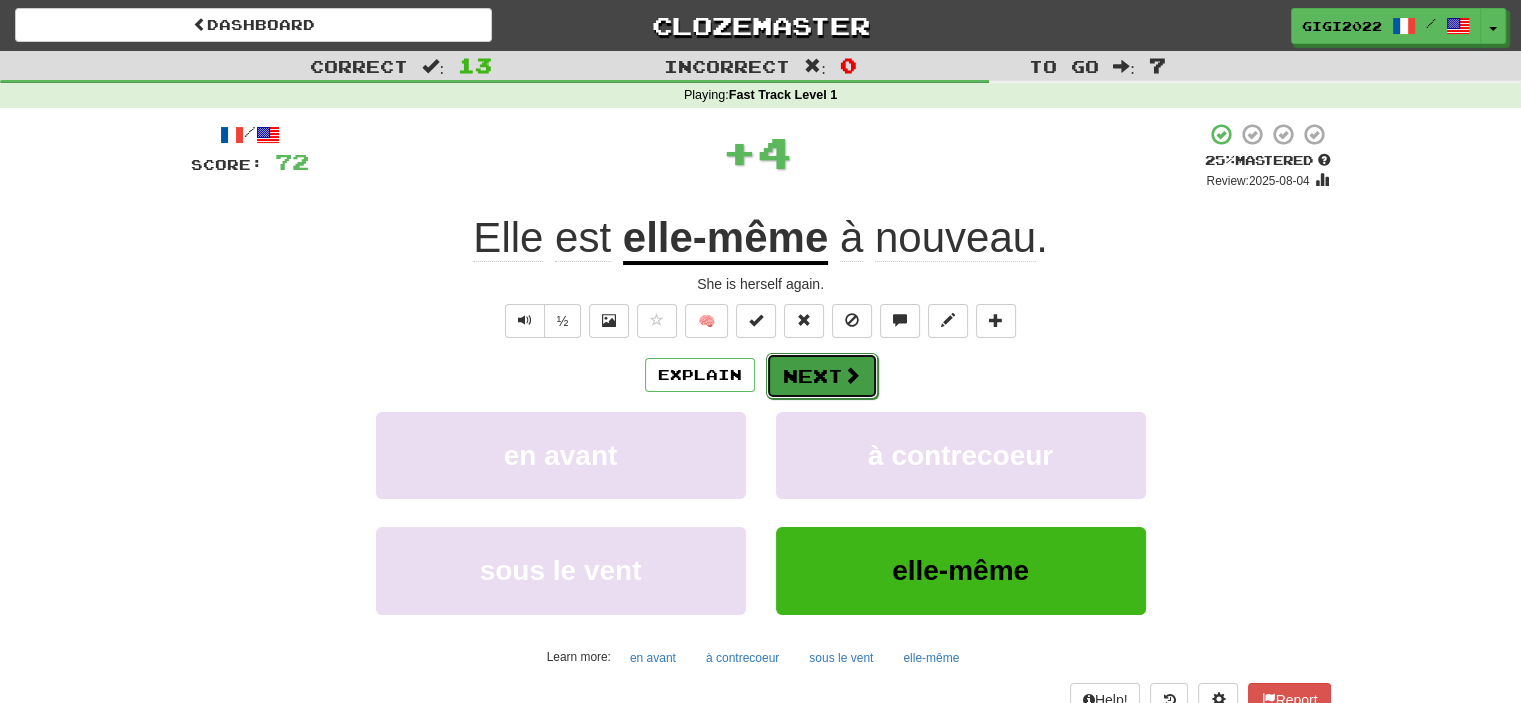 click on "Next" at bounding box center (822, 376) 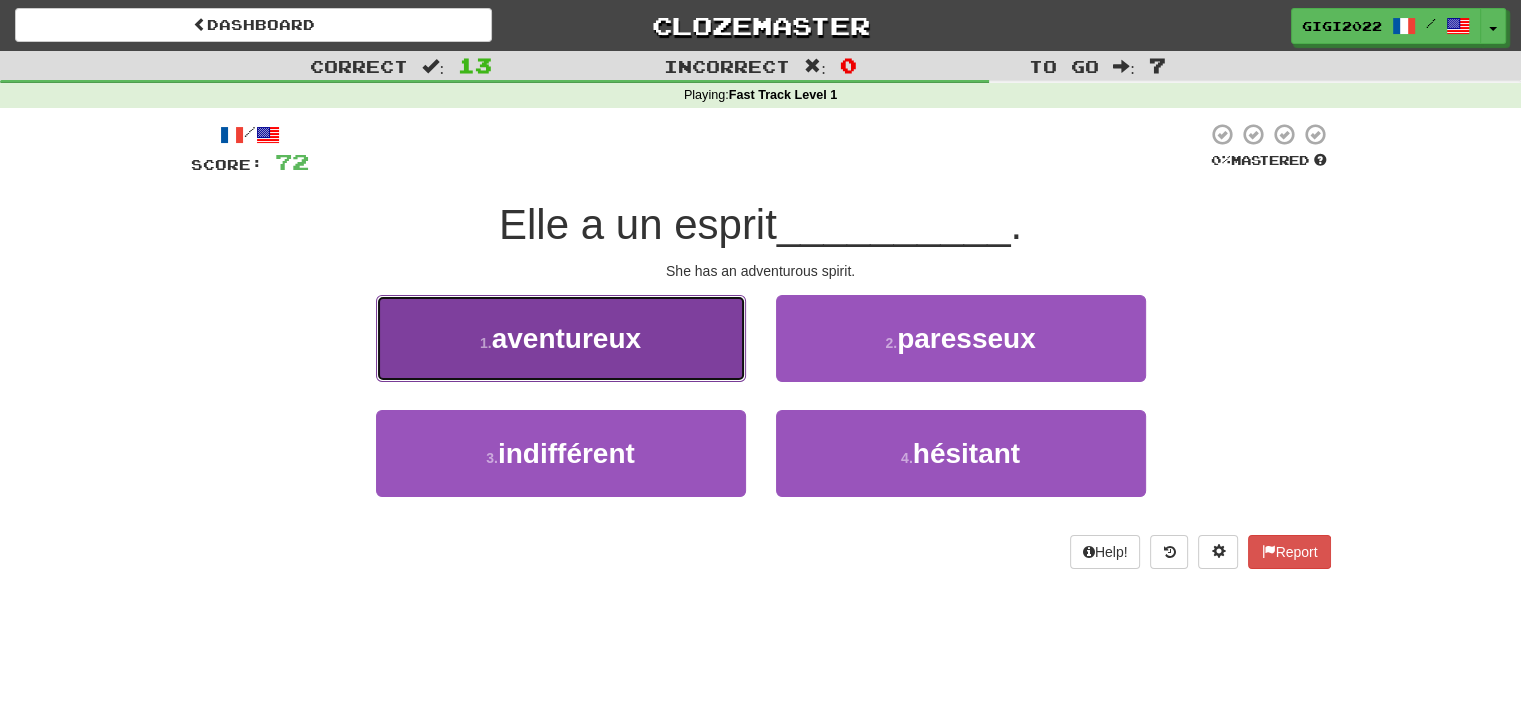 click on "1 .  aventureux" at bounding box center (561, 338) 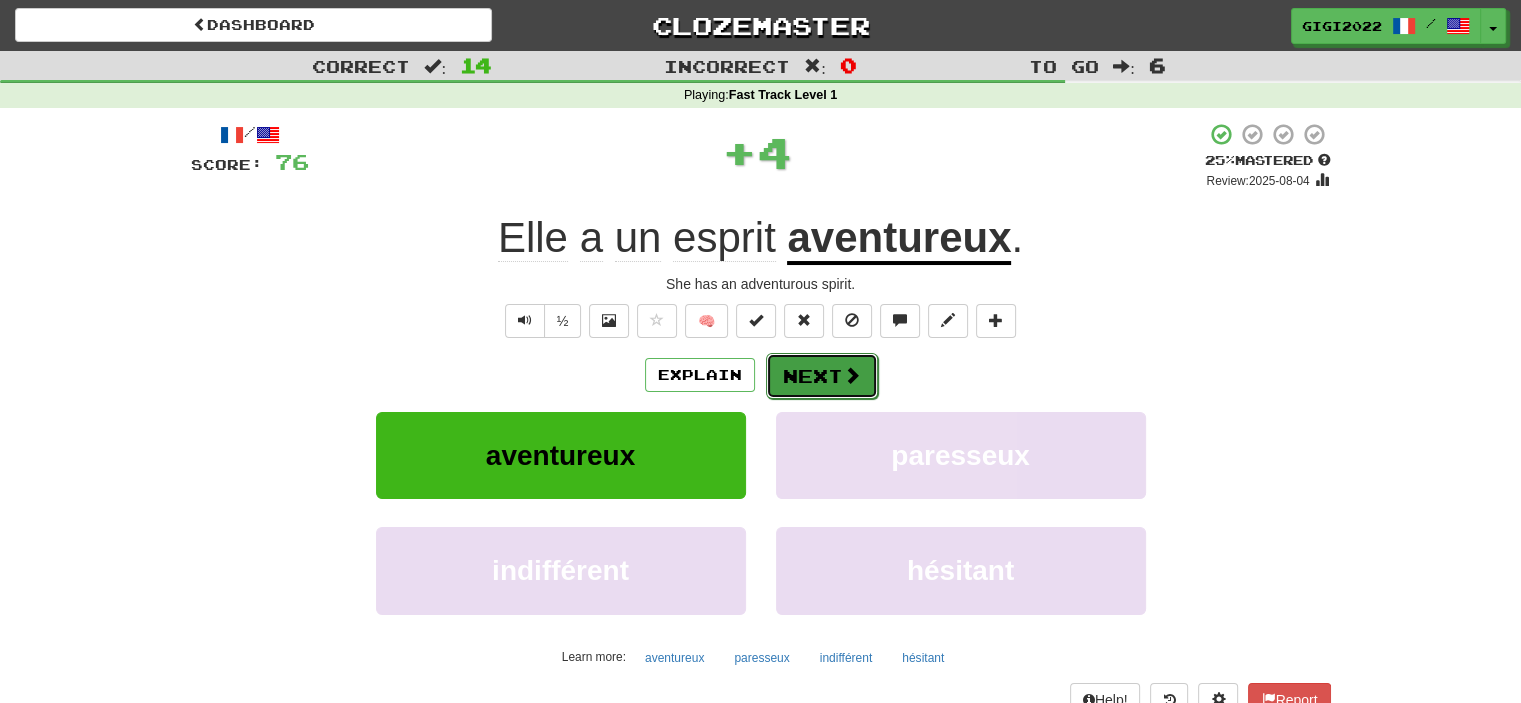 click on "Next" at bounding box center [822, 376] 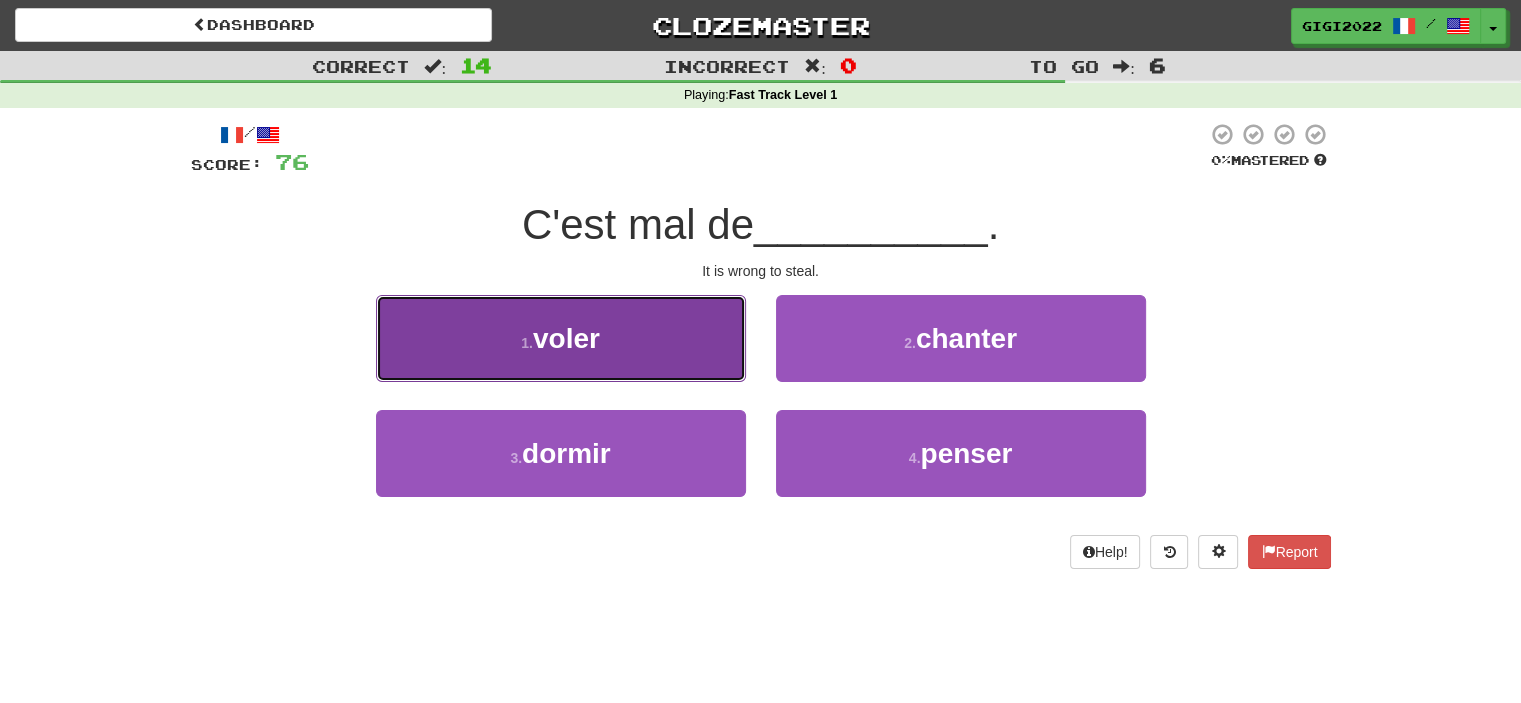 click on "1 .  voler" at bounding box center (561, 338) 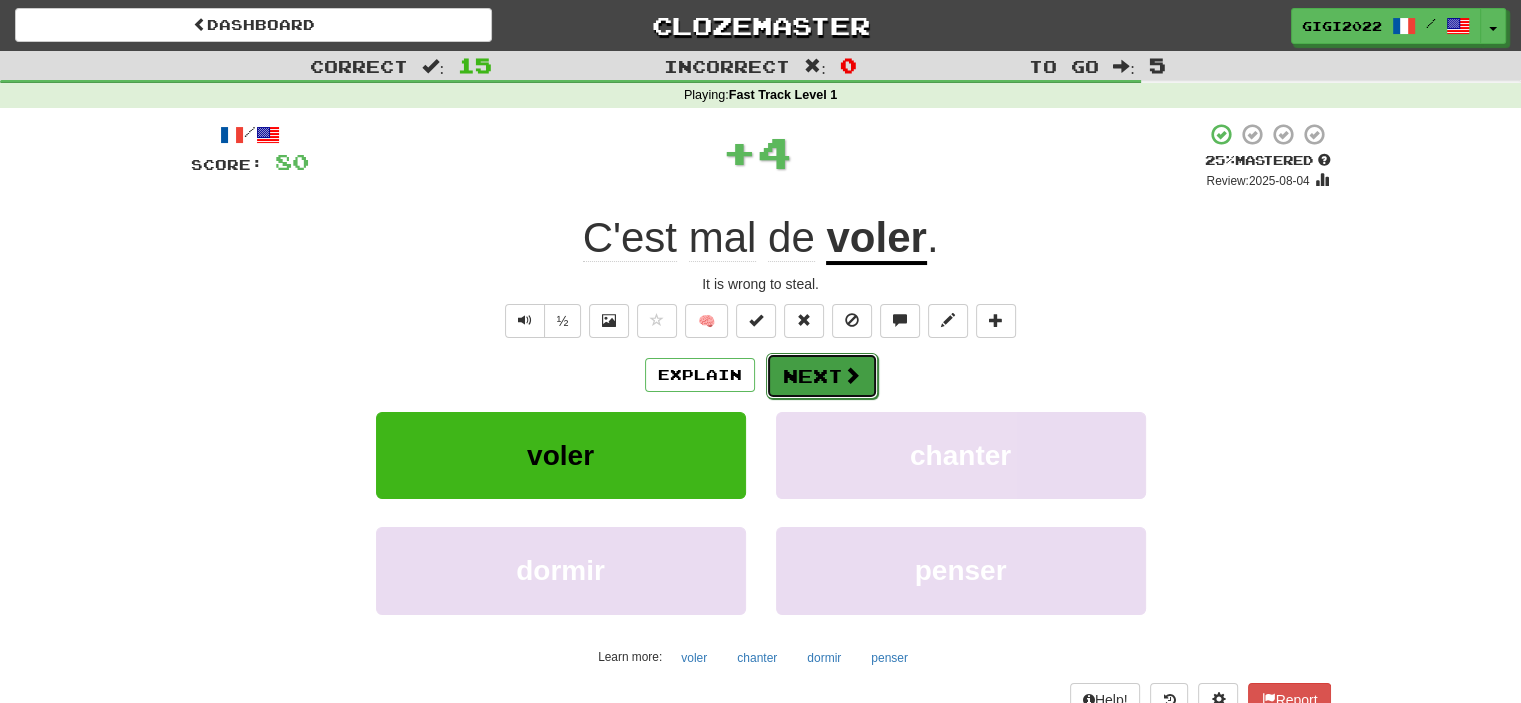 click on "Next" at bounding box center (822, 376) 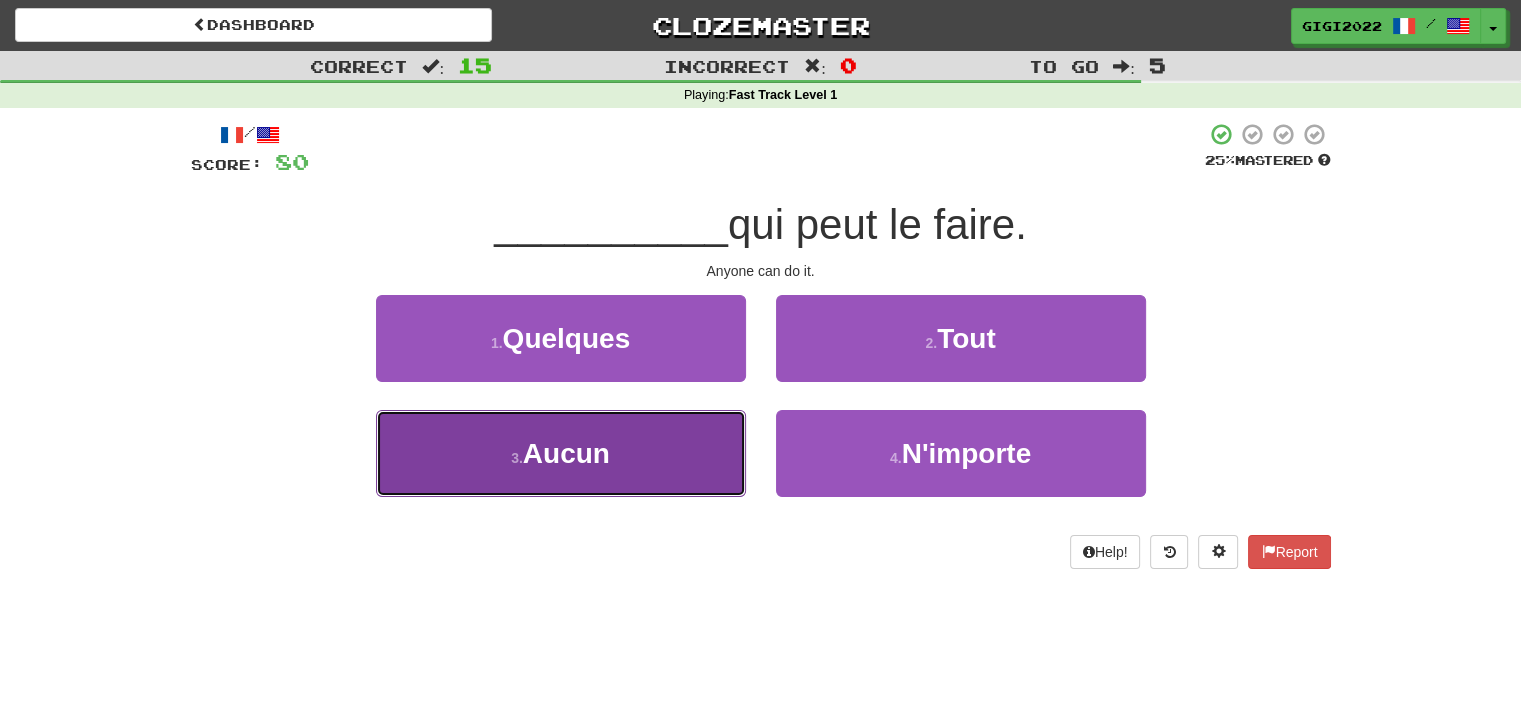 click on "3 .  Aucun" at bounding box center [561, 453] 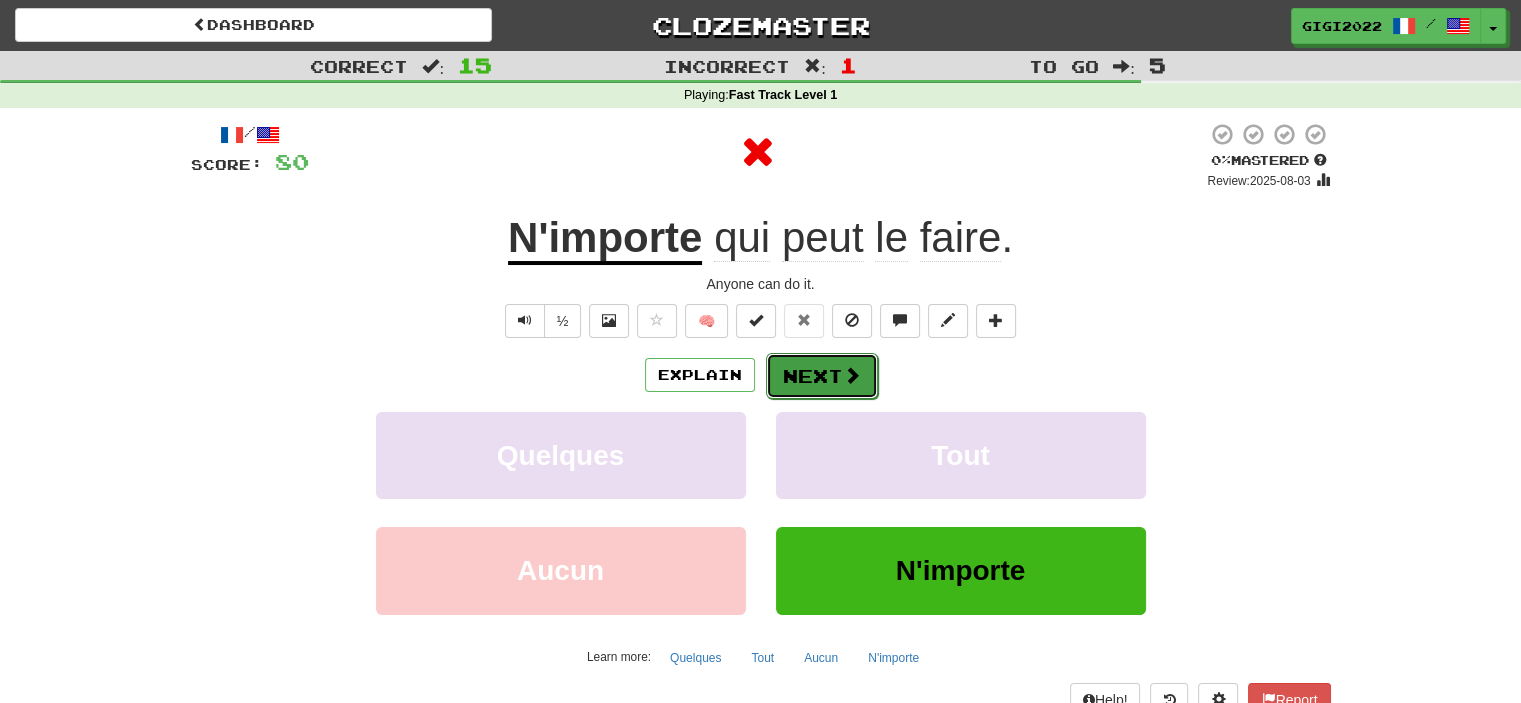 click on "Next" at bounding box center [822, 376] 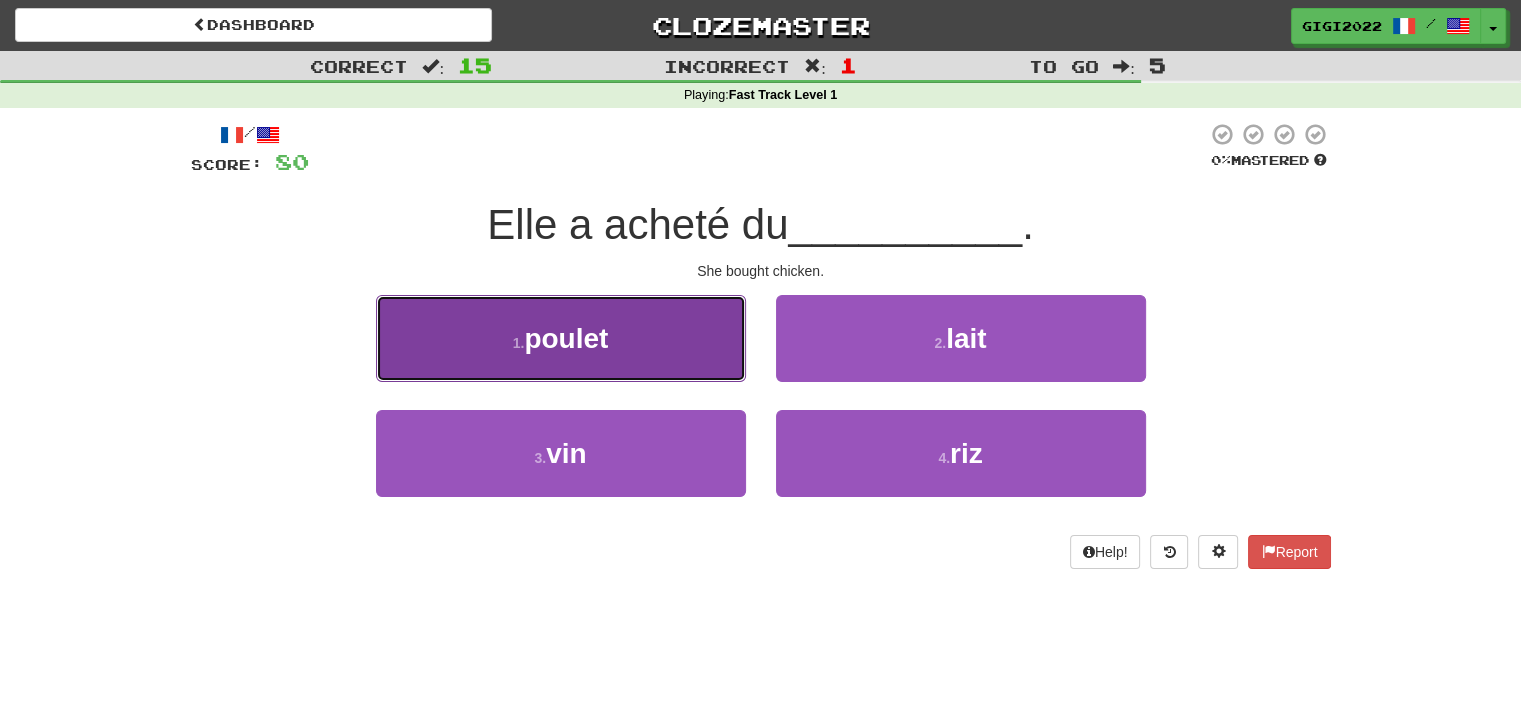 click on "1 .  poulet" at bounding box center (561, 338) 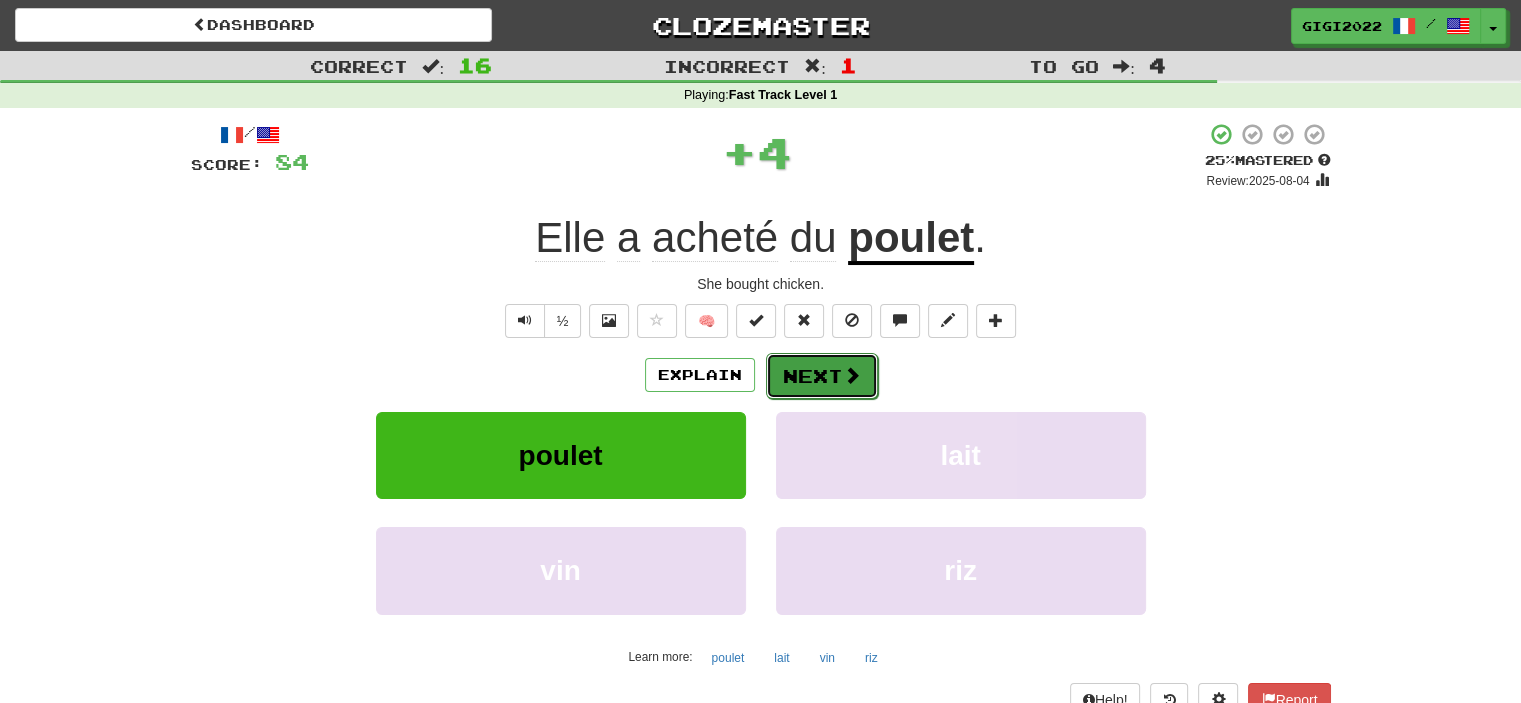 click on "Next" at bounding box center [822, 376] 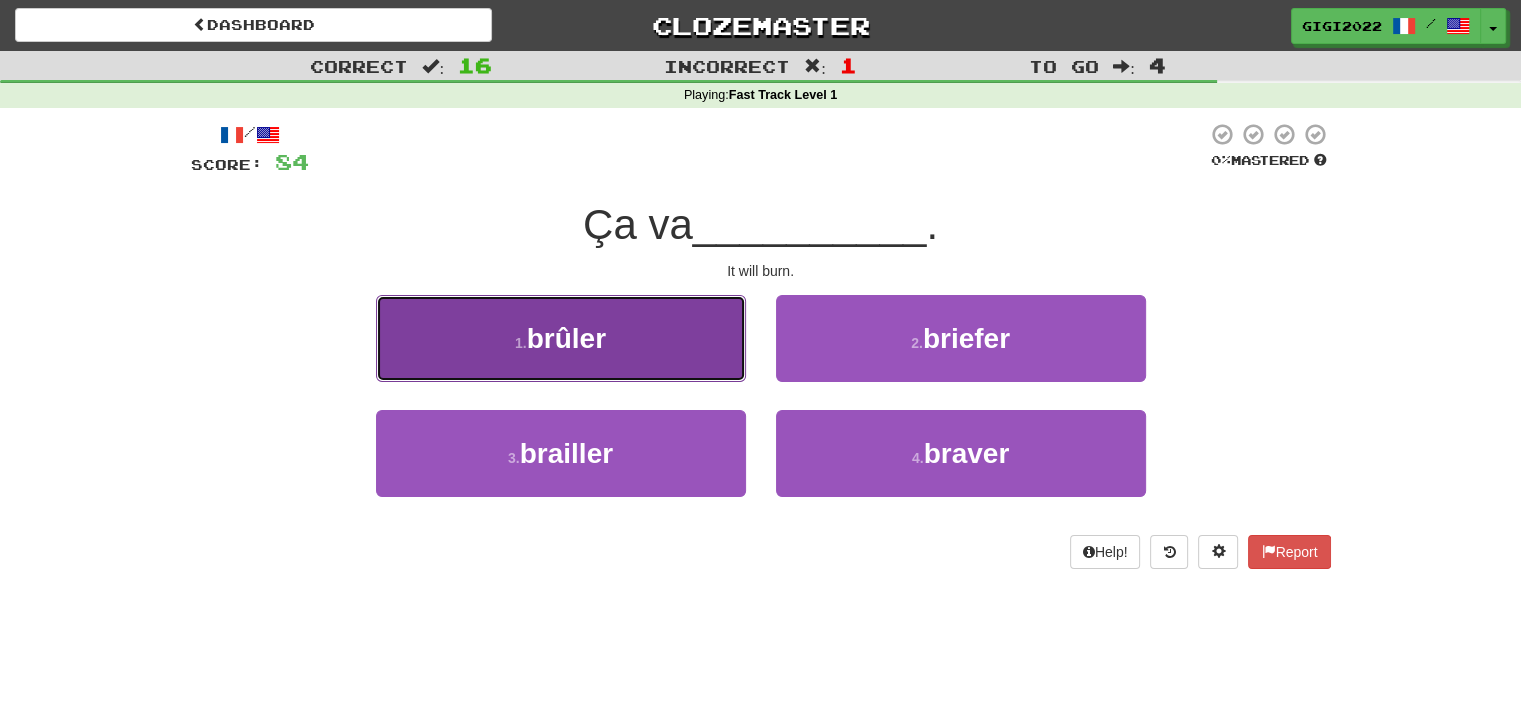 click on "1 .  brûler" at bounding box center (561, 338) 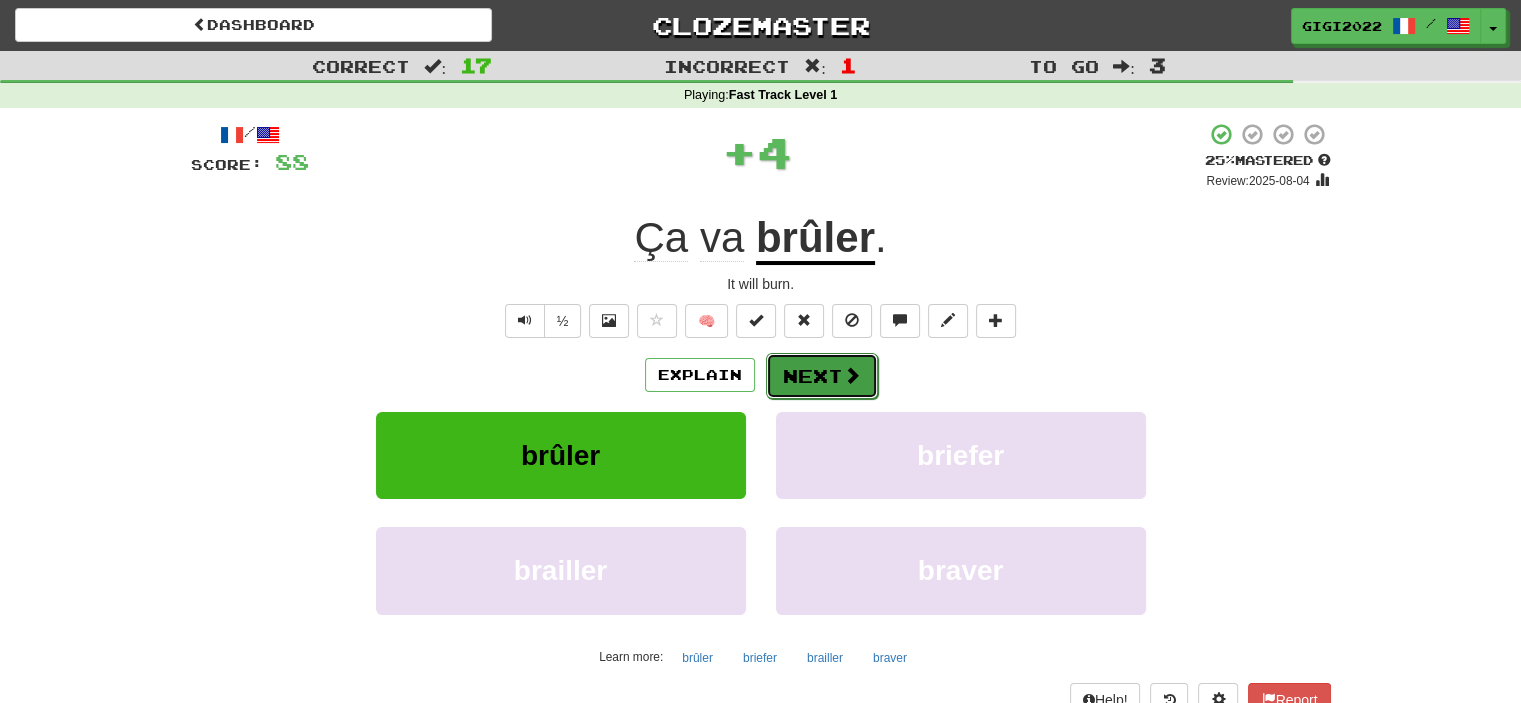 click on "Next" at bounding box center (822, 376) 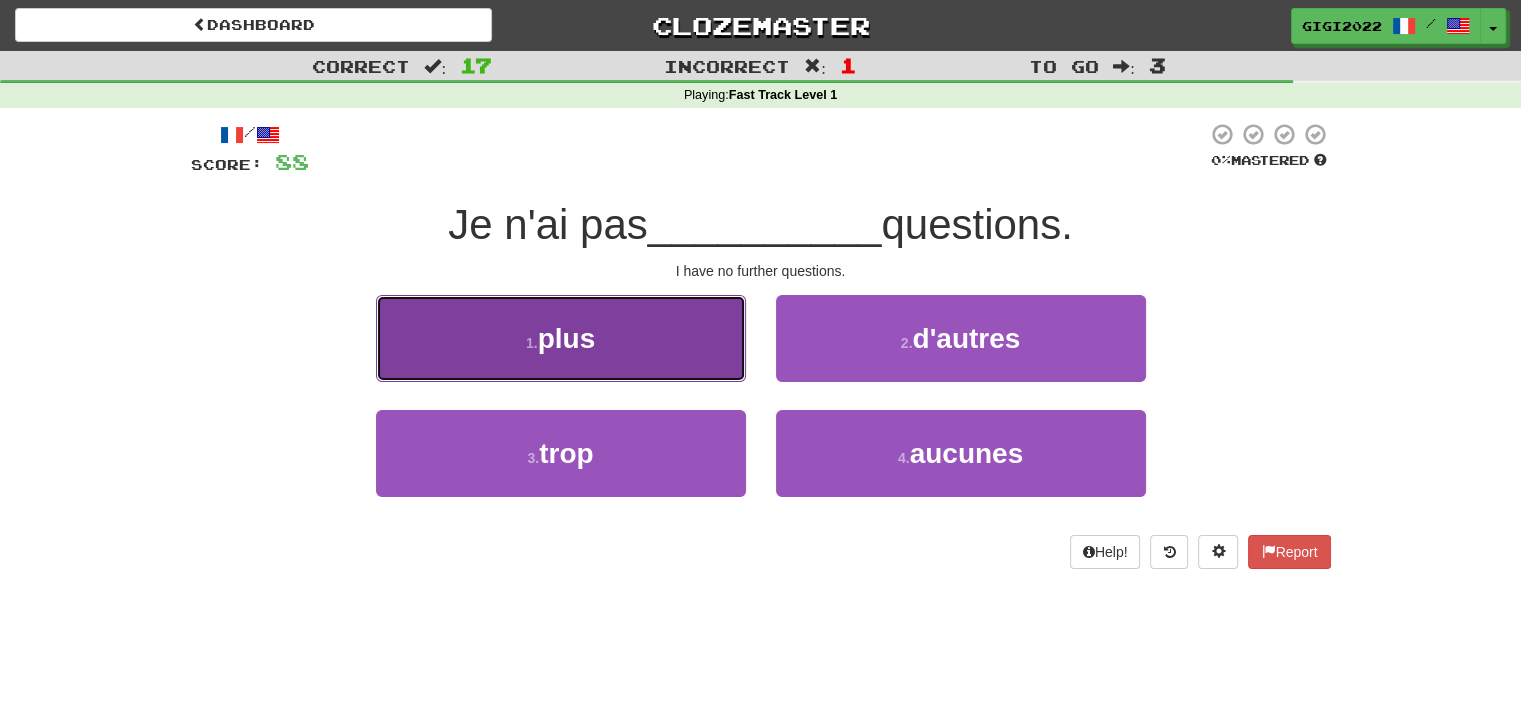 click on "1 .  plus" at bounding box center (561, 338) 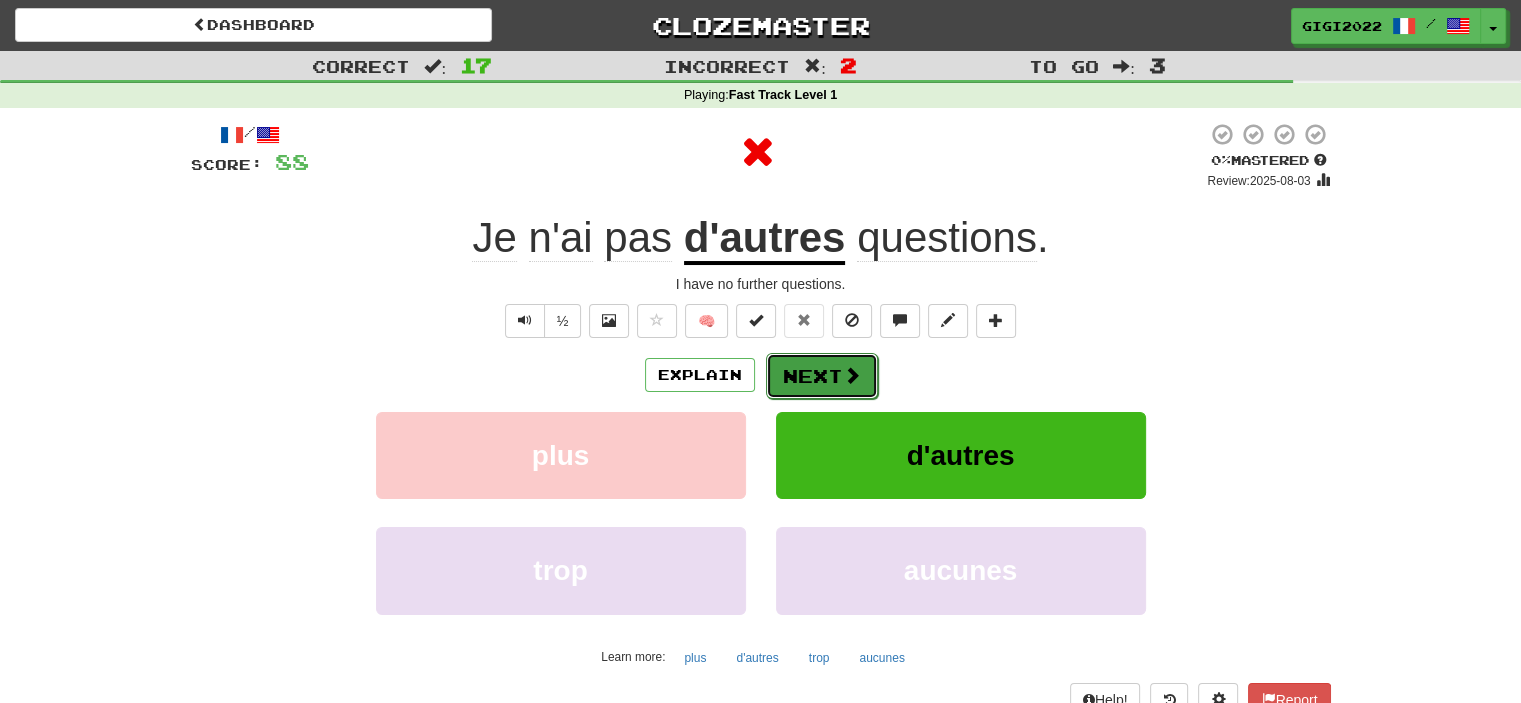 click on "Next" at bounding box center (822, 376) 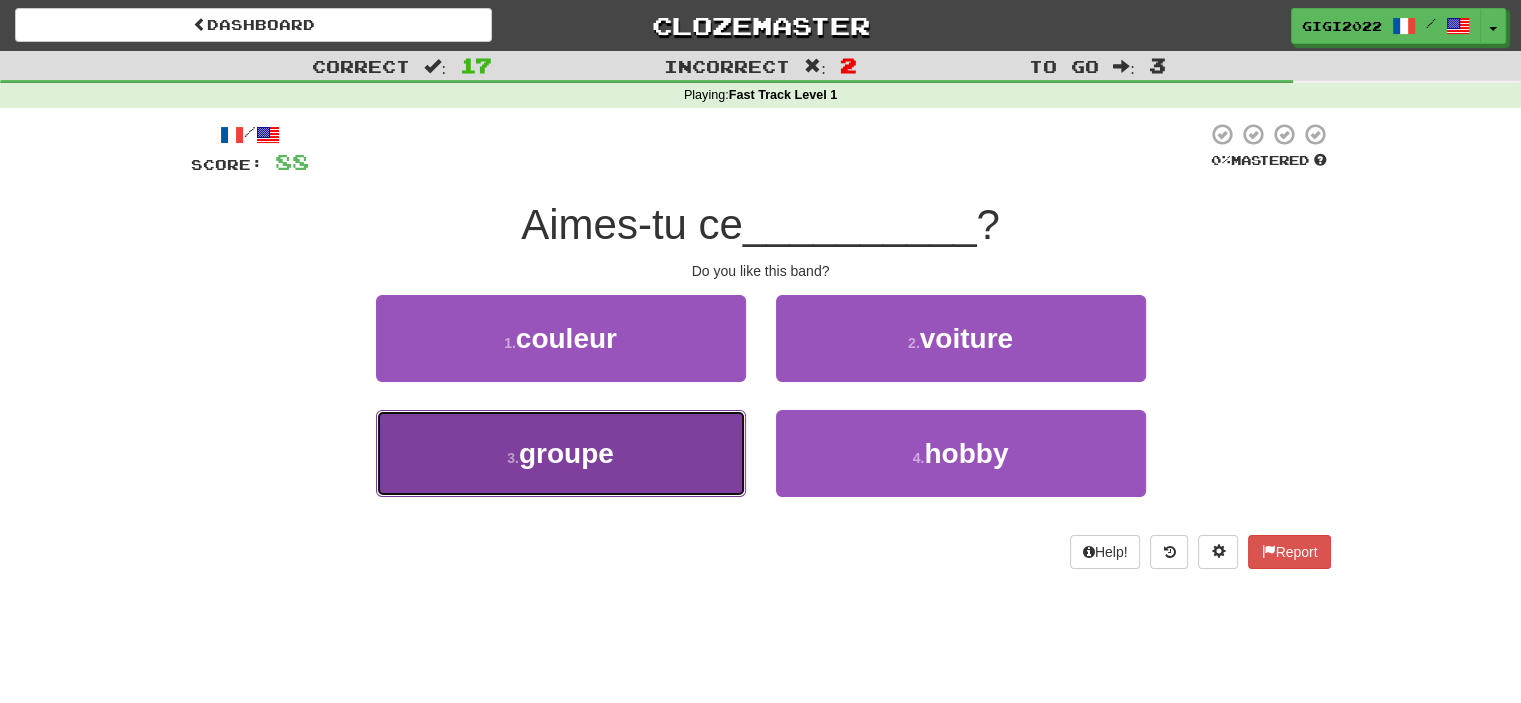 click on "3 .  groupe" at bounding box center [561, 453] 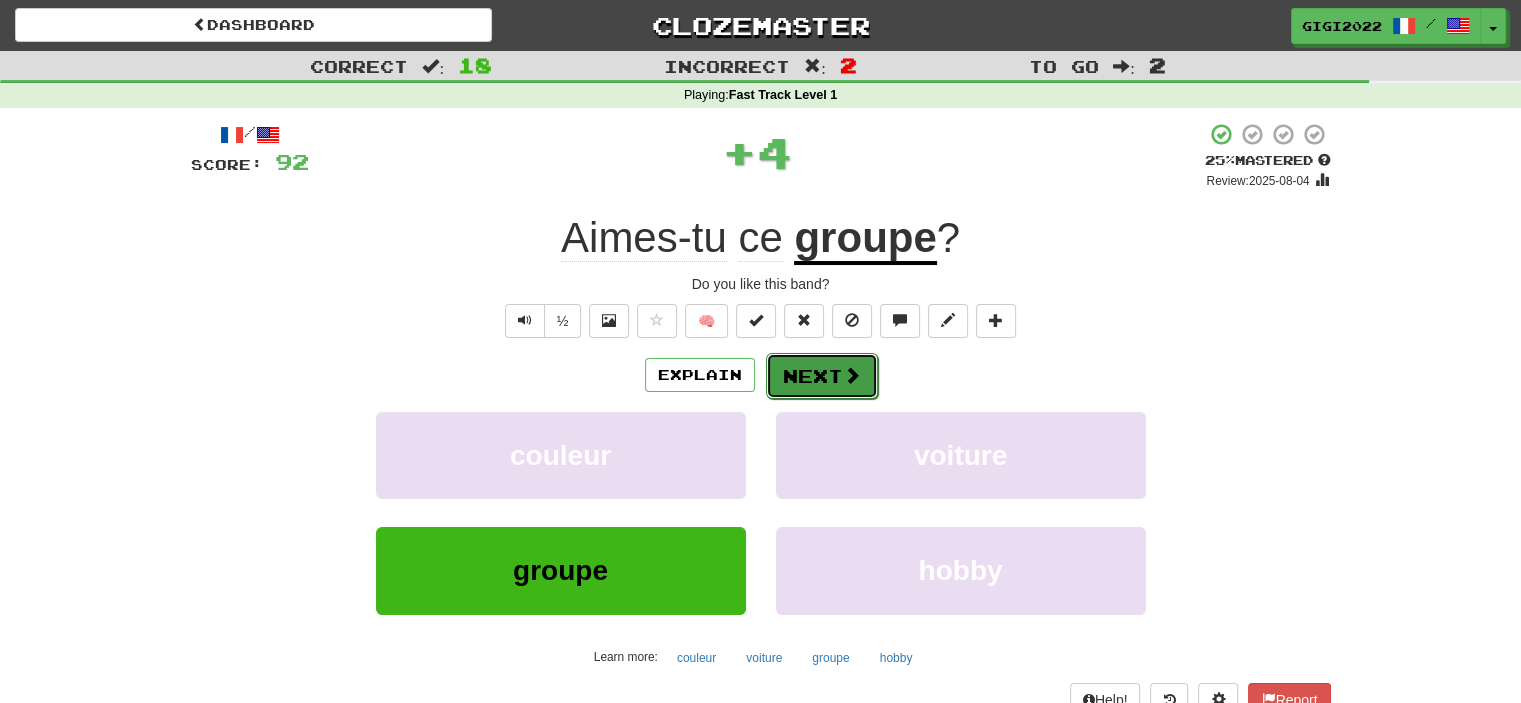 click on "Next" at bounding box center (822, 376) 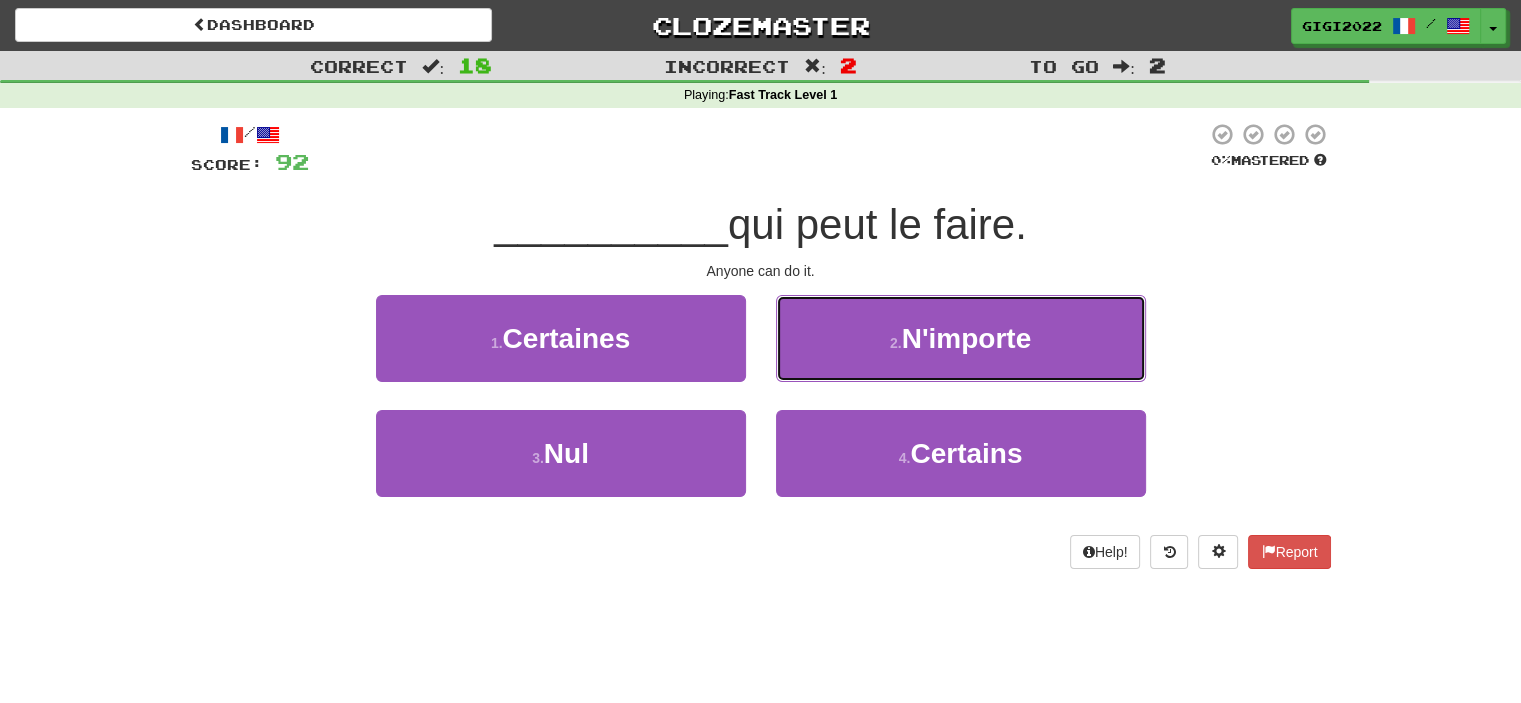 click on "2 .  N'importe" at bounding box center [961, 338] 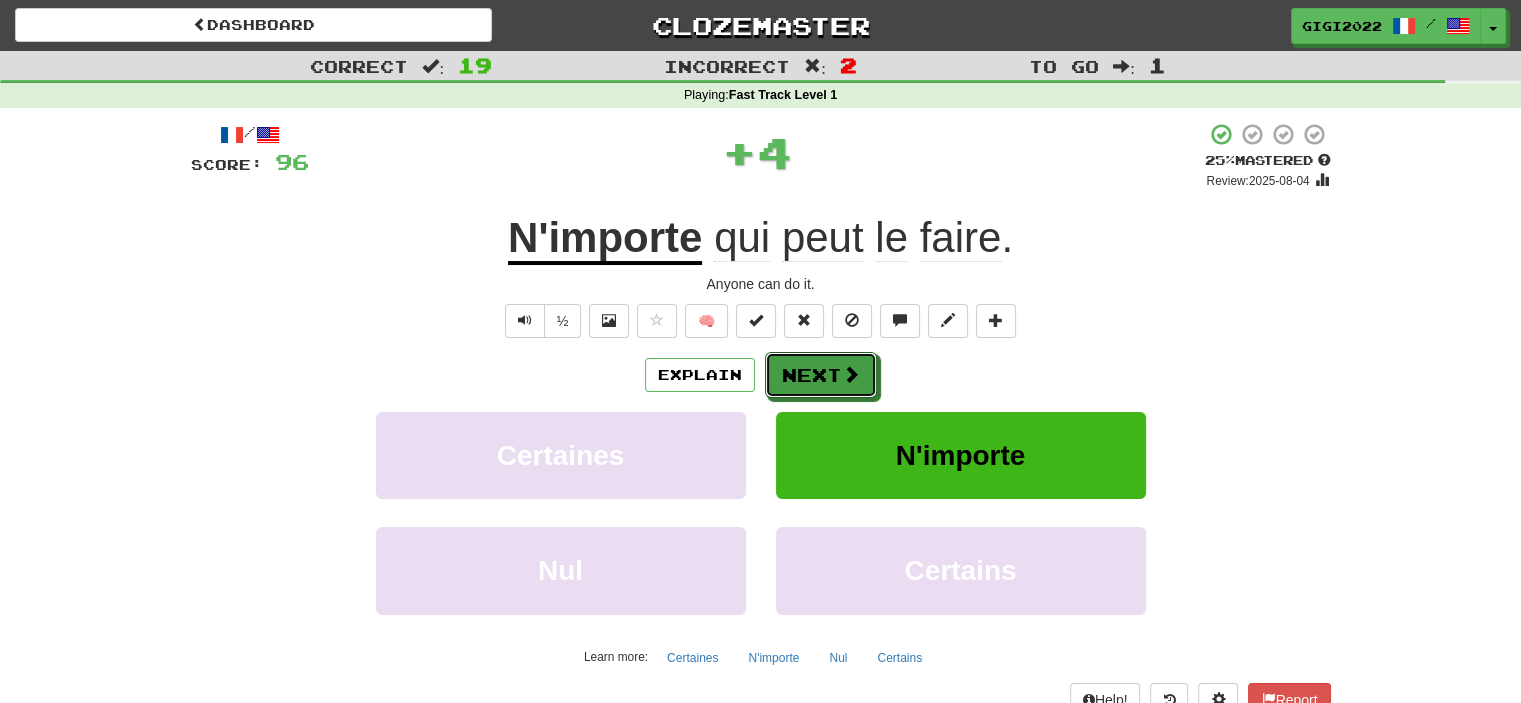 click on "Next" at bounding box center [821, 375] 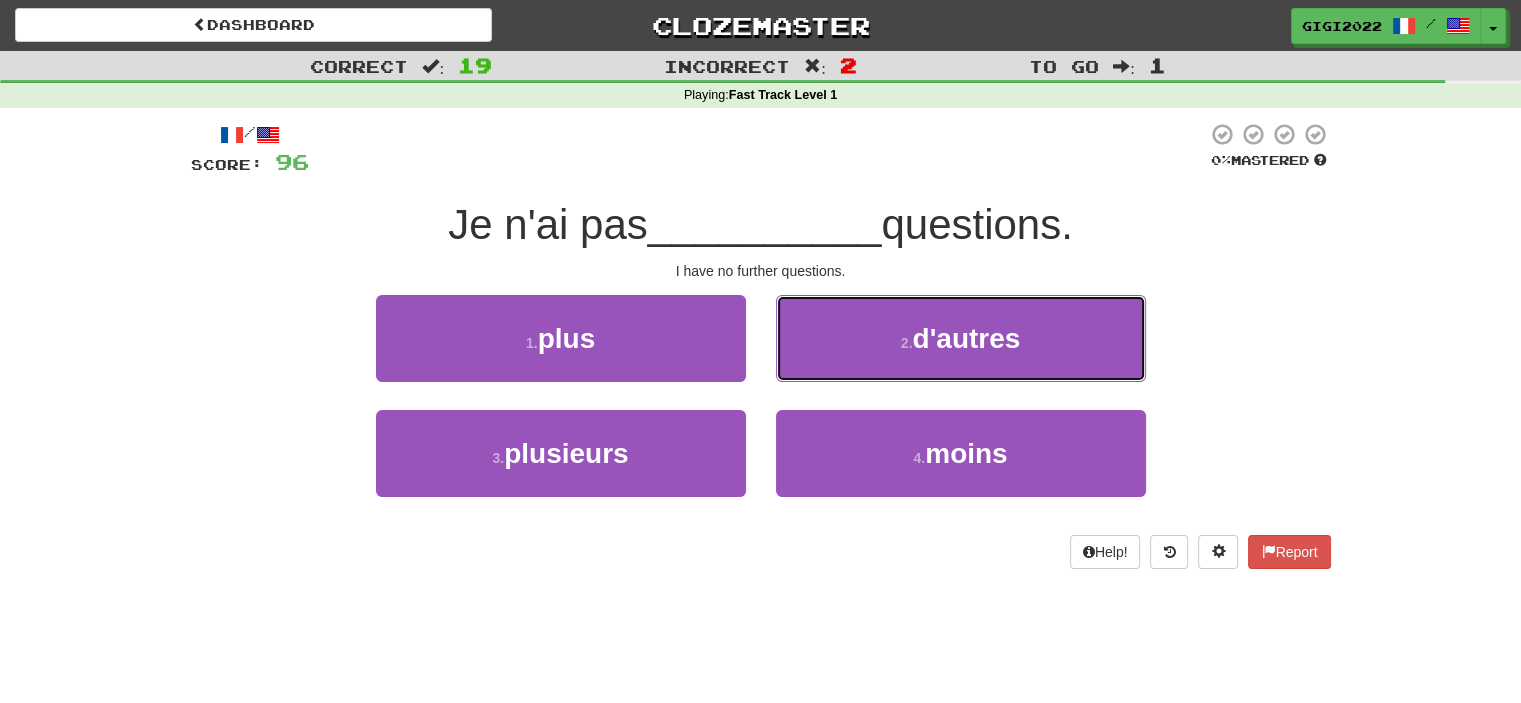 click on "2 .  d'autres" at bounding box center [961, 338] 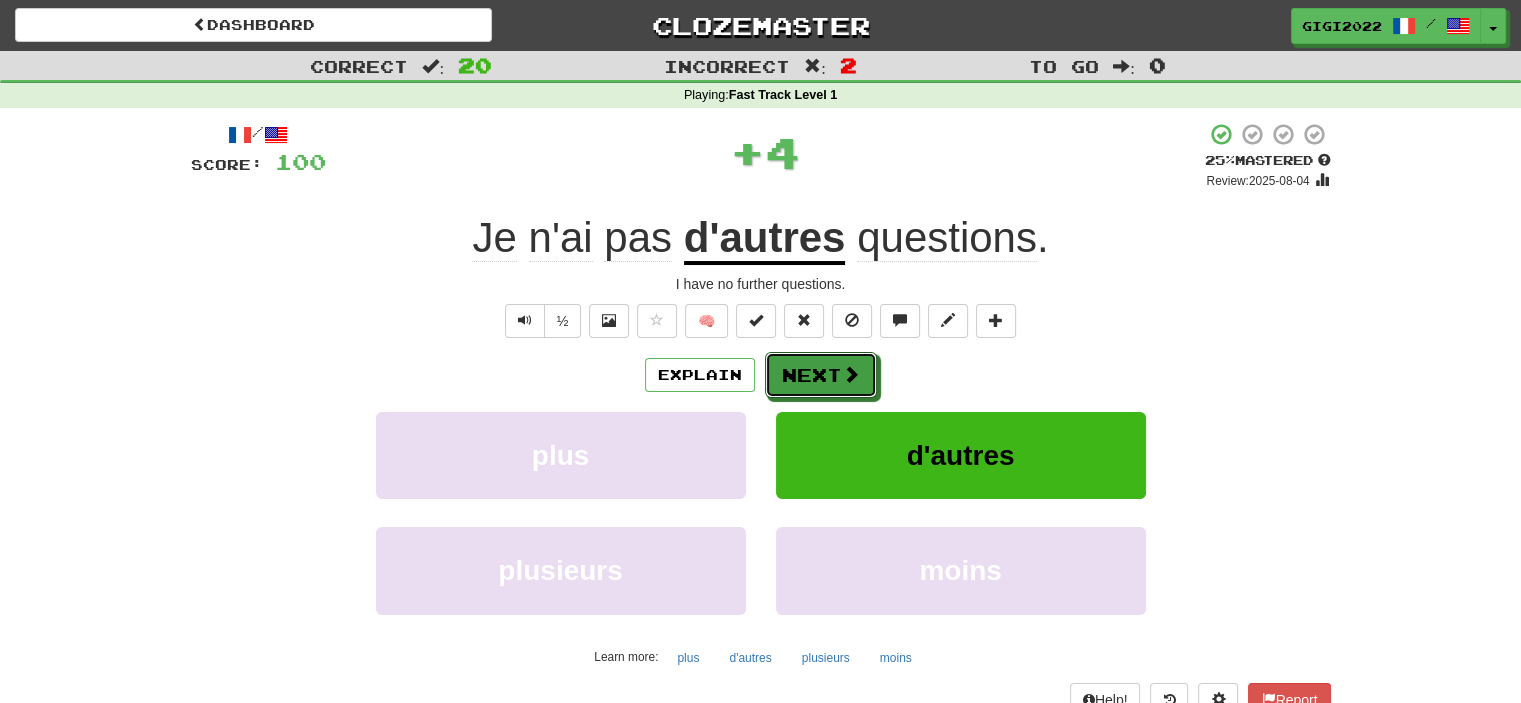 click on "Next" at bounding box center [821, 375] 